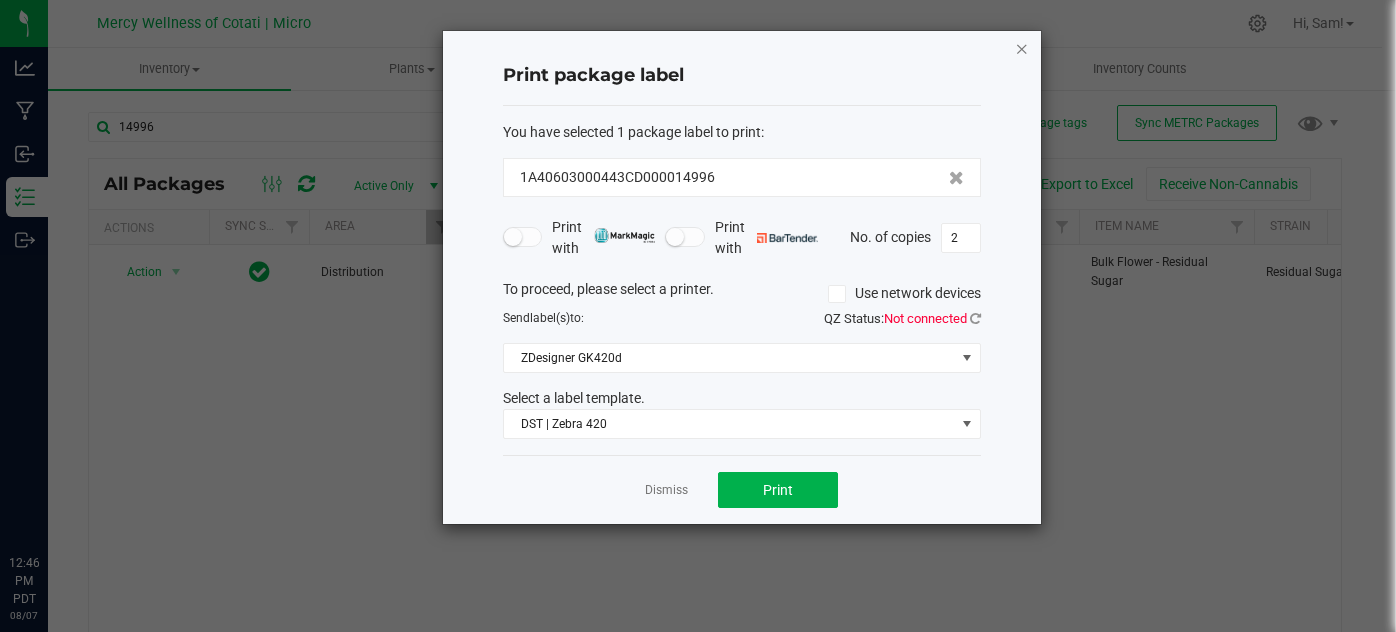 scroll, scrollTop: 0, scrollLeft: 0, axis: both 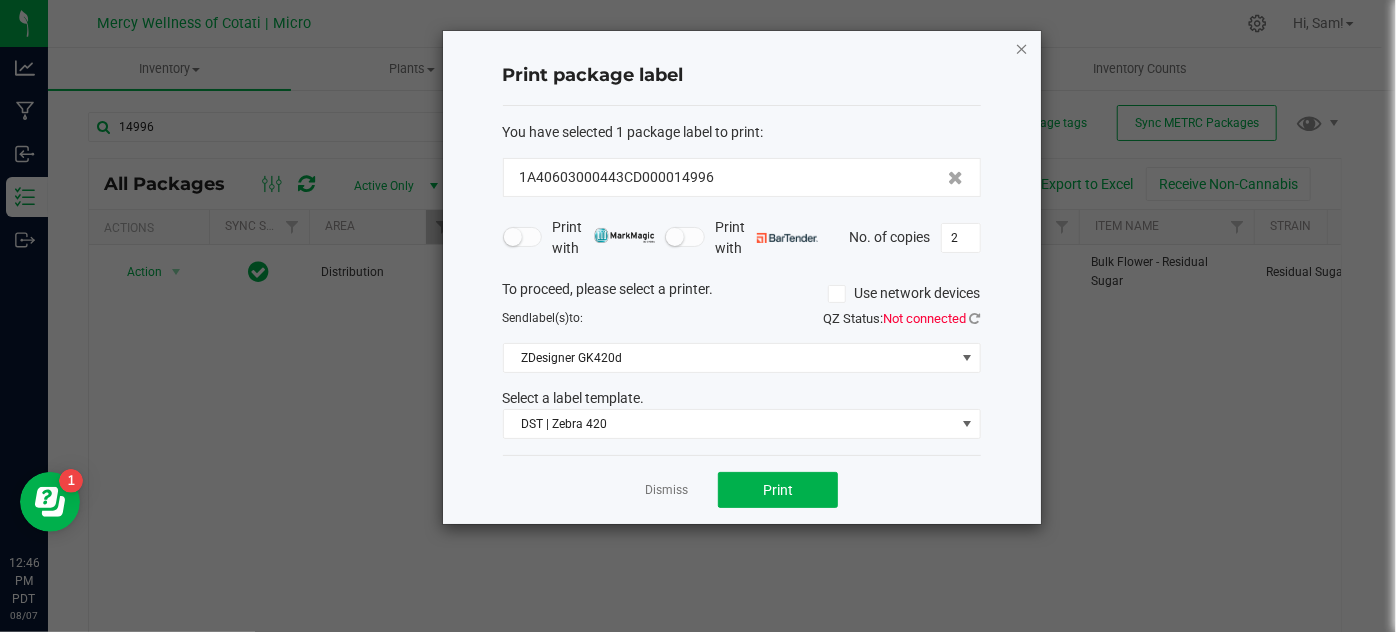click 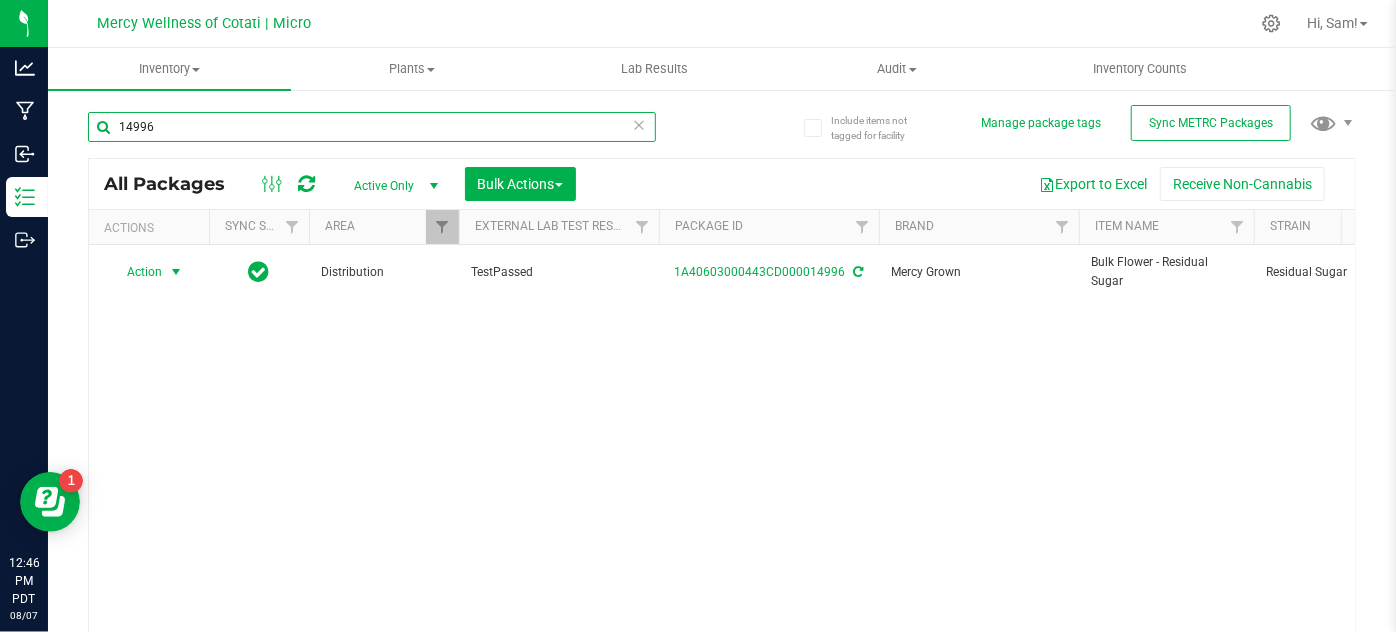 click on "14996" at bounding box center (372, 127) 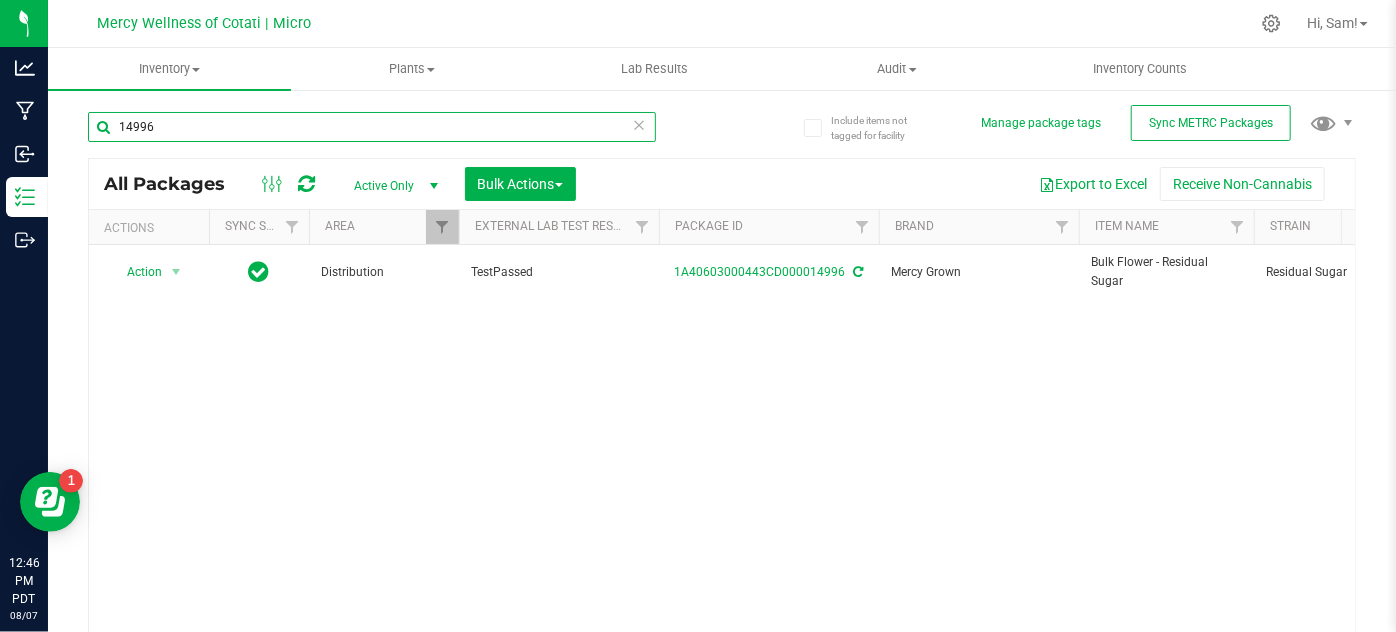 click on "14996" at bounding box center [372, 127] 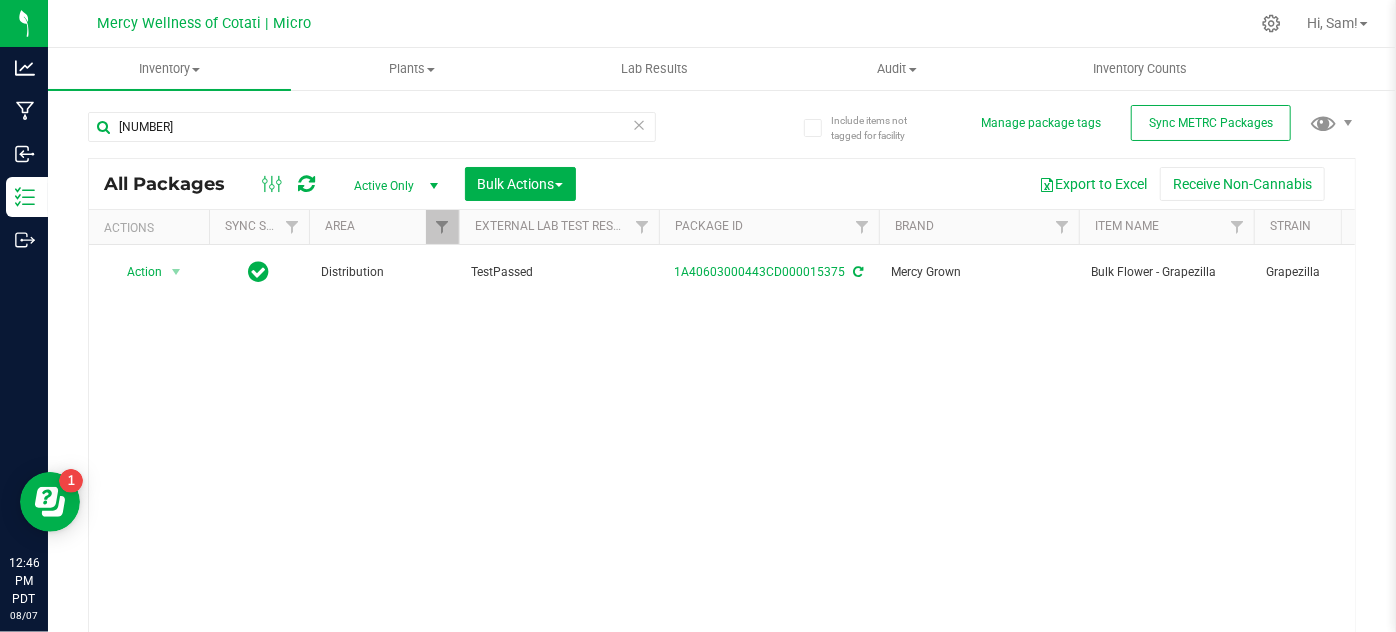 click on "[NUMBER]" at bounding box center [405, 126] 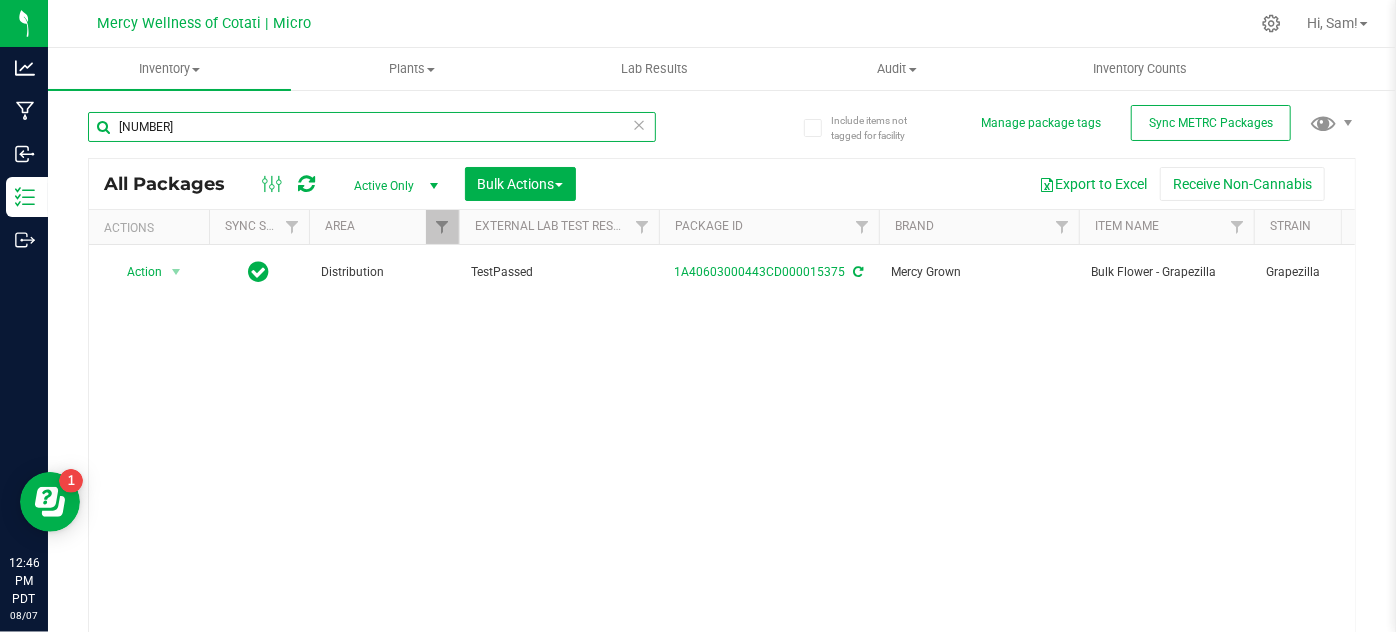 click on "[NUMBER]" at bounding box center [372, 127] 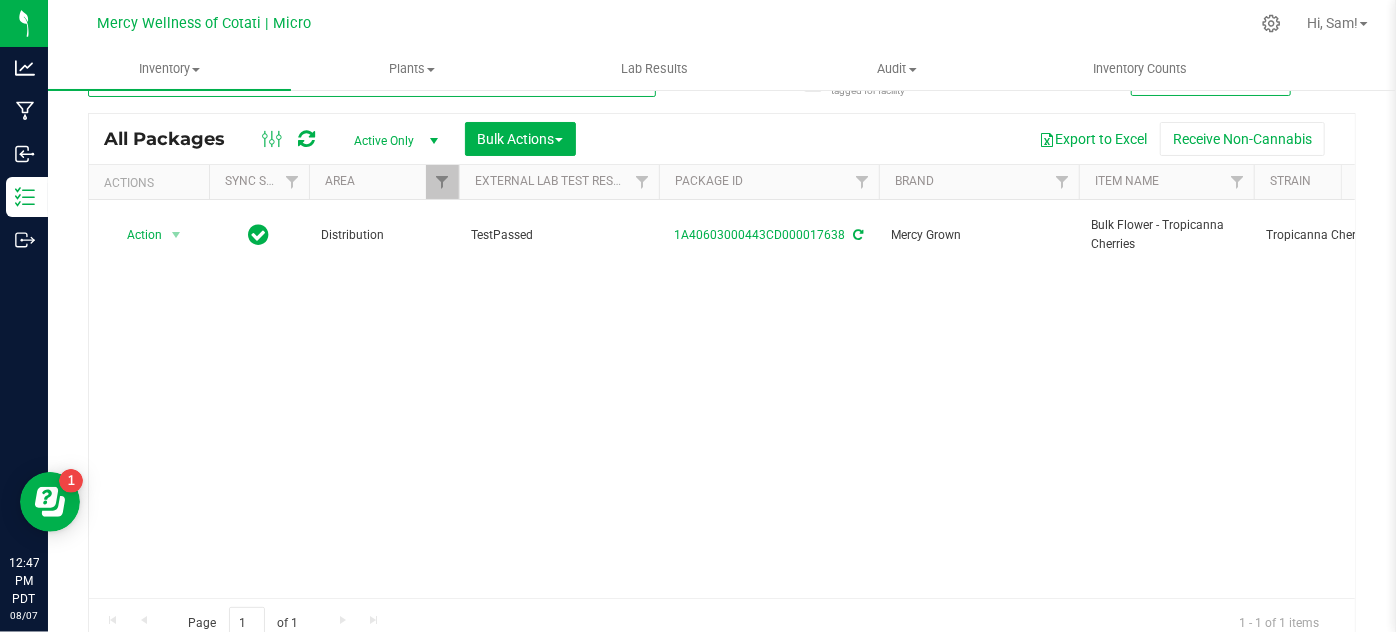 scroll, scrollTop: 45, scrollLeft: 0, axis: vertical 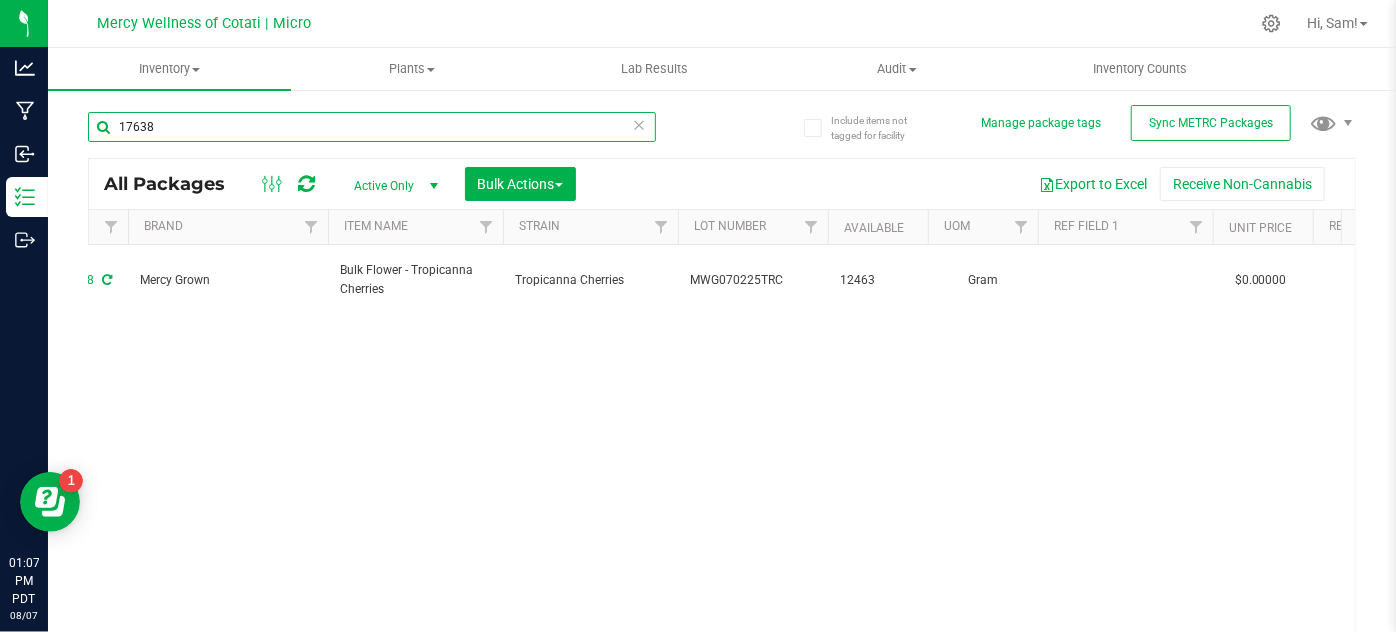 click on "17638" at bounding box center [372, 127] 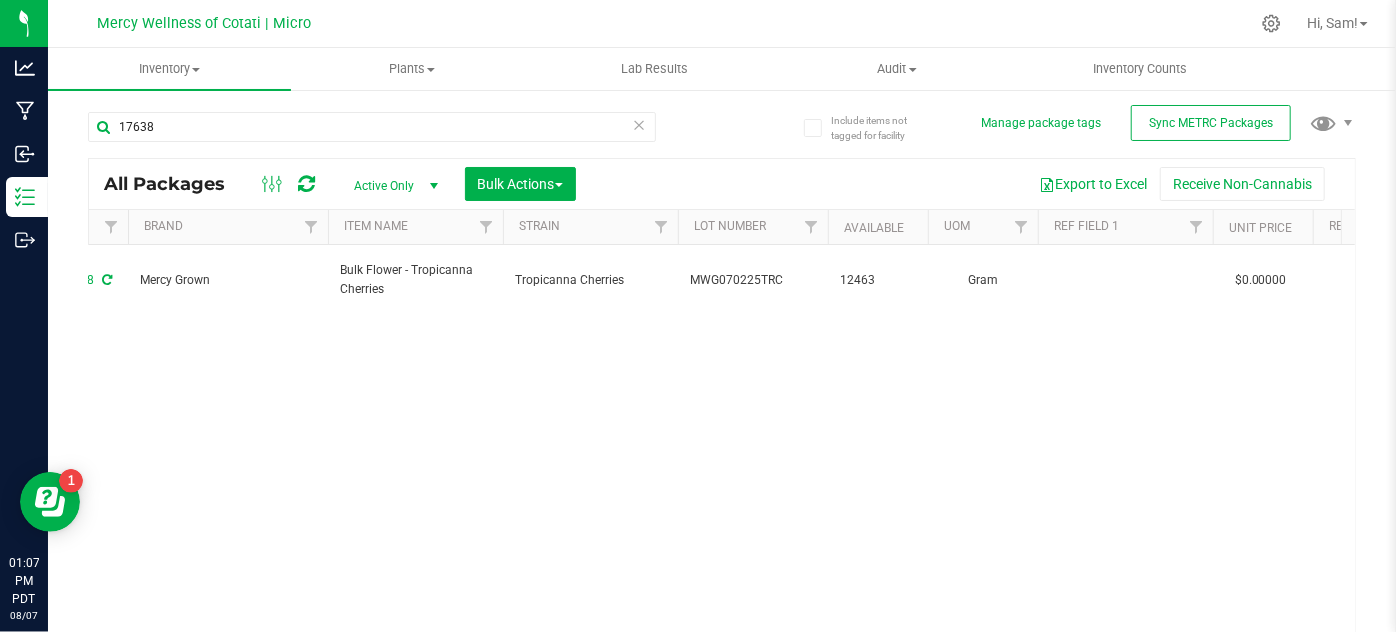 click on "1A40603000443CD000017638" at bounding box center (722, 444) 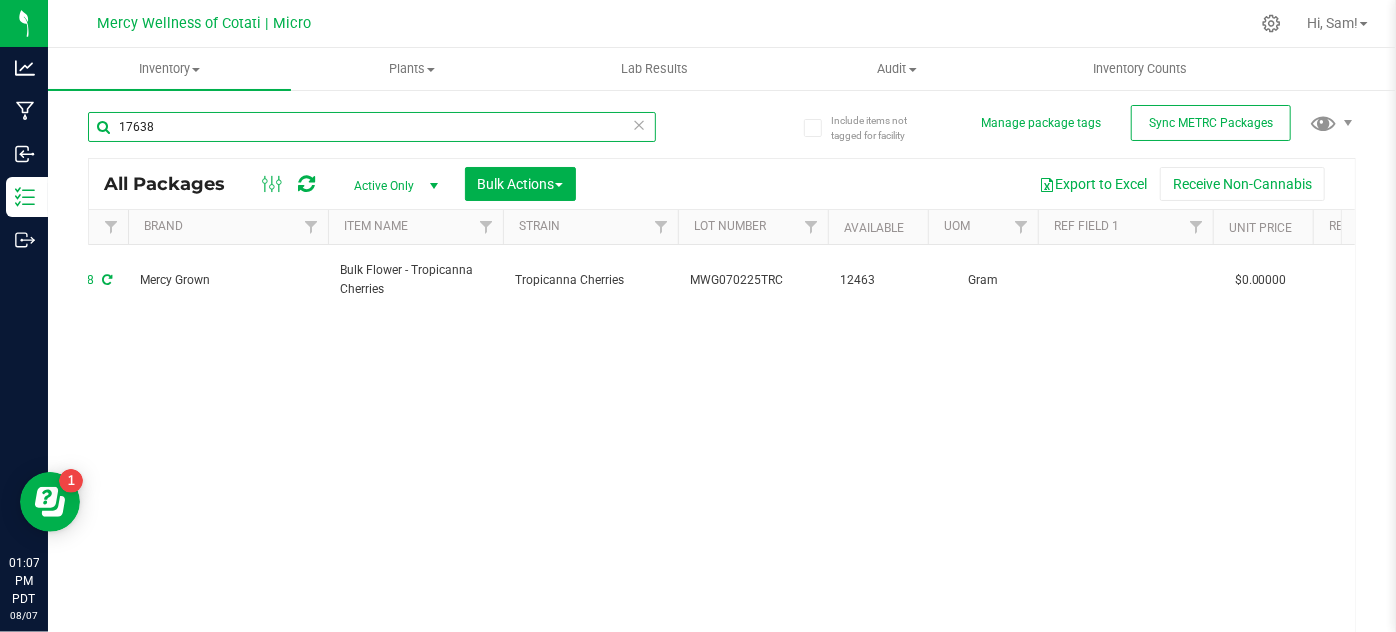 click on "17638" at bounding box center (372, 127) 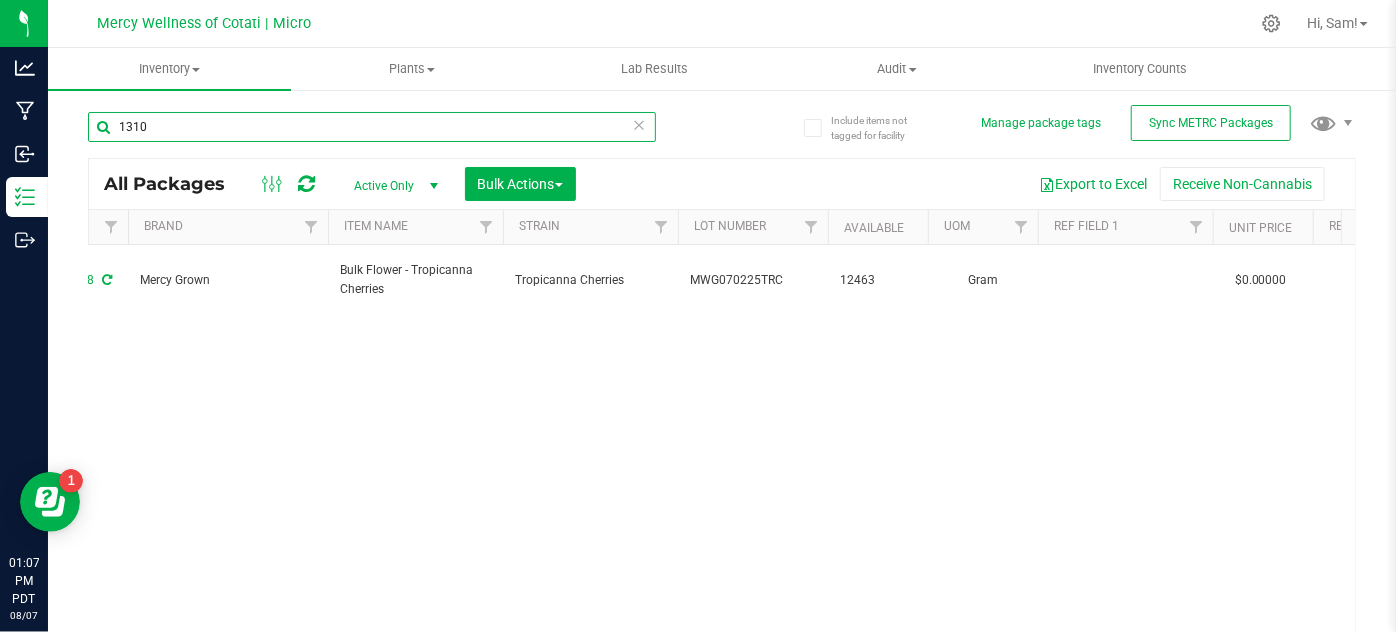 type on "13105" 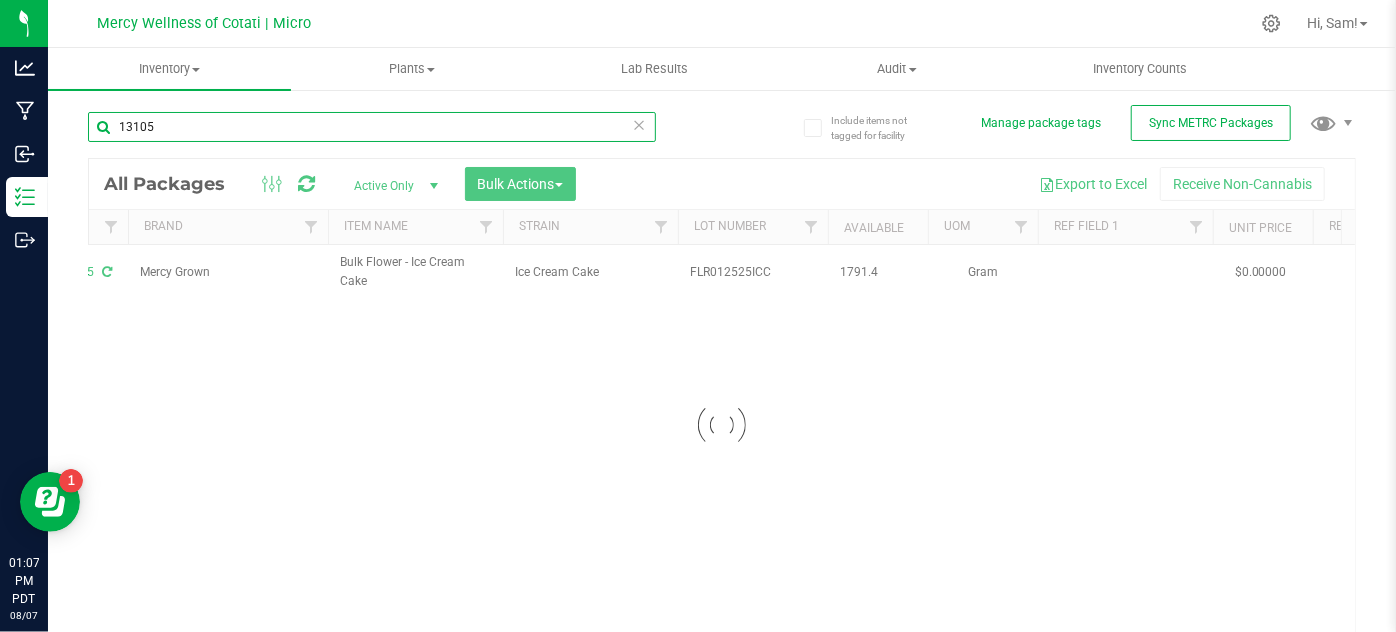type on "[YEAR]-[MONTH]-[DAY]" 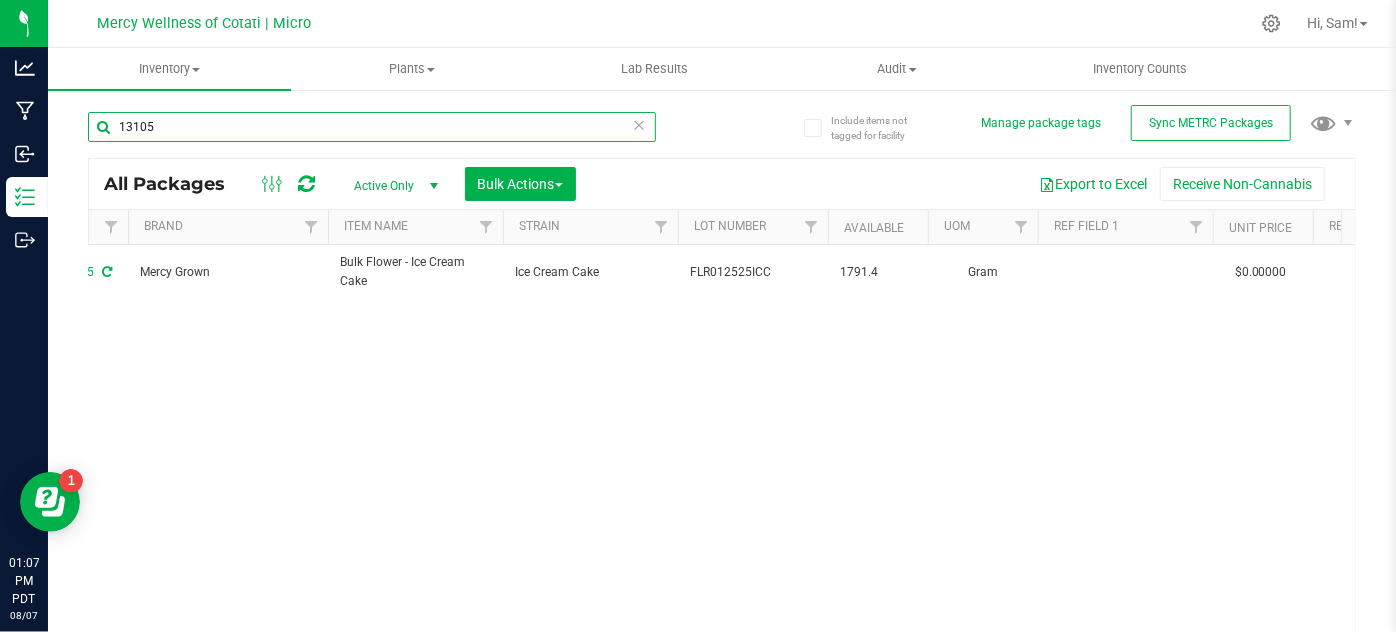 type on "[YEAR]-[MONTH]-[DAY]" 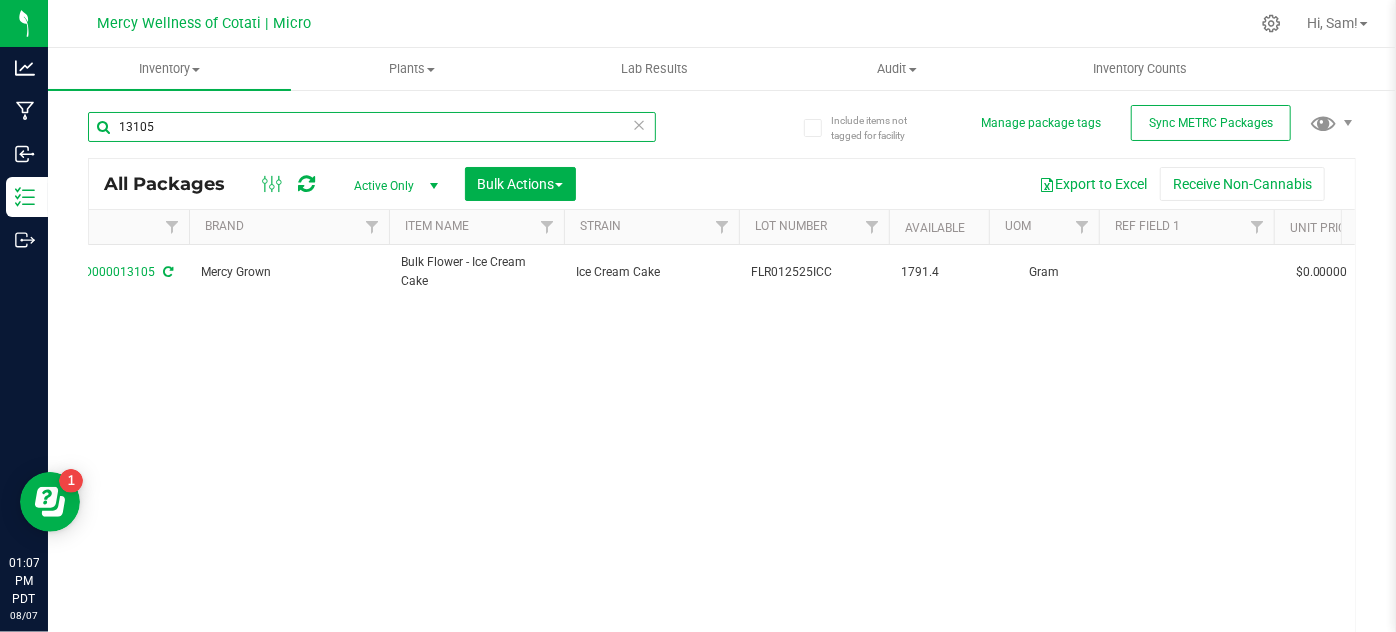 scroll, scrollTop: 0, scrollLeft: 654, axis: horizontal 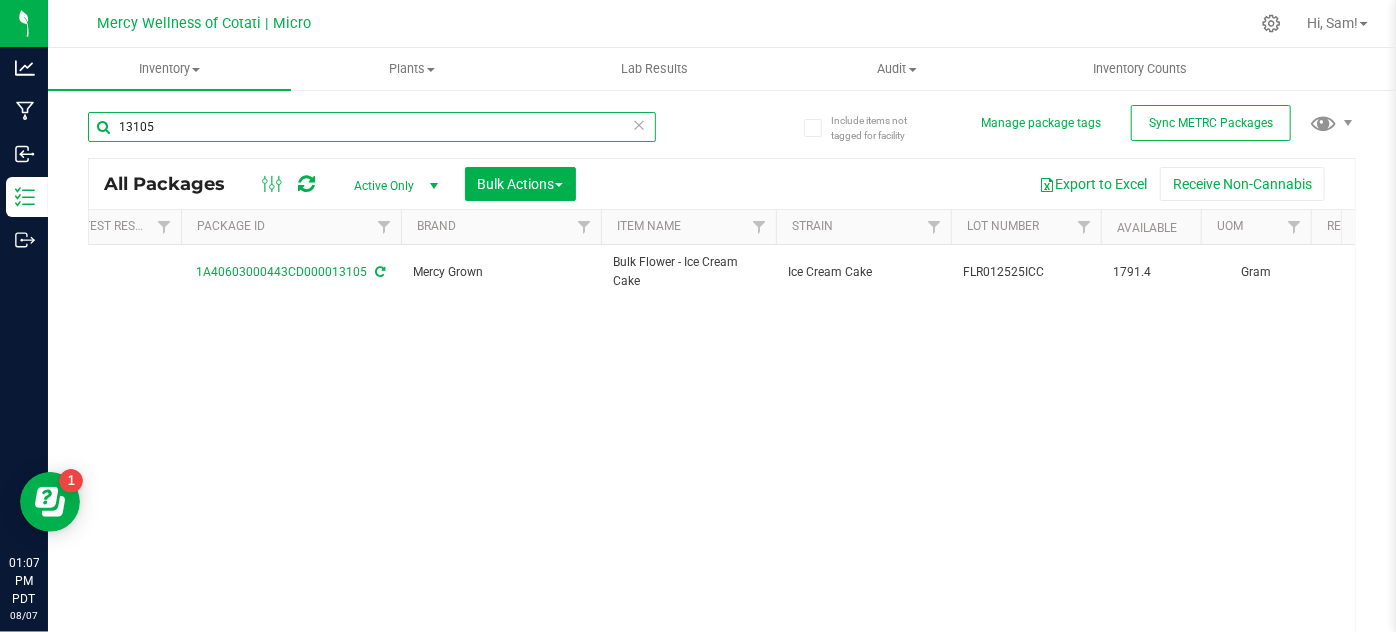 type on "13105" 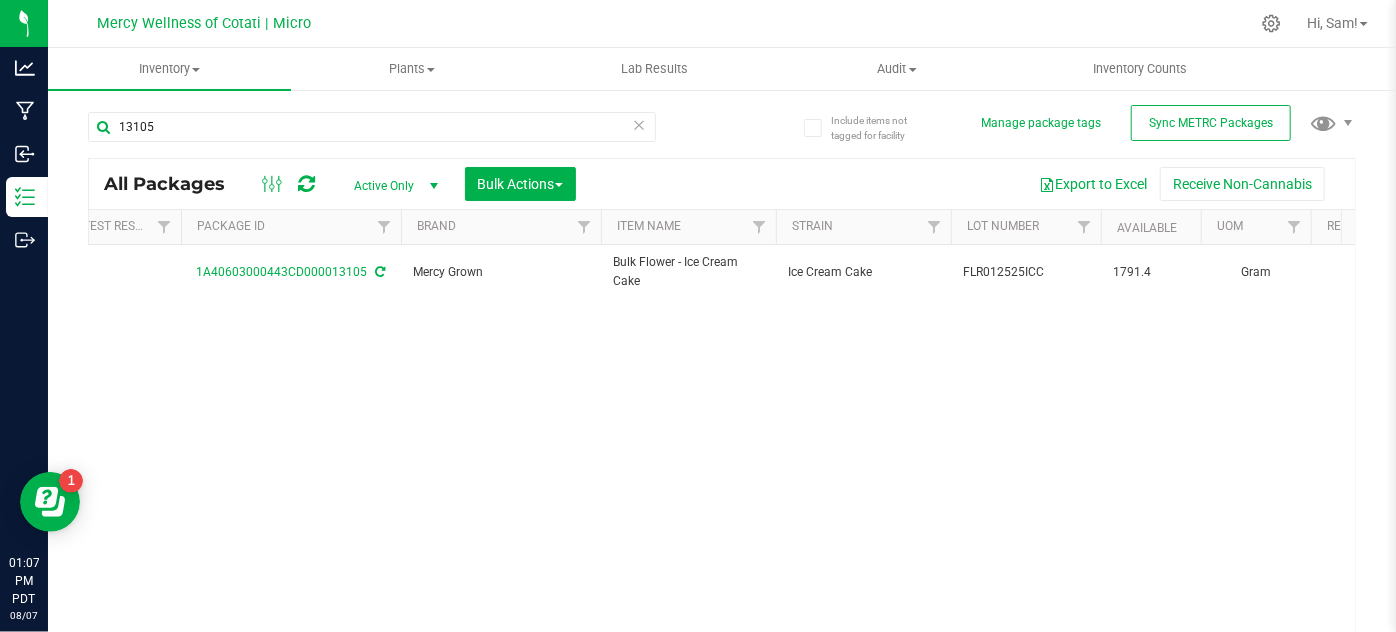 scroll, scrollTop: 0, scrollLeft: 267, axis: horizontal 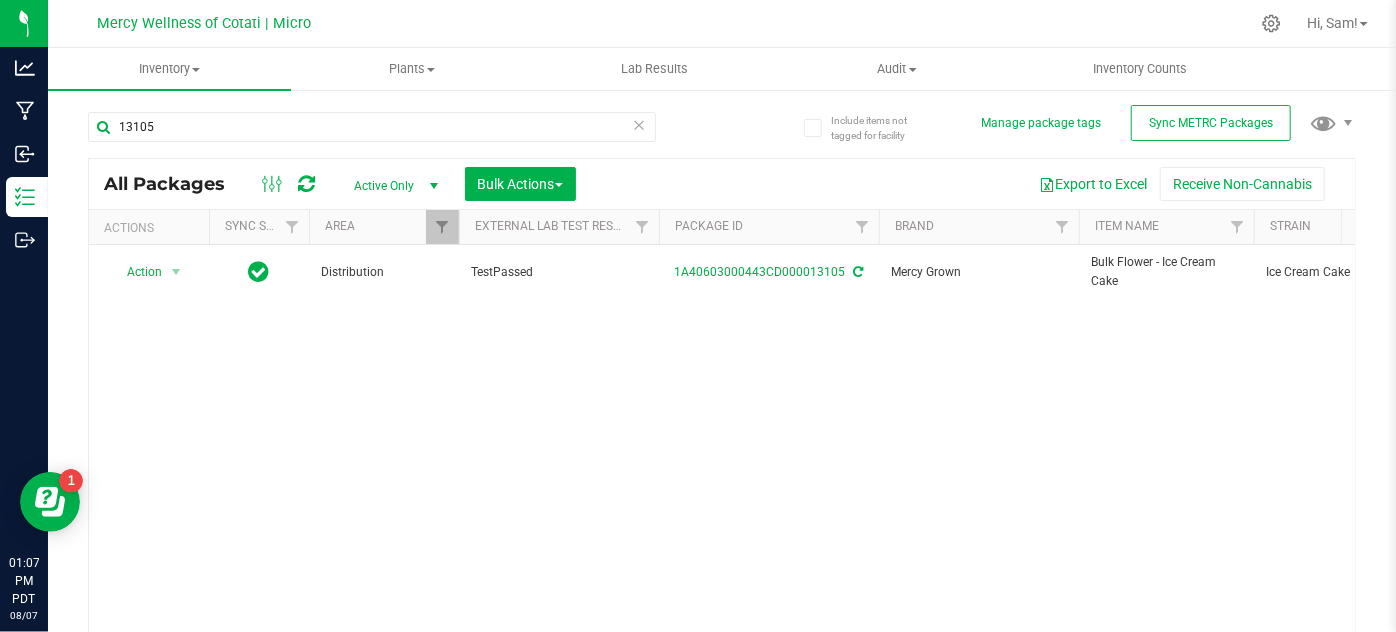 drag, startPoint x: 712, startPoint y: 446, endPoint x: 422, endPoint y: 453, distance: 290.08447 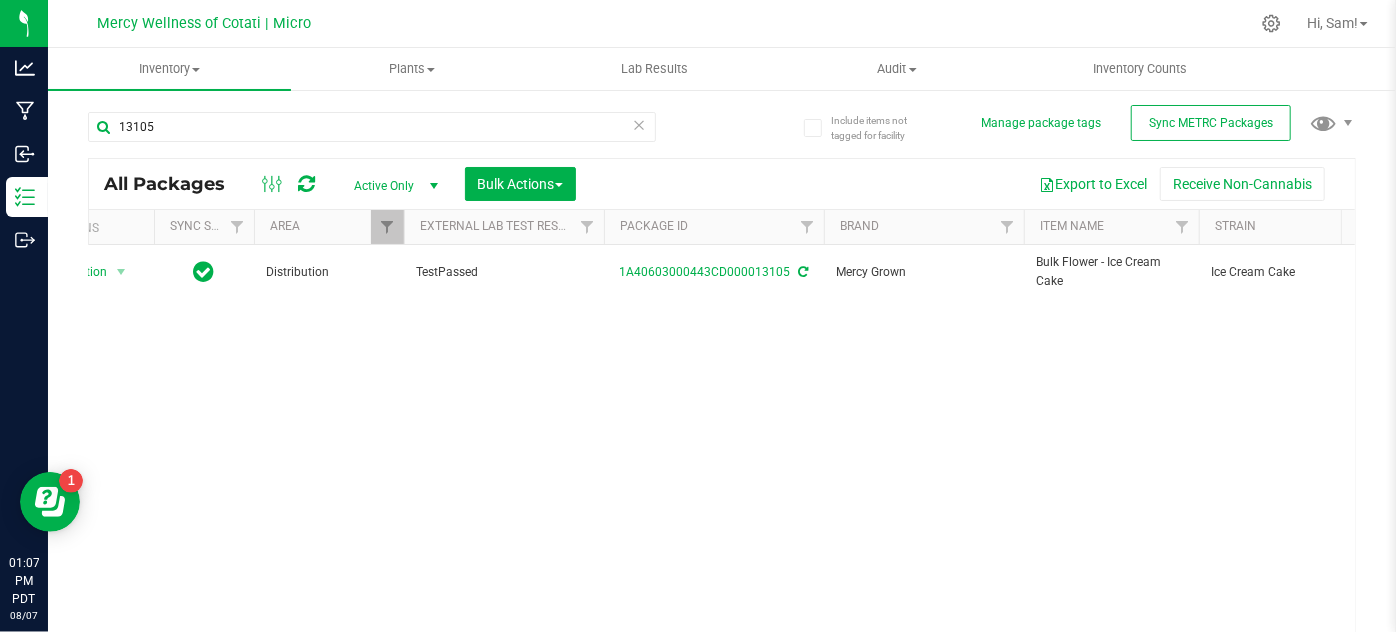 scroll, scrollTop: 0, scrollLeft: 196, axis: horizontal 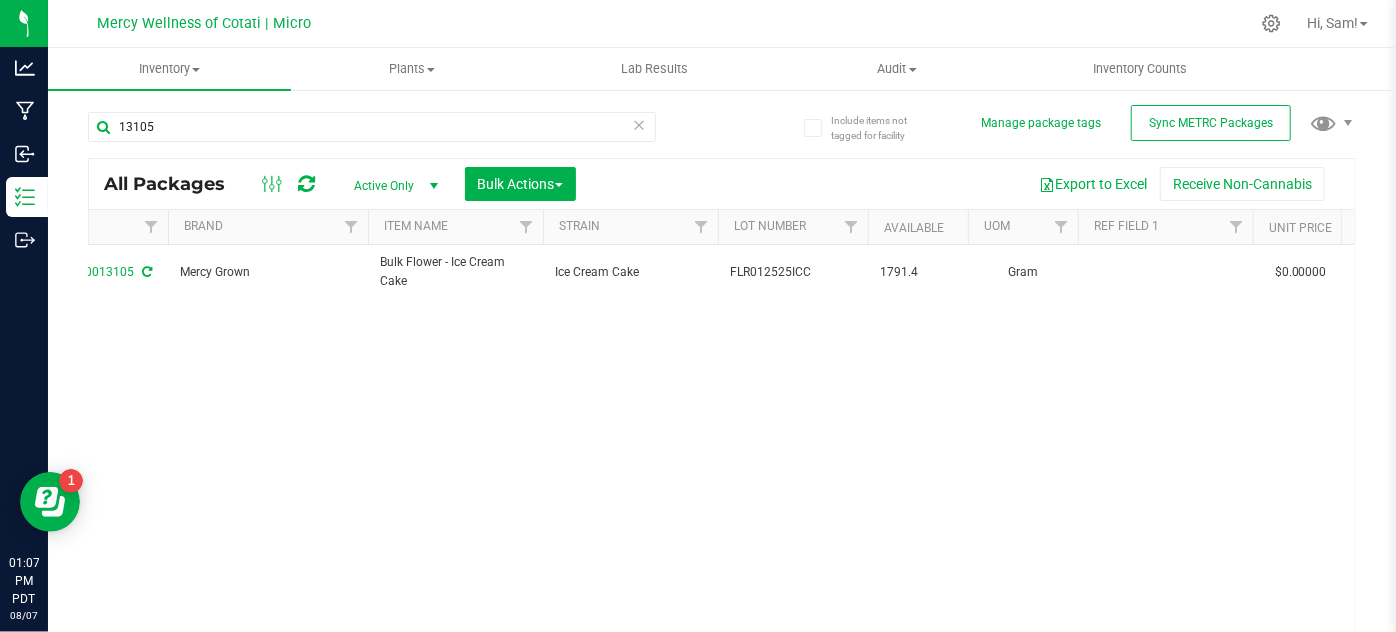 drag, startPoint x: 885, startPoint y: 380, endPoint x: 1002, endPoint y: 386, distance: 117.15375 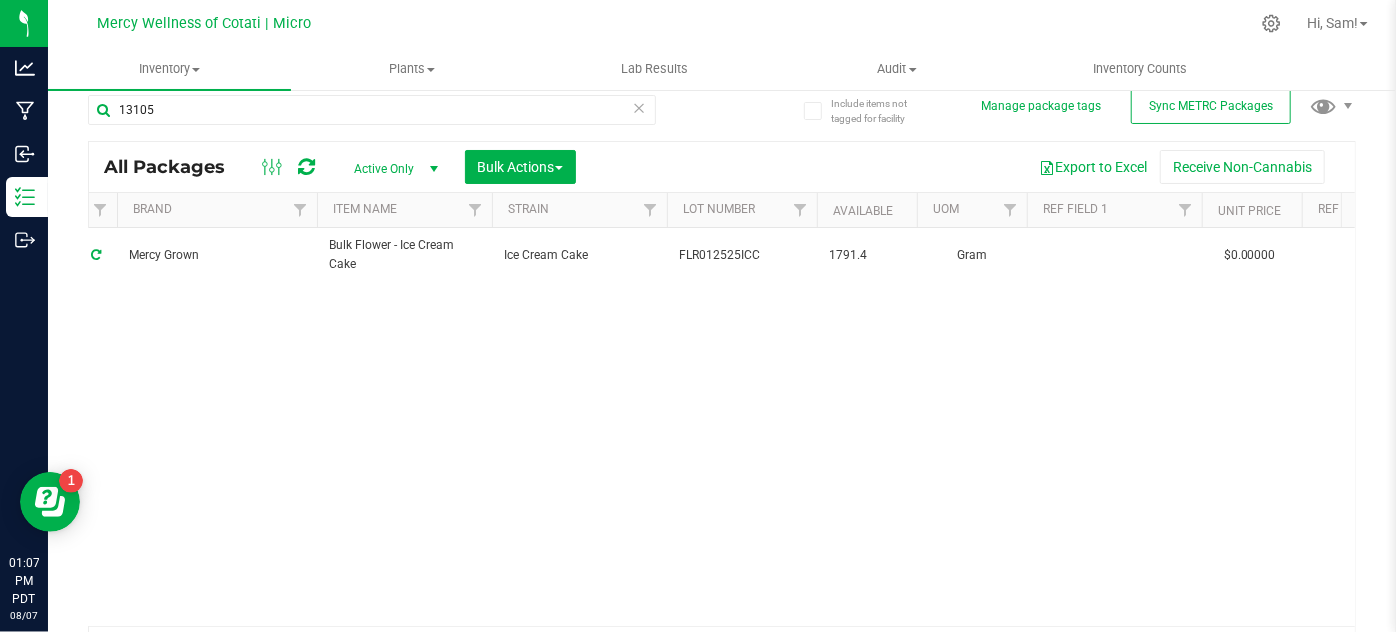 scroll, scrollTop: 22, scrollLeft: 0, axis: vertical 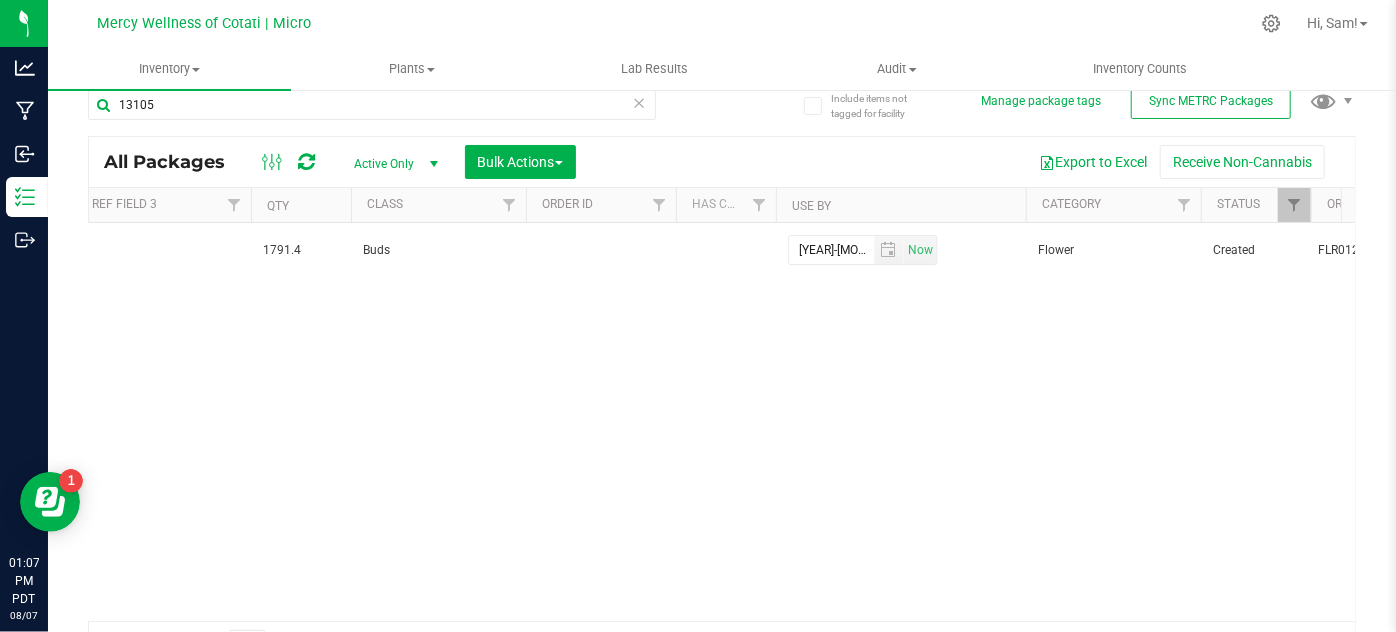 drag, startPoint x: 842, startPoint y: 415, endPoint x: 907, endPoint y: 399, distance: 66.94027 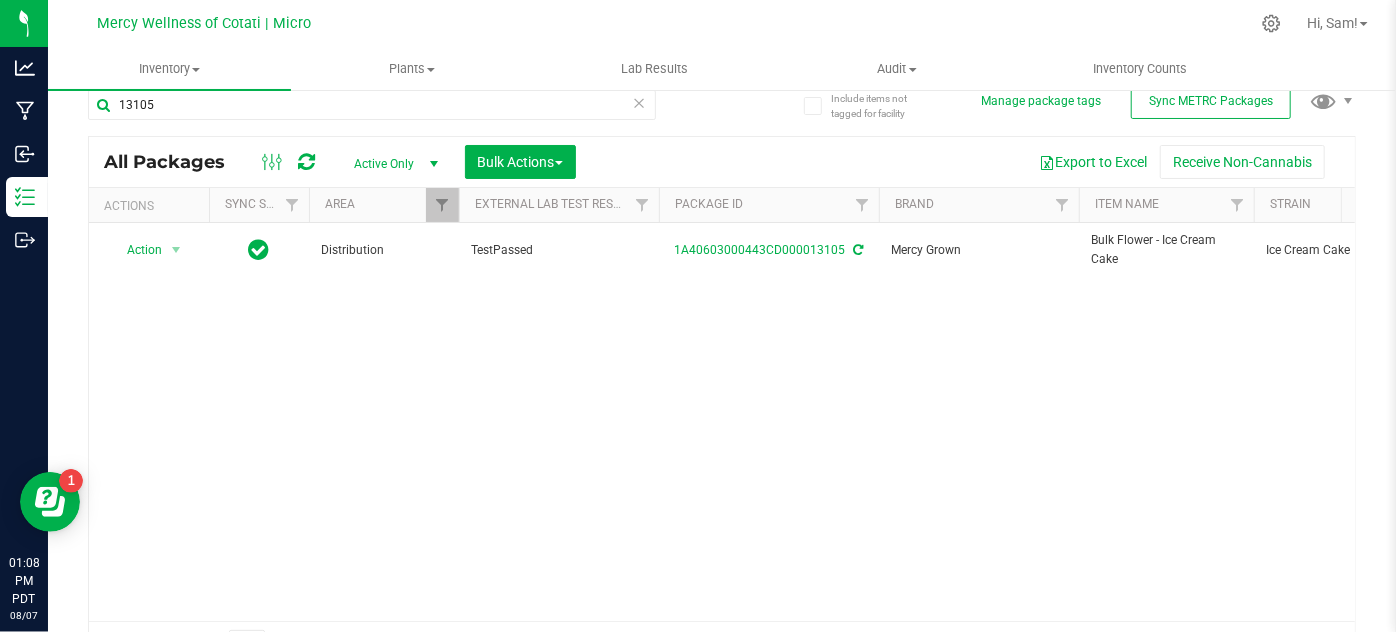 drag, startPoint x: 380, startPoint y: 442, endPoint x: 87, endPoint y: 403, distance: 295.58417 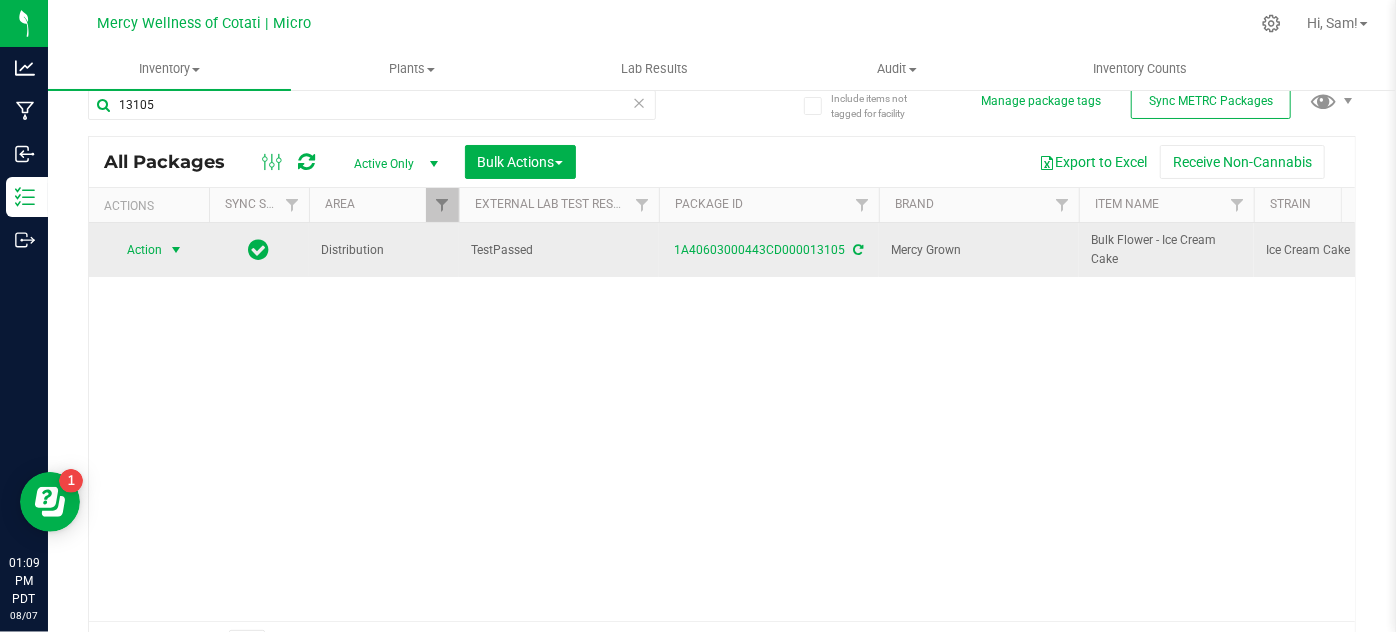 click at bounding box center [176, 250] 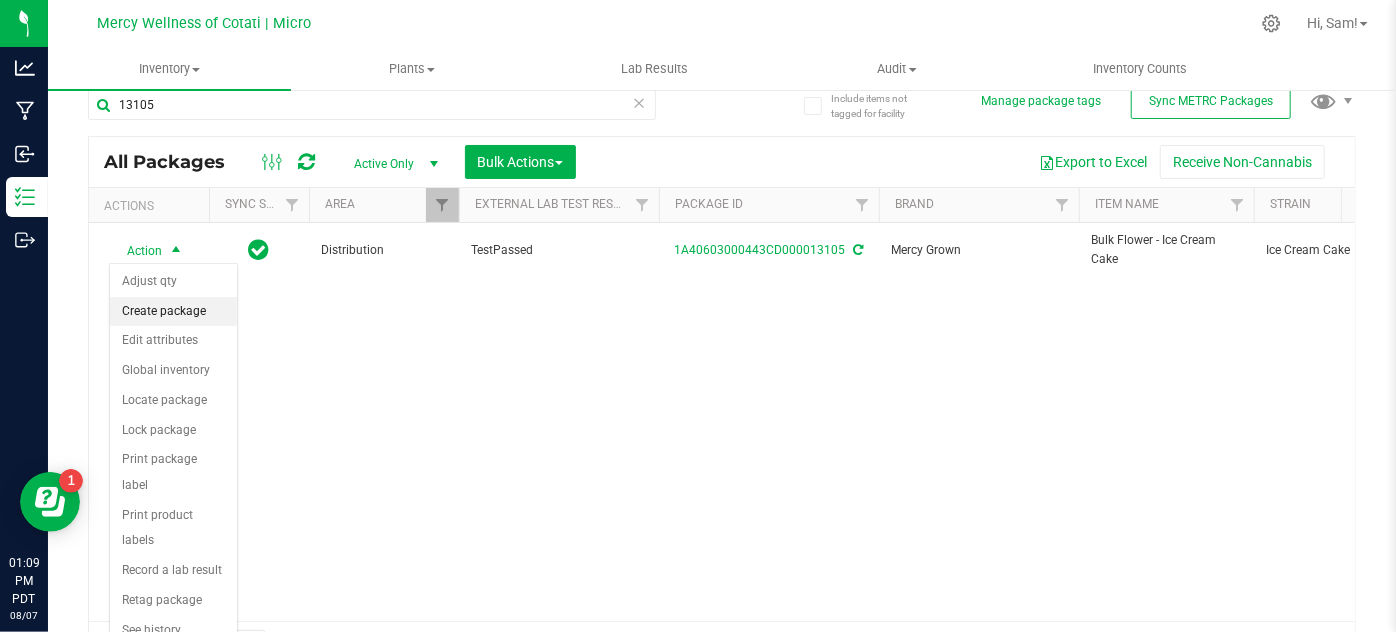 click on "Create package" at bounding box center (173, 312) 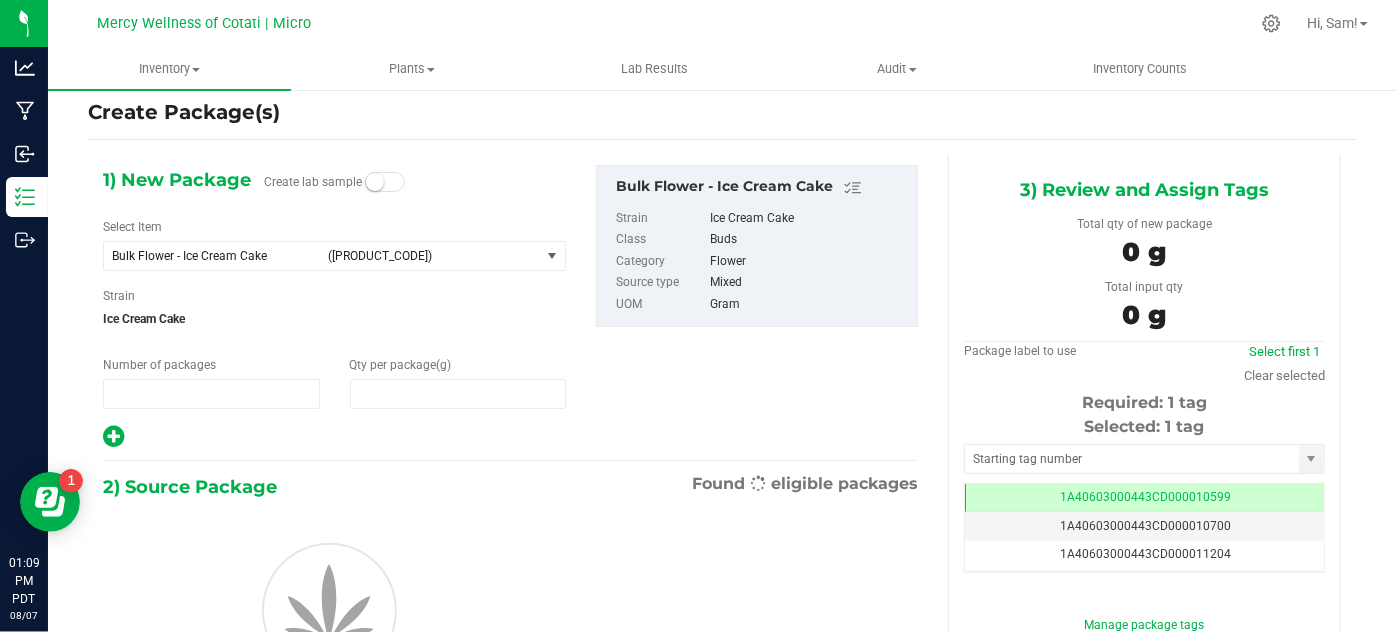 type on "1" 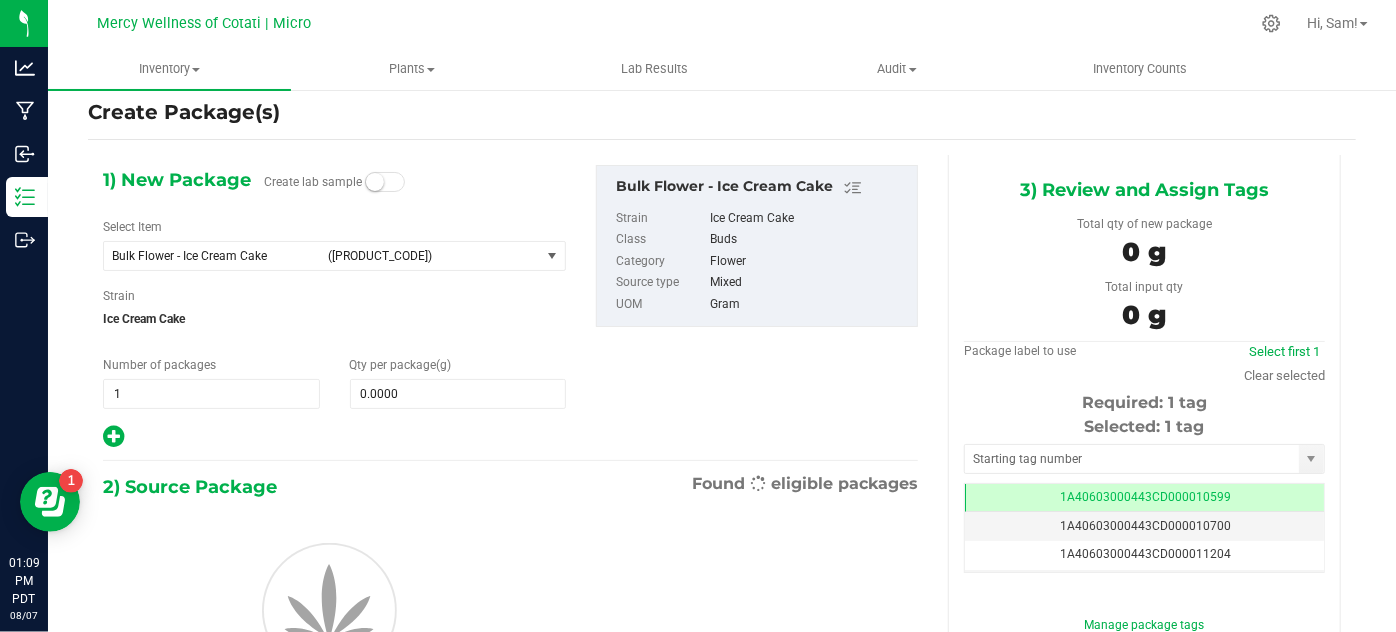 scroll, scrollTop: 0, scrollLeft: 0, axis: both 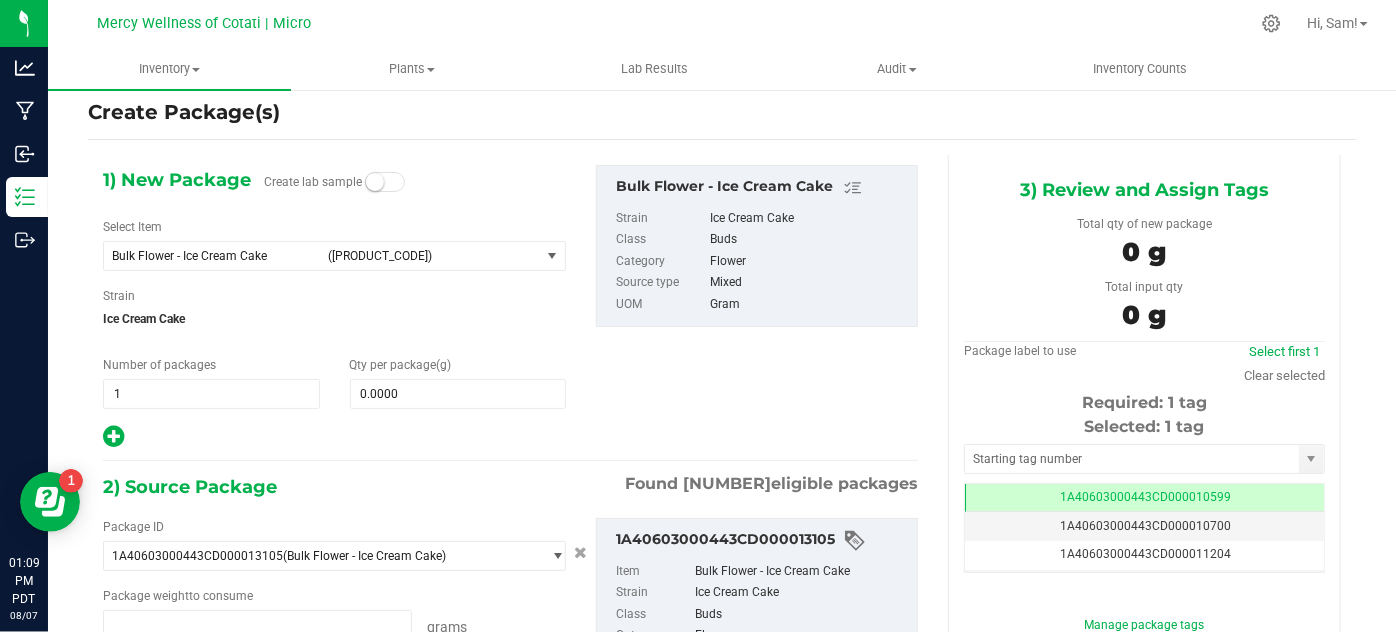 type on "0.0000 g" 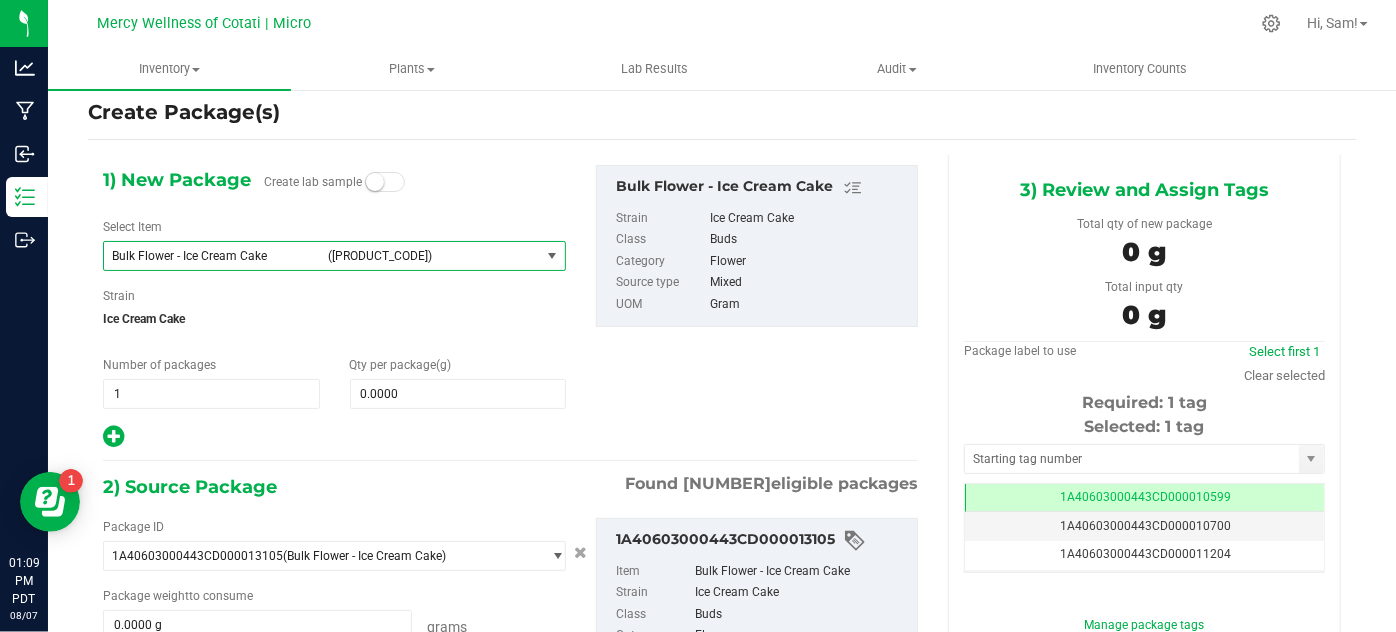 click on "([PRODUCT_CODE])" at bounding box center [430, 256] 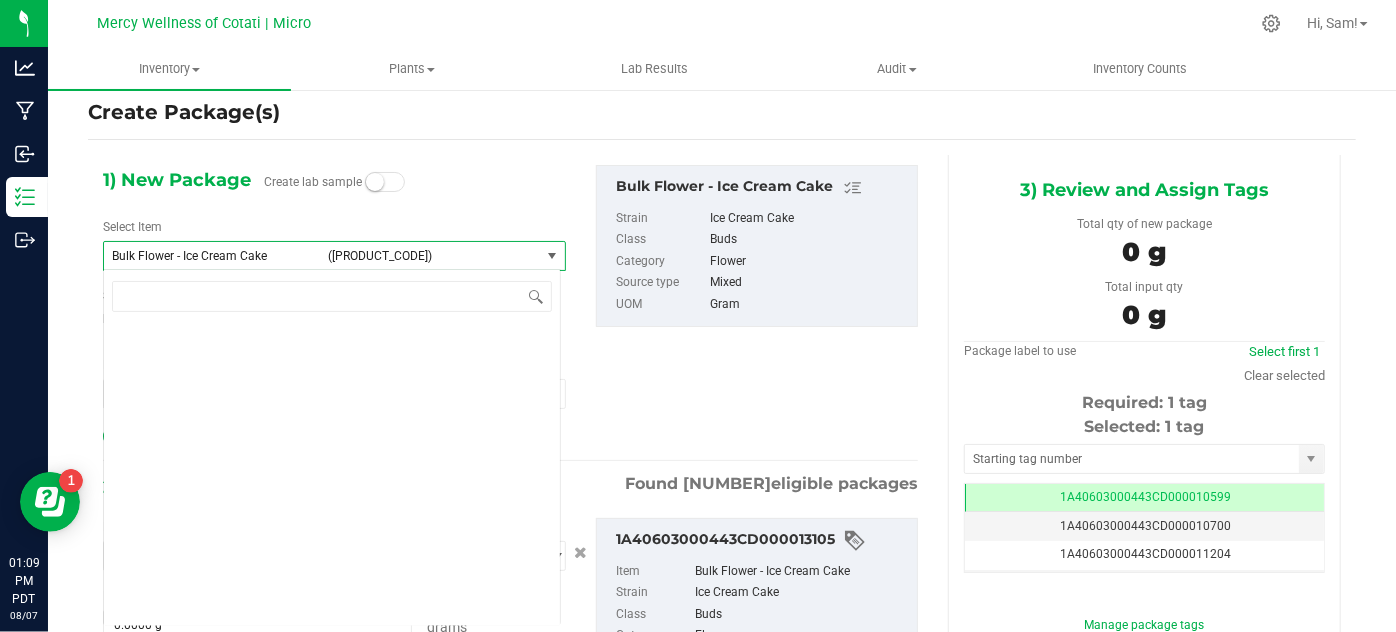 scroll, scrollTop: 55832, scrollLeft: 0, axis: vertical 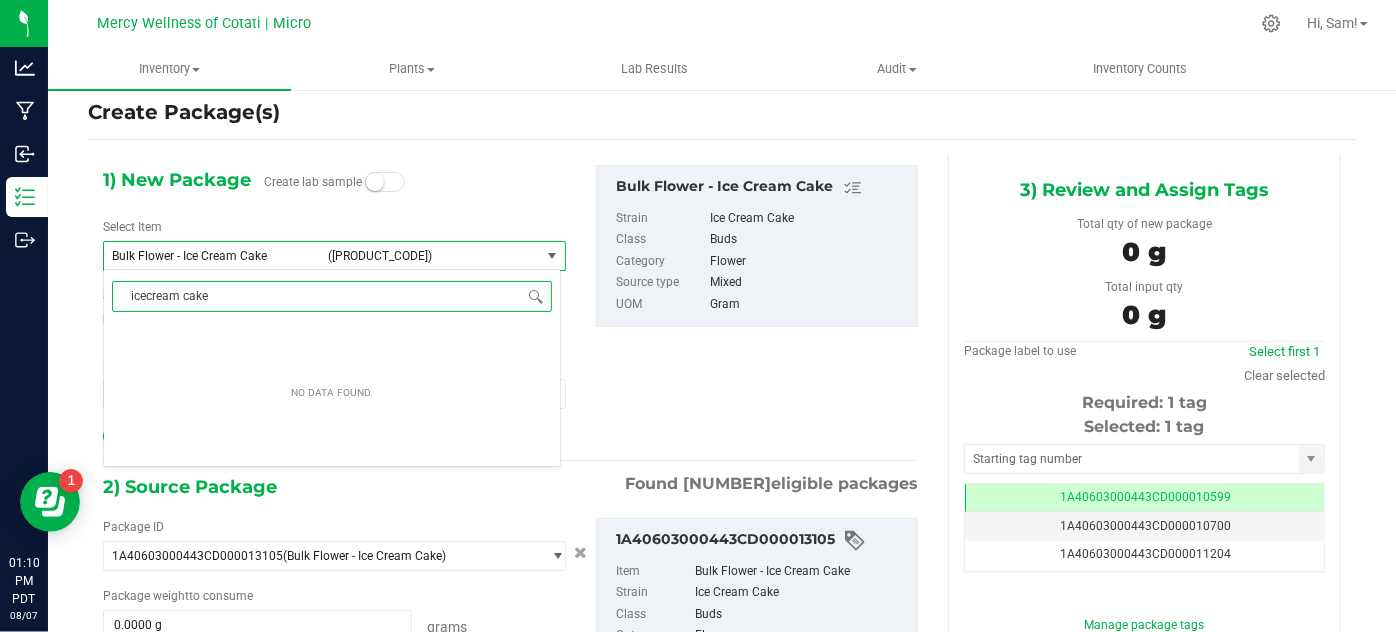 click on "icecream cake" at bounding box center [332, 296] 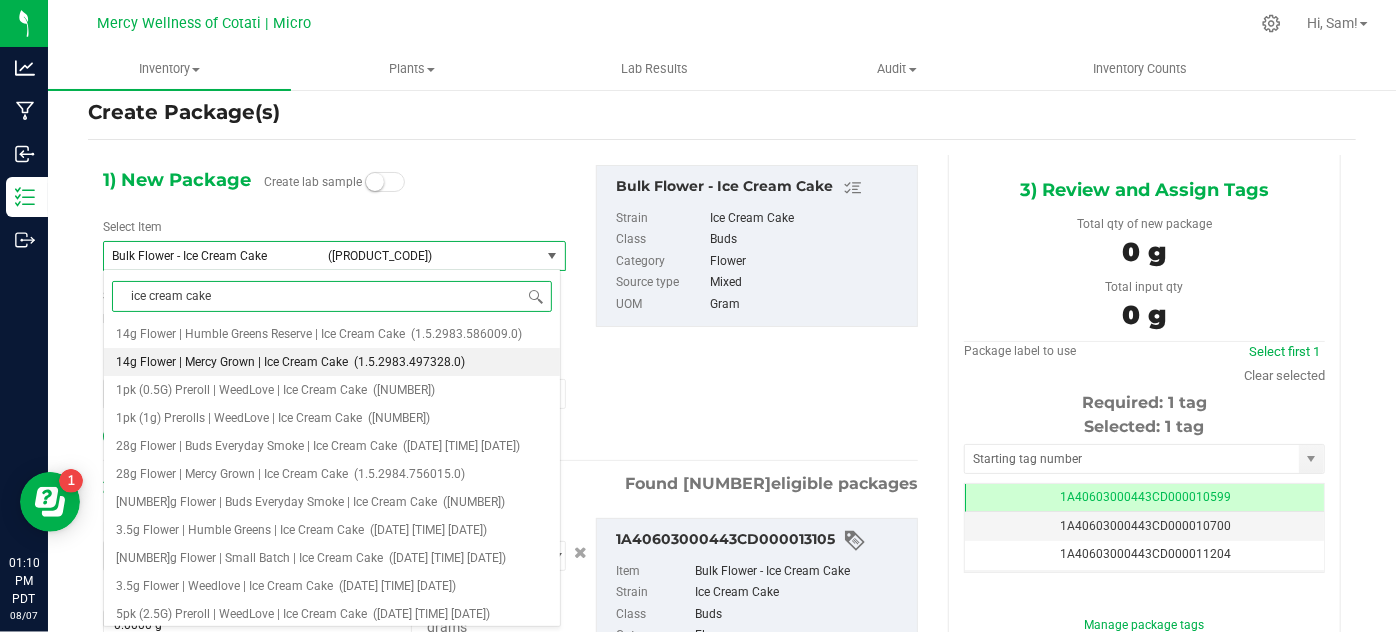 scroll, scrollTop: 0, scrollLeft: 0, axis: both 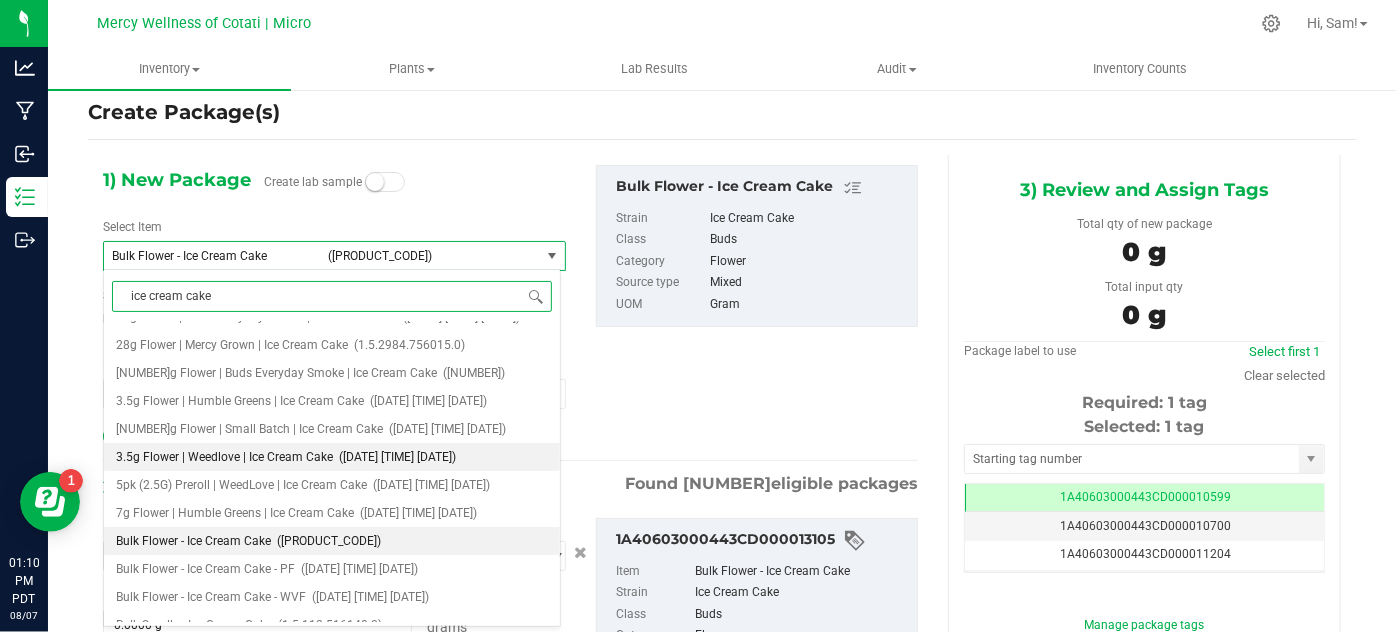 click on "3.5g Flower | Weedlove | Ice Cream Cake" at bounding box center [224, 457] 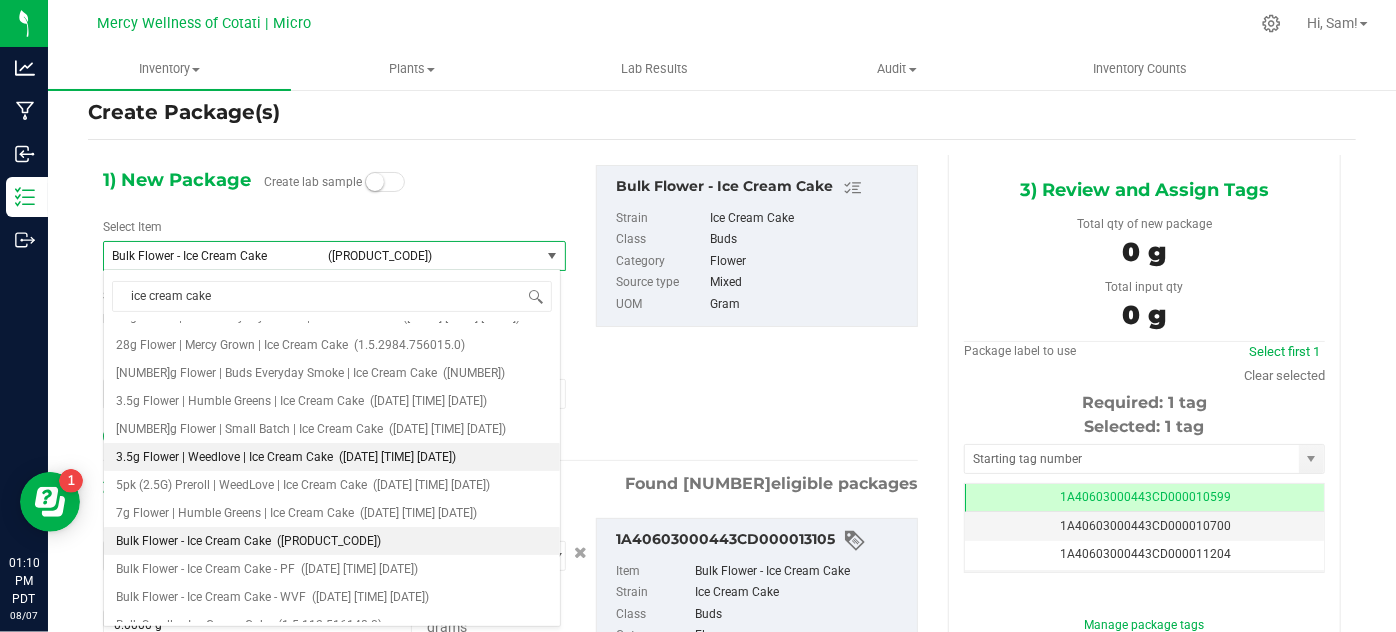 type 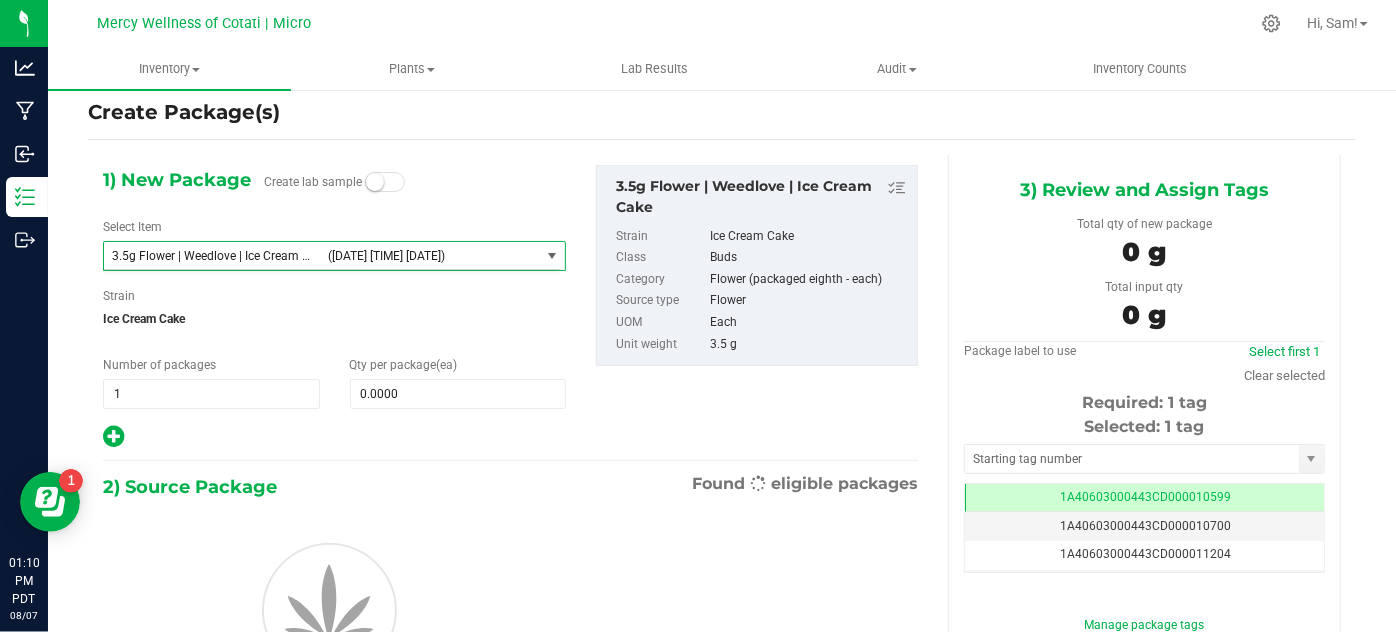 type on "0" 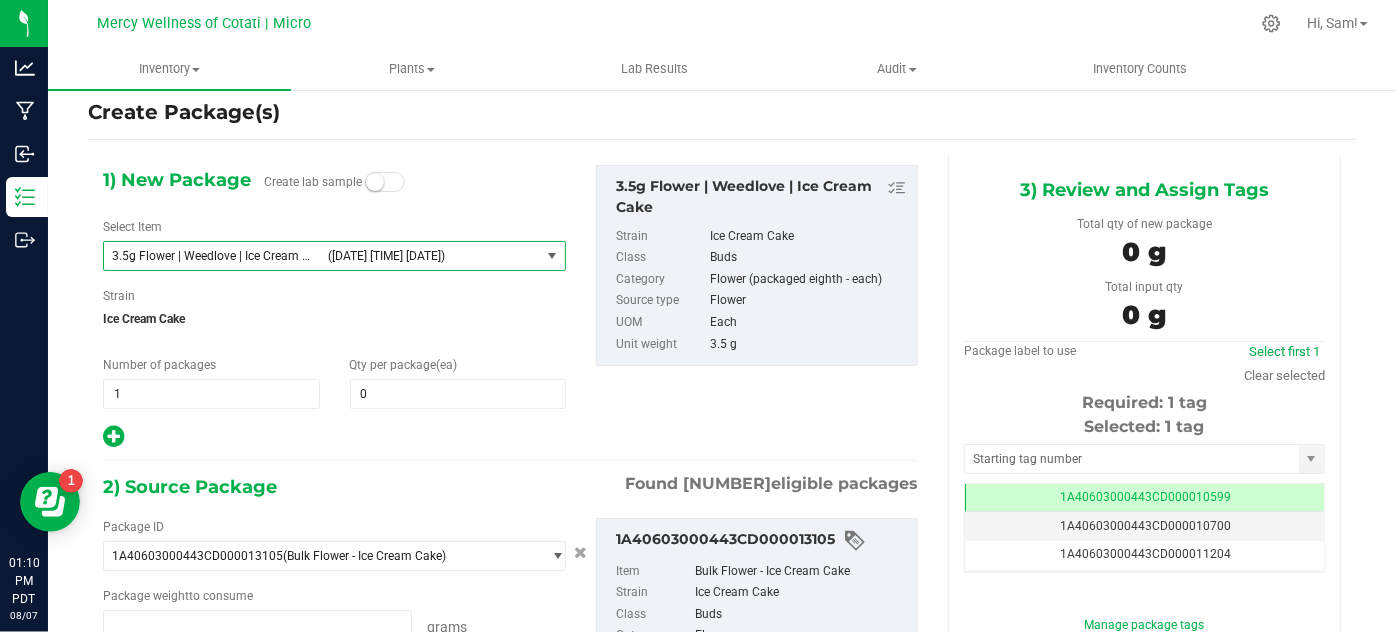type on "0.0000 g" 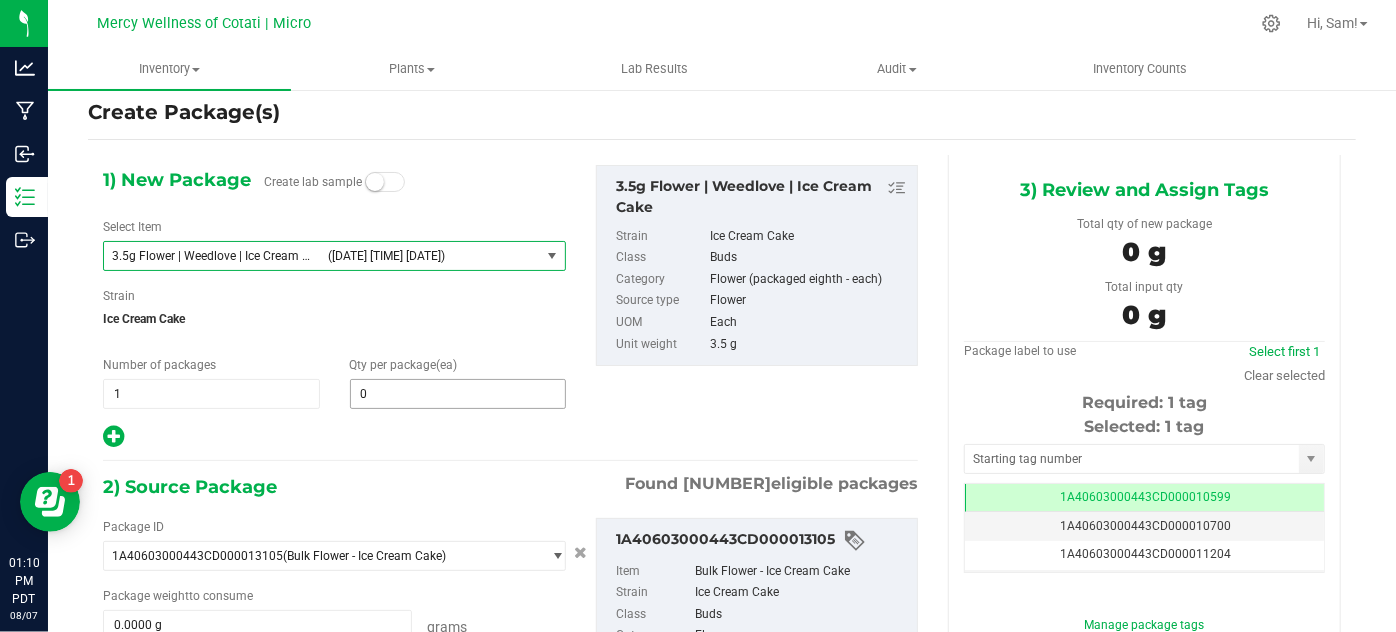 click on "0 0" at bounding box center [458, 394] 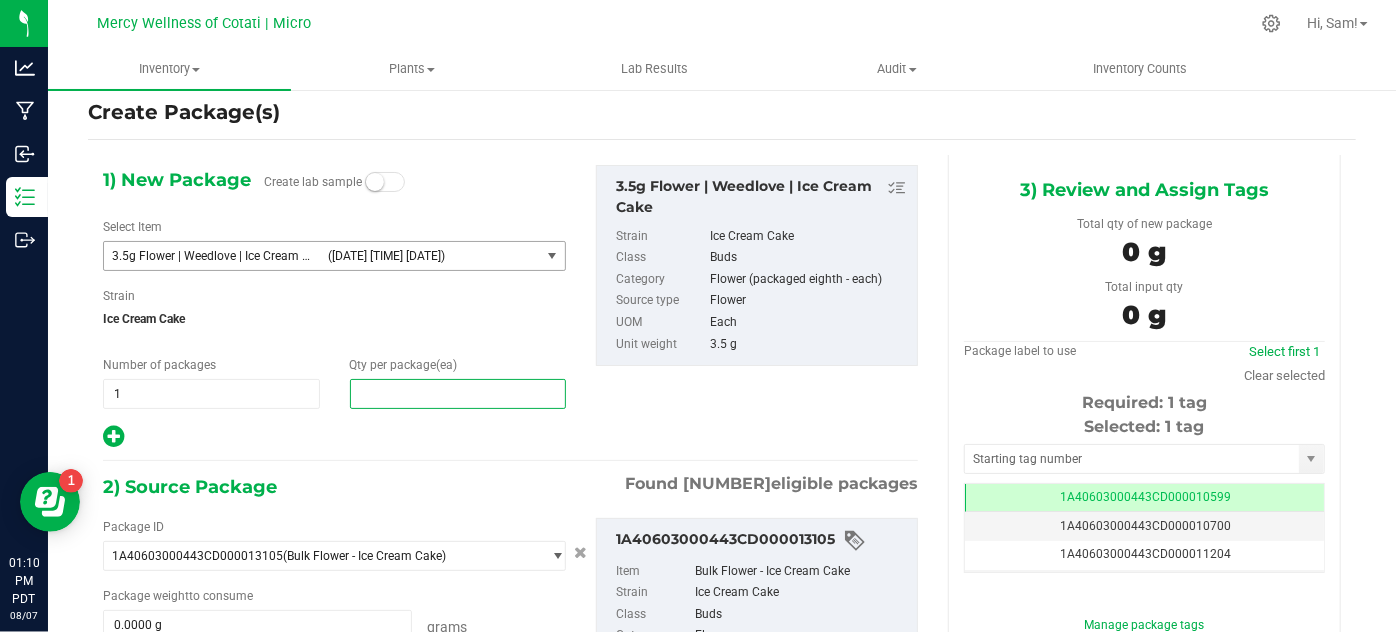 click on "3.5g Flower | Weedlove | Ice Cream Cake
([DATE] [TIME] [DATE])" at bounding box center (322, 256) 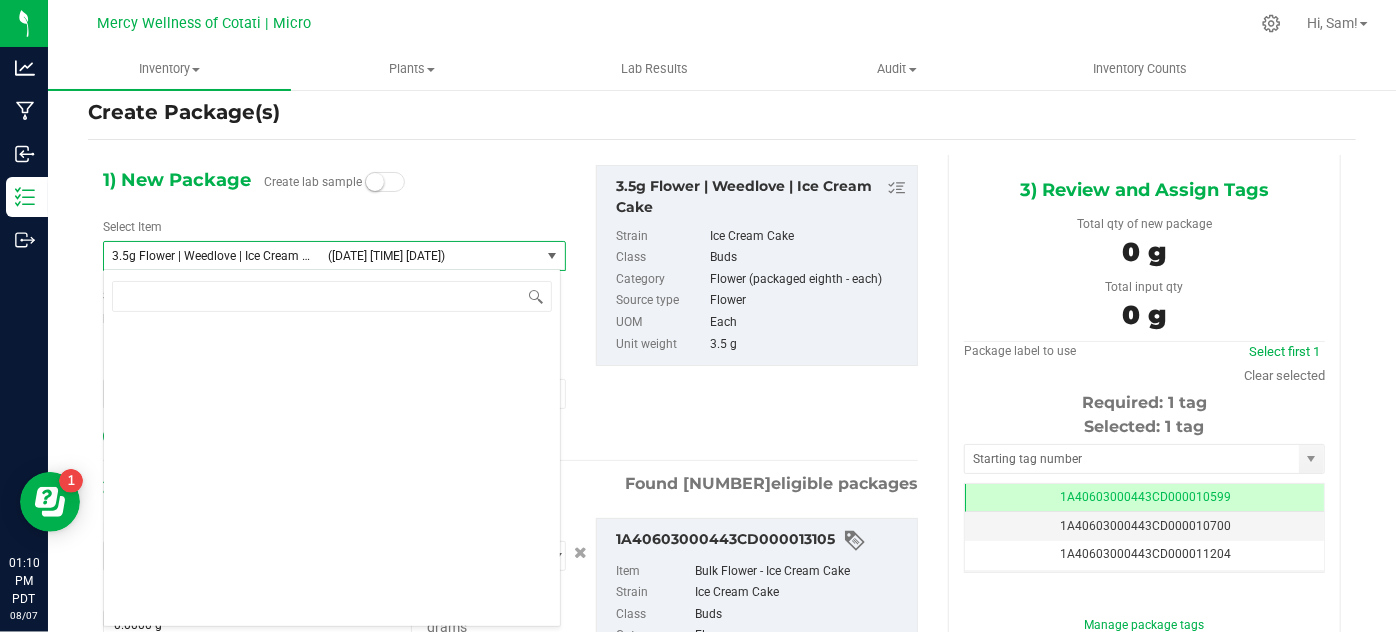 click on "3.5g Flower | Weedlove | Ice Cream Cake
([DATE] [TIME] [DATE])" at bounding box center (322, 256) 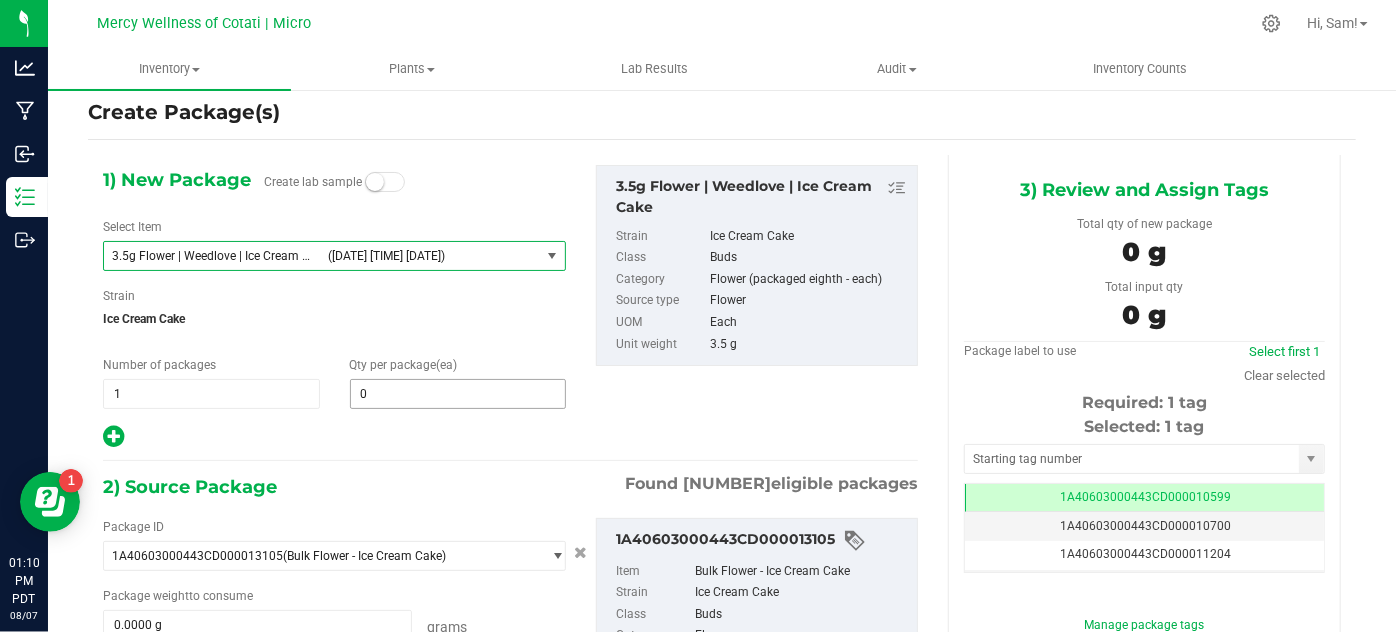 click on "0 0" at bounding box center (458, 394) 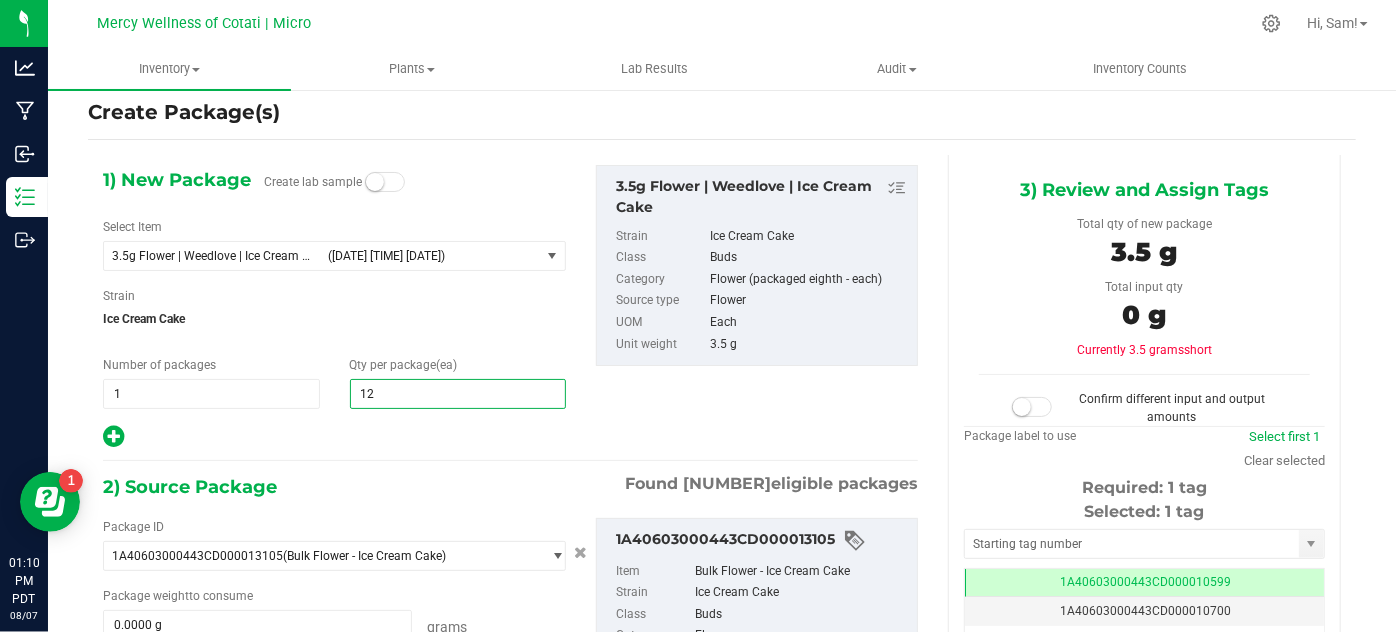 type on "128" 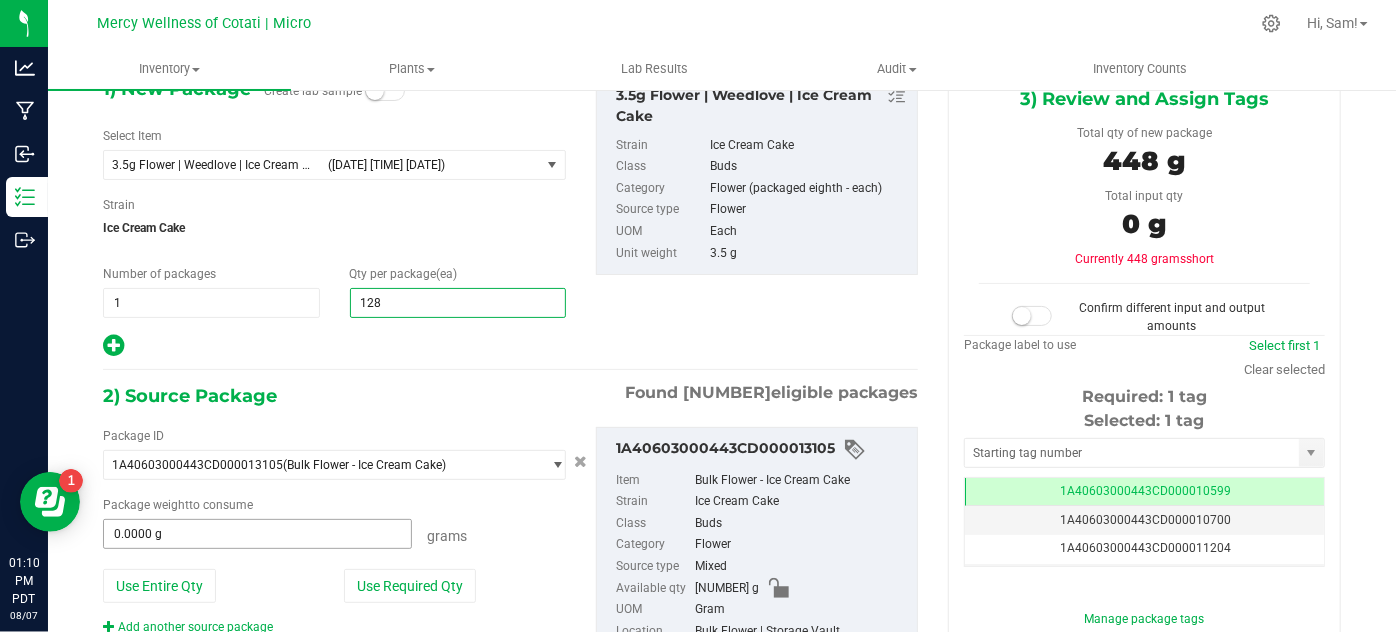 click on "0.0000 g" at bounding box center (257, 534) 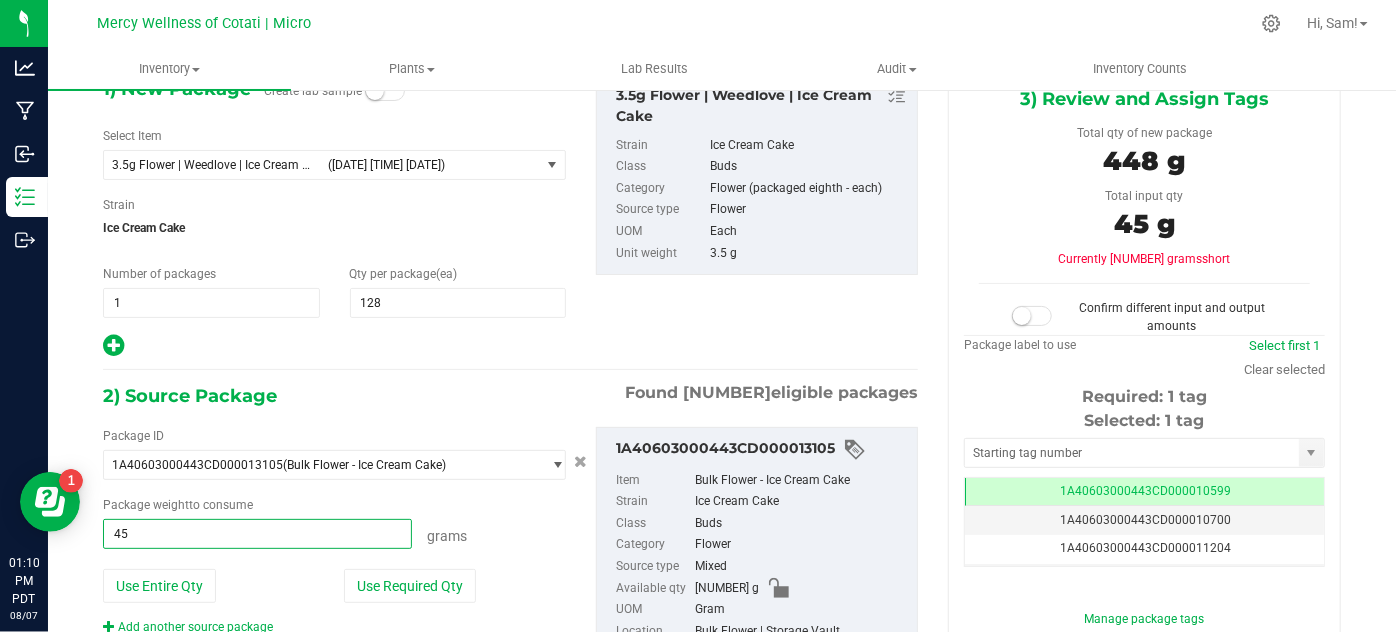 type on "456" 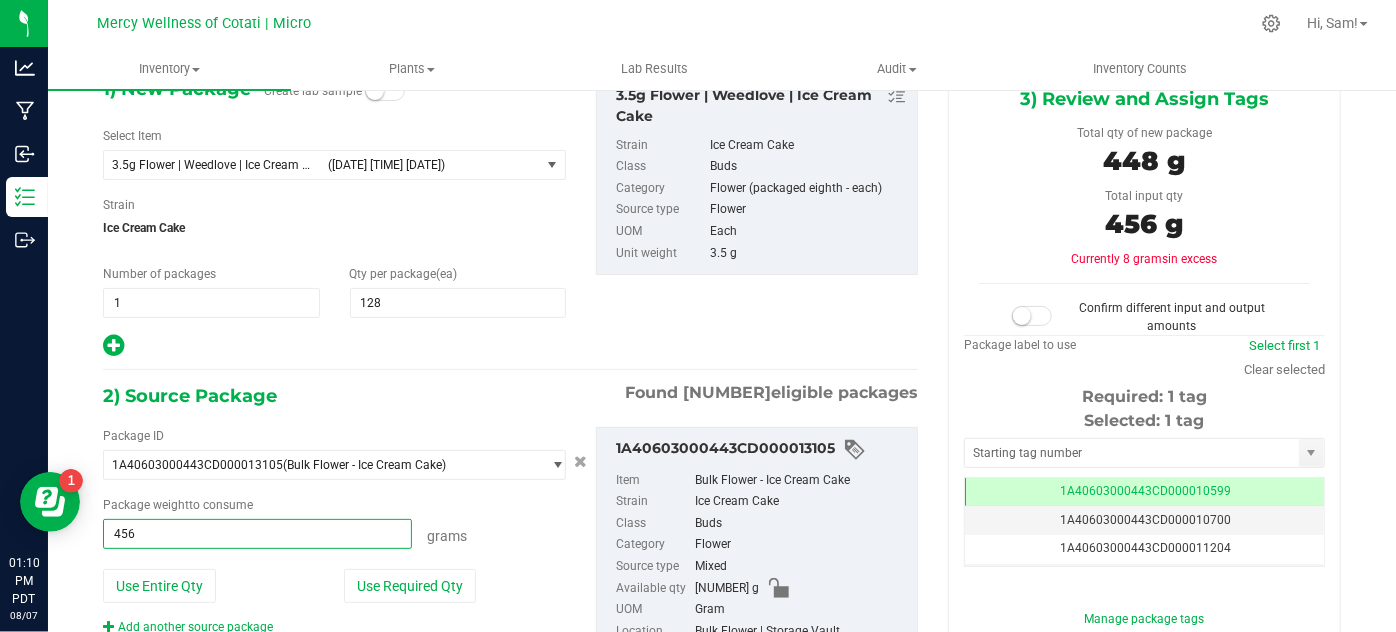 click on "[NUMBER]) Source Package
Found
[NUMBER]
eligible packages" at bounding box center (510, 396) 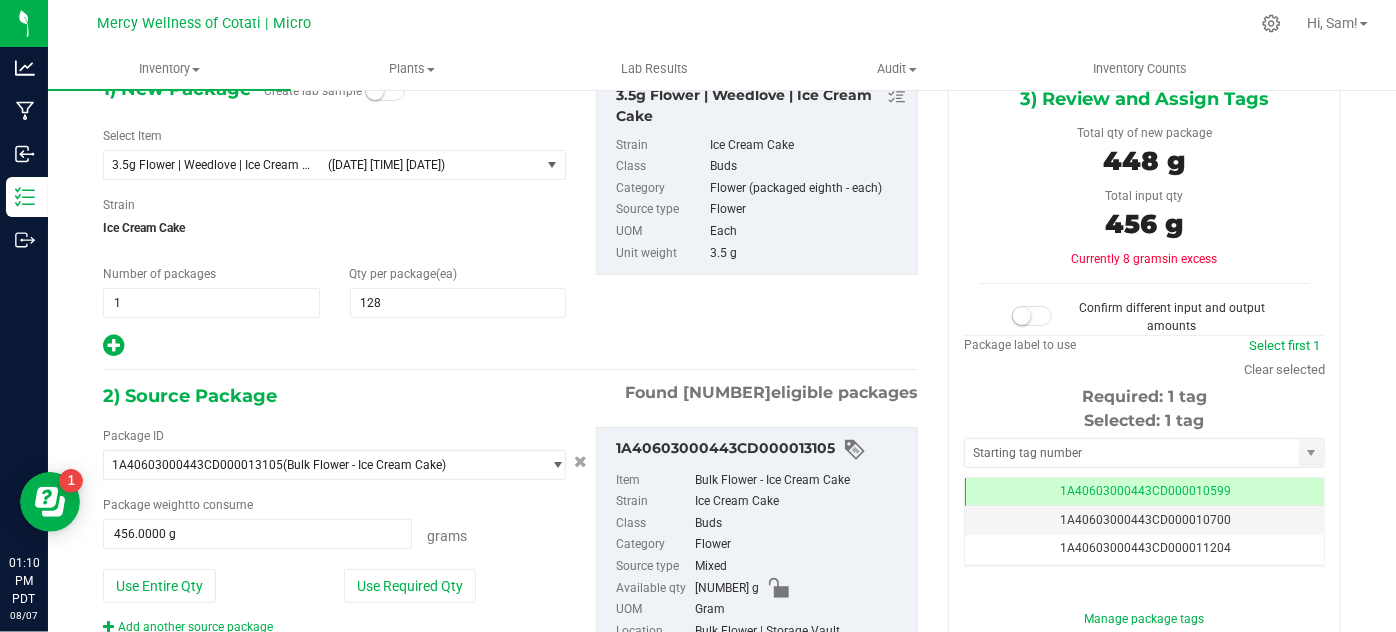 click at bounding box center (1032, 316) 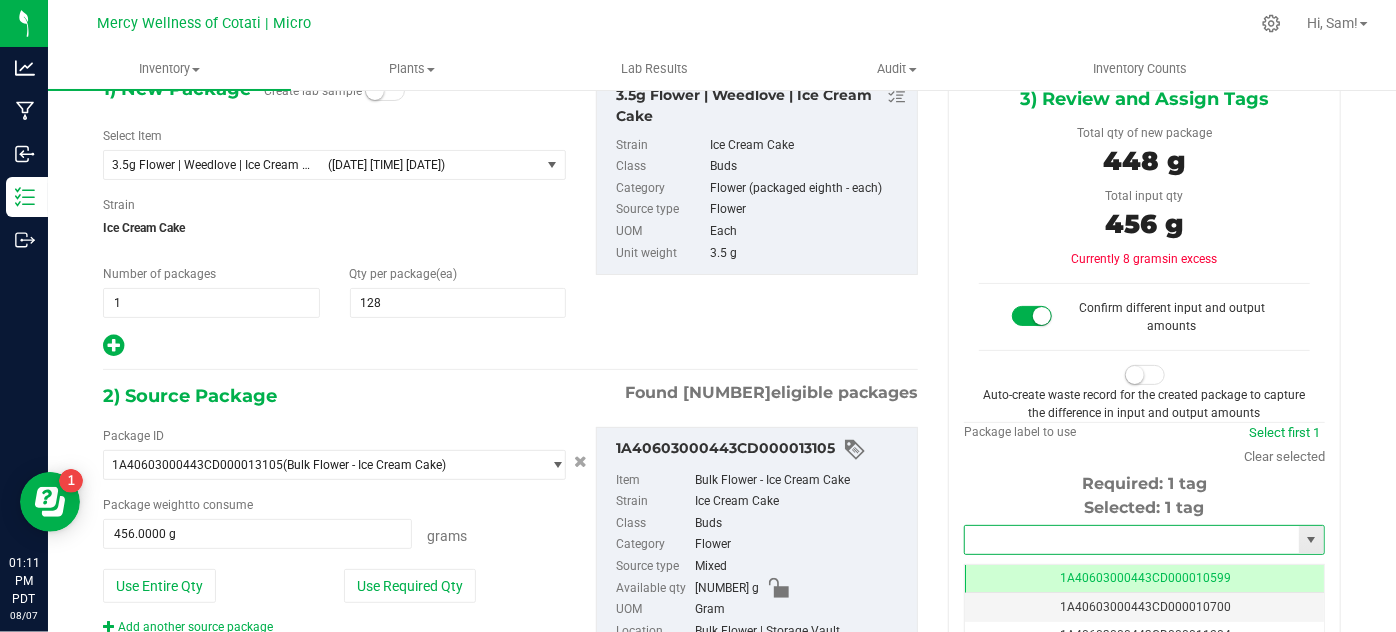 click at bounding box center [1132, 540] 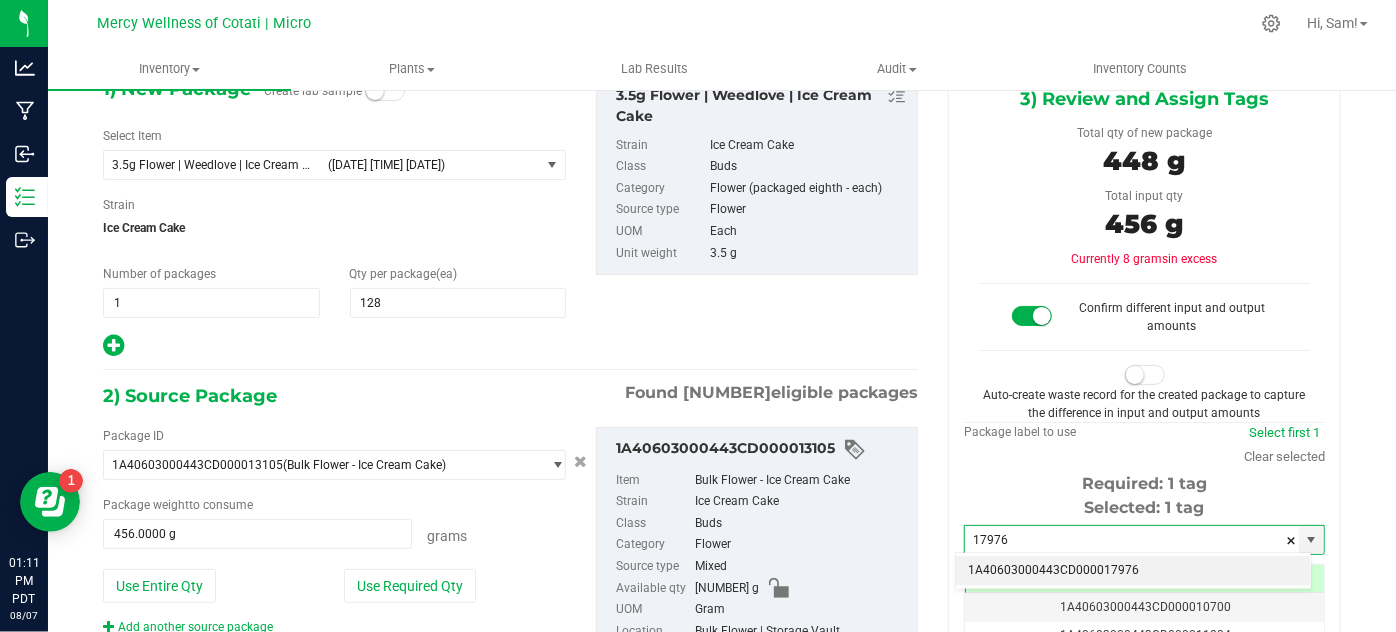 click on "1A40603000443CD000017976" at bounding box center (1133, 571) 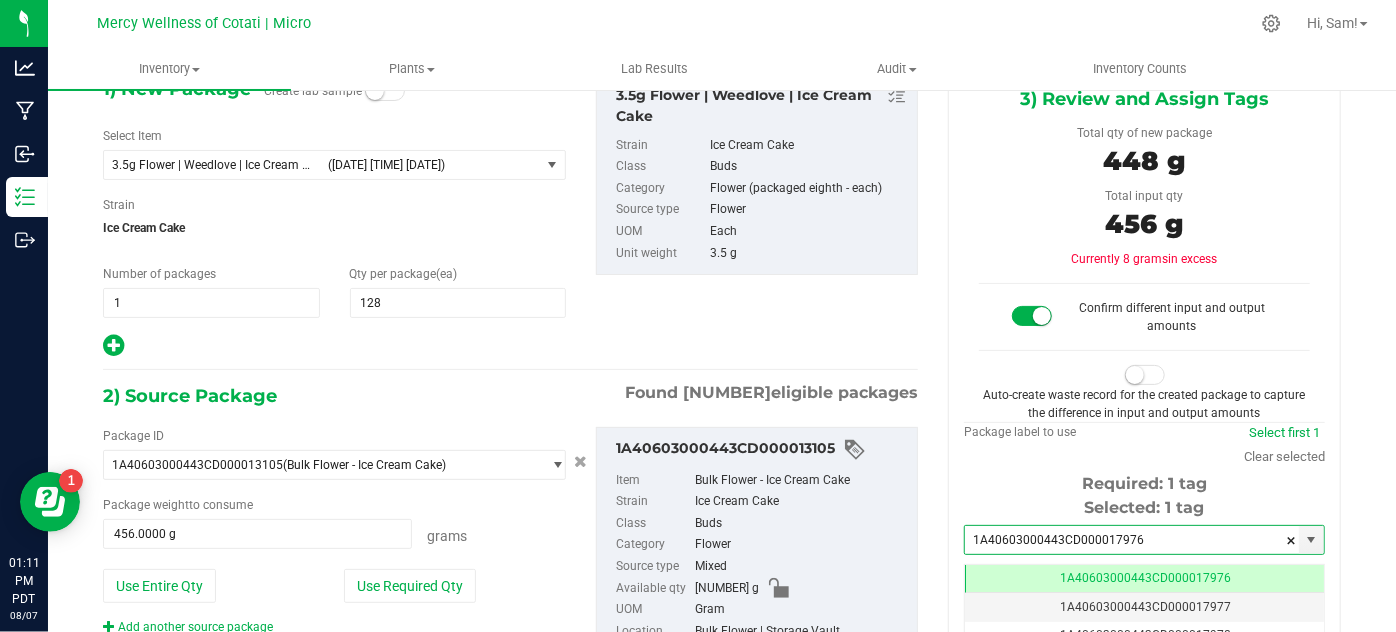 scroll, scrollTop: 0, scrollLeft: 0, axis: both 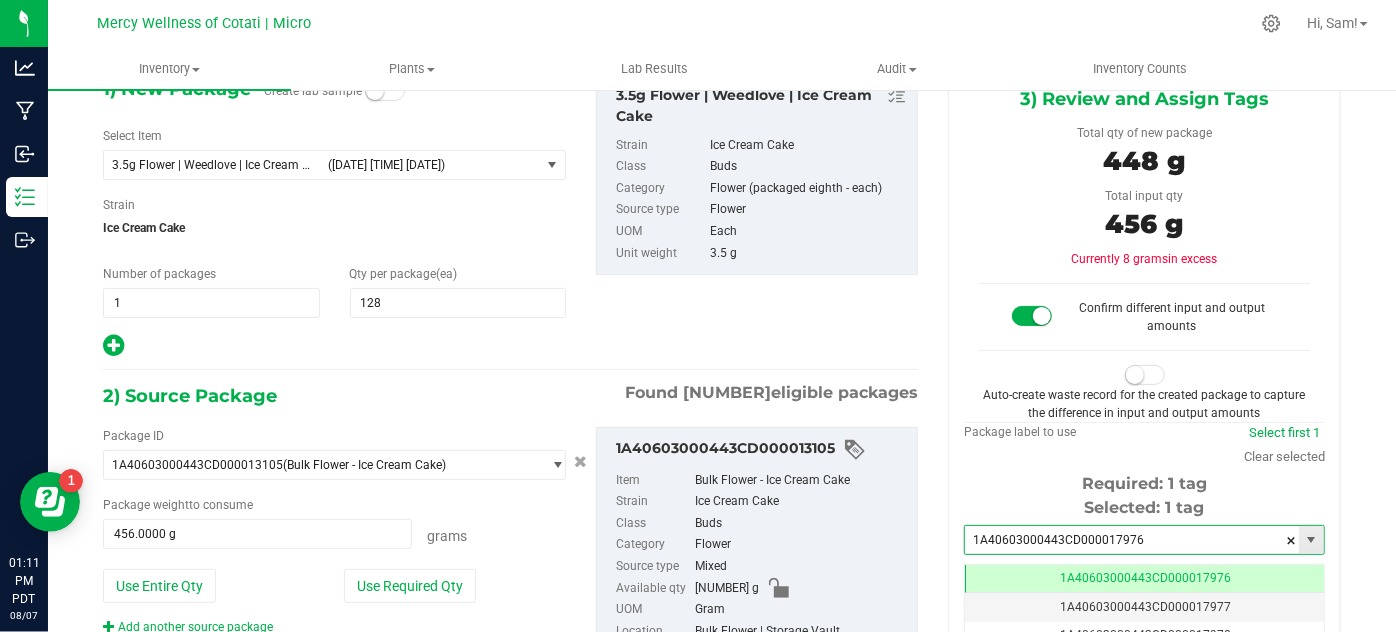 click on "1A40603000443CD000017976" at bounding box center (1132, 540) 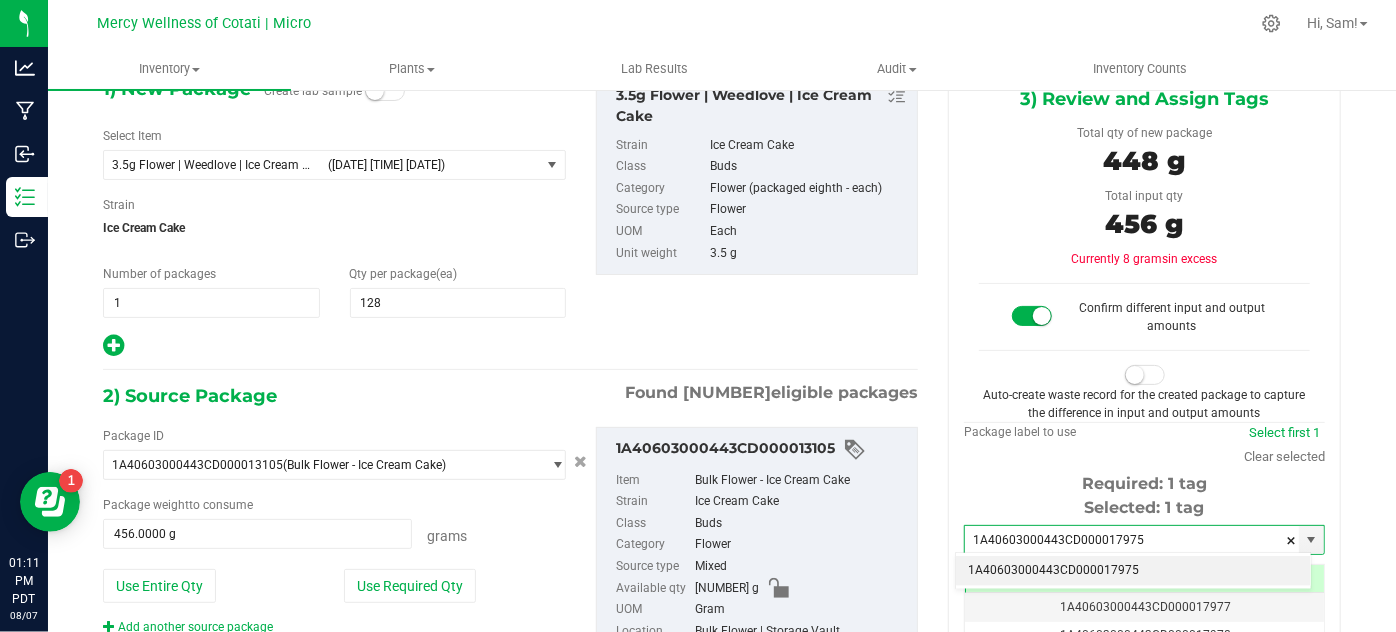 click on "1A40603000443CD000017975" at bounding box center [1133, 571] 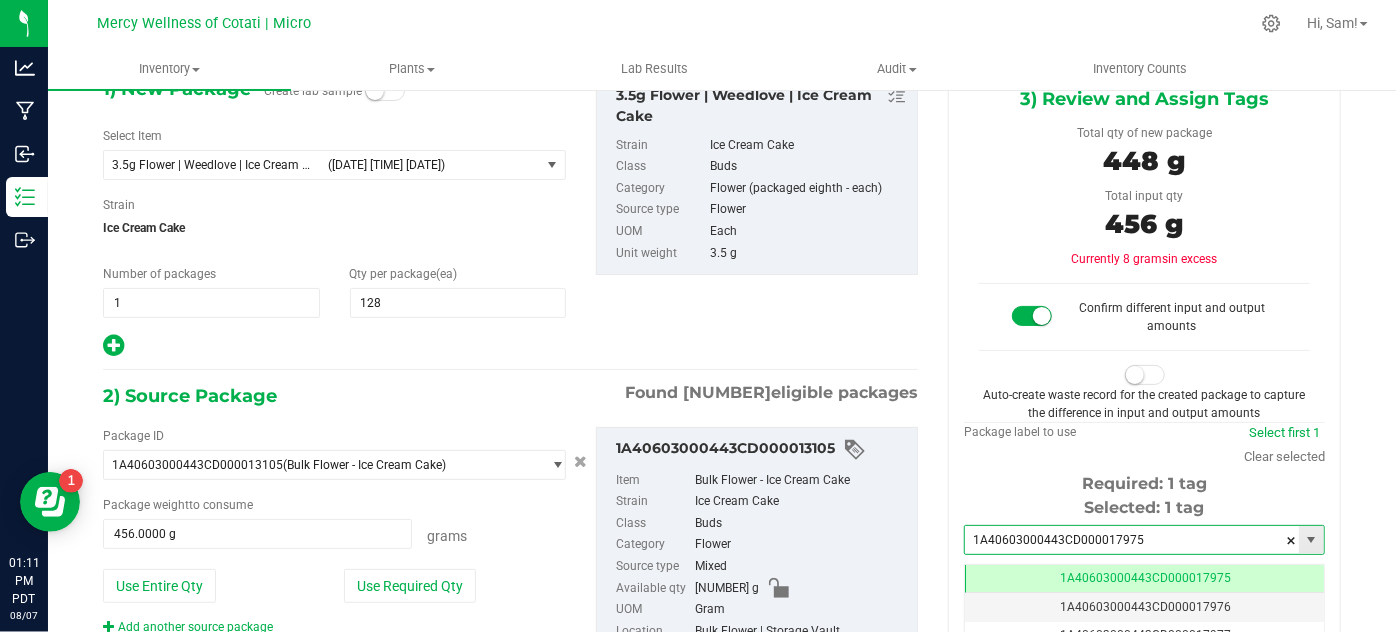 scroll, scrollTop: 0, scrollLeft: 0, axis: both 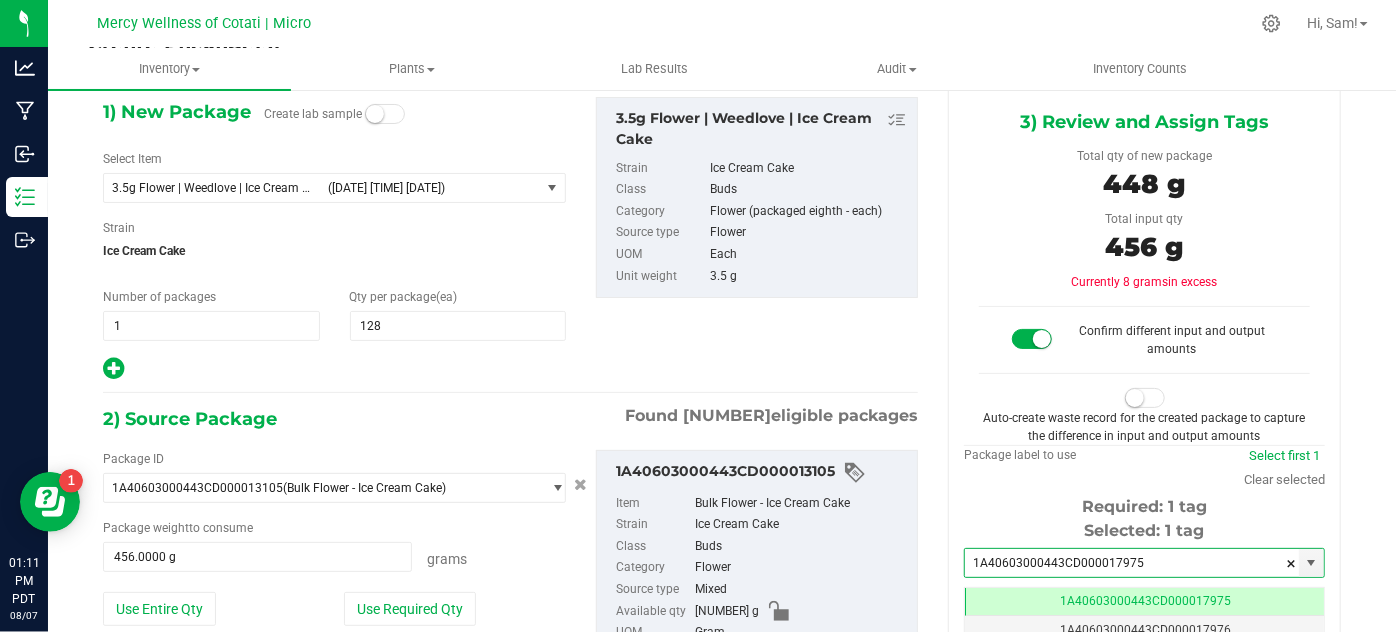type on "1A40603000443CD000017975" 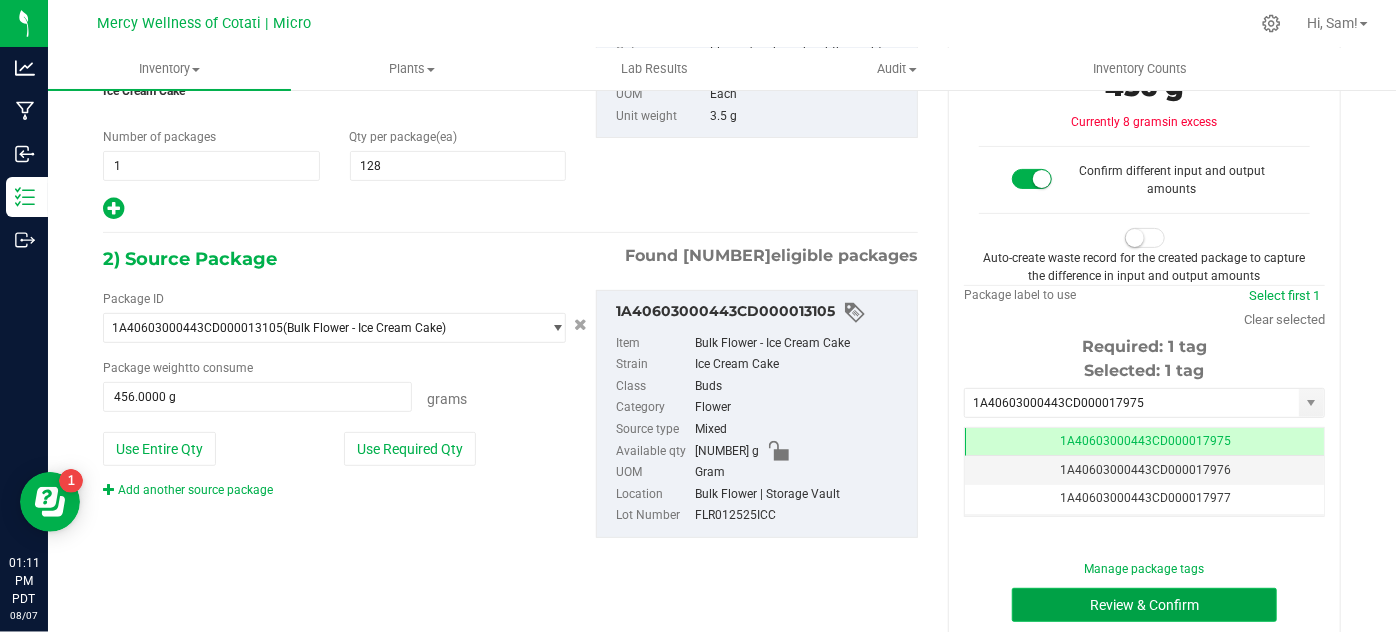 click on "Review & Confirm" at bounding box center [1144, 605] 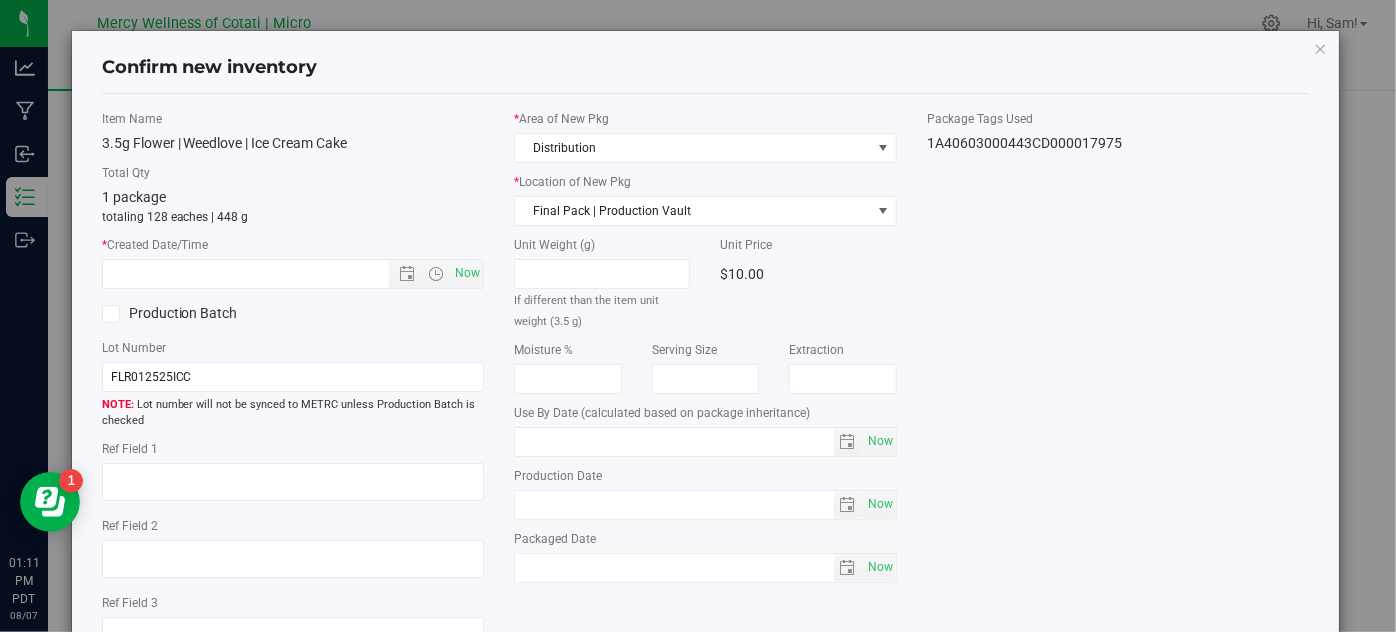 type on "[YEAR]-[MONTH]-[DAY]" 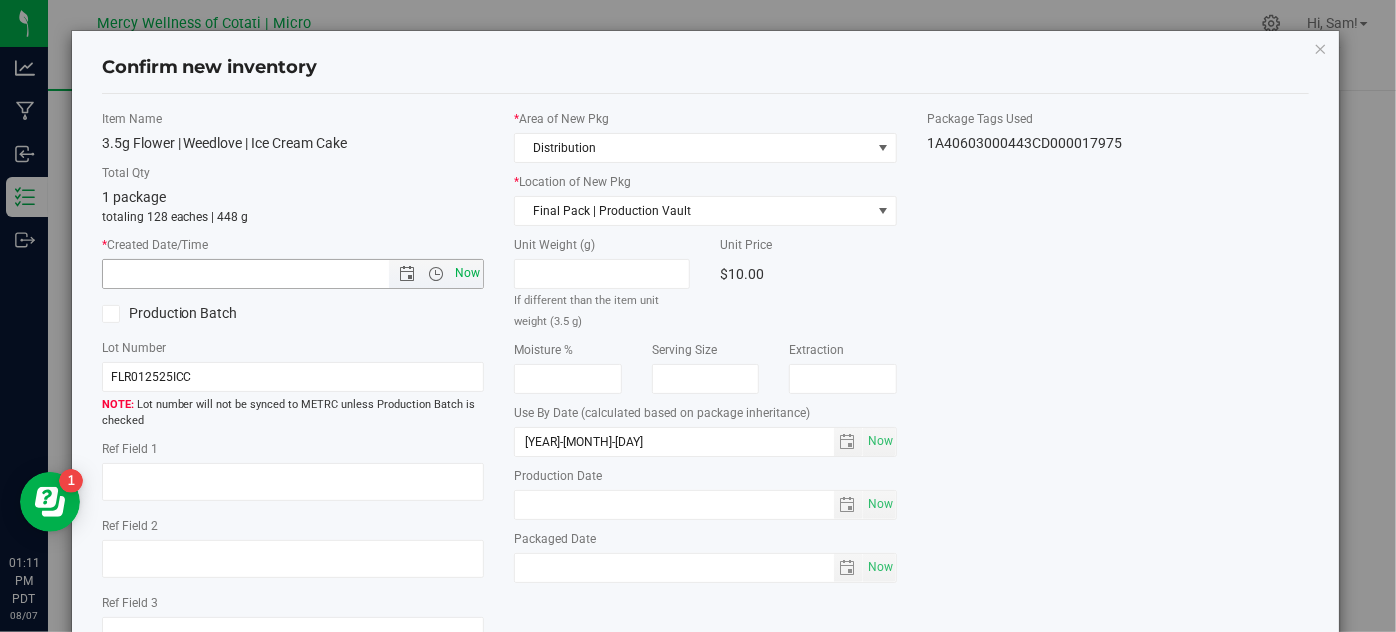click on "Now" at bounding box center (468, 273) 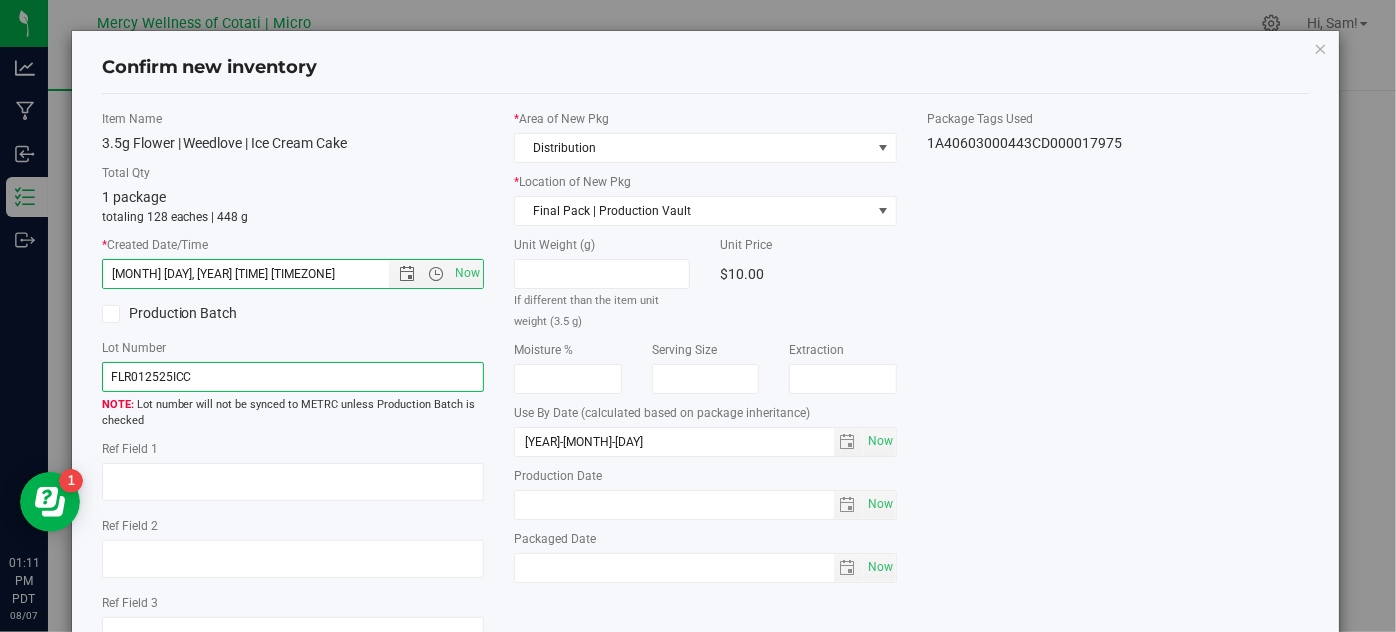 click on "FLR012525ICC" at bounding box center (293, 377) 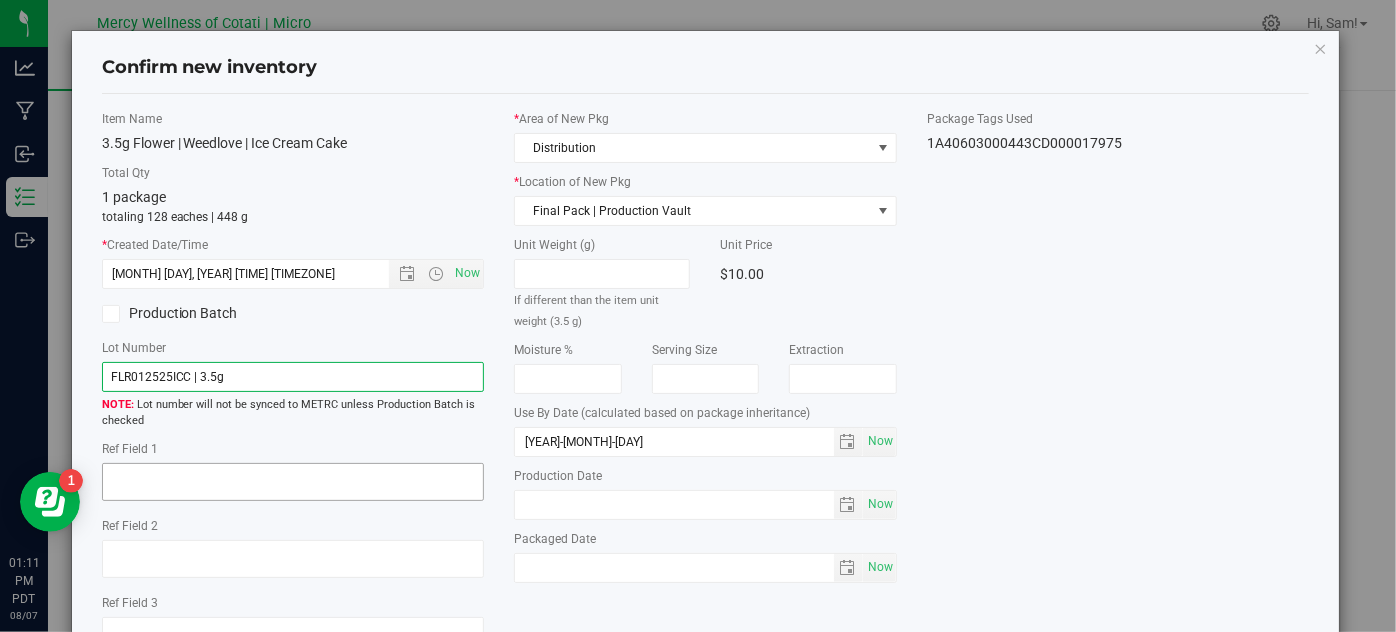 type on "FLR012525ICC | 3.5g" 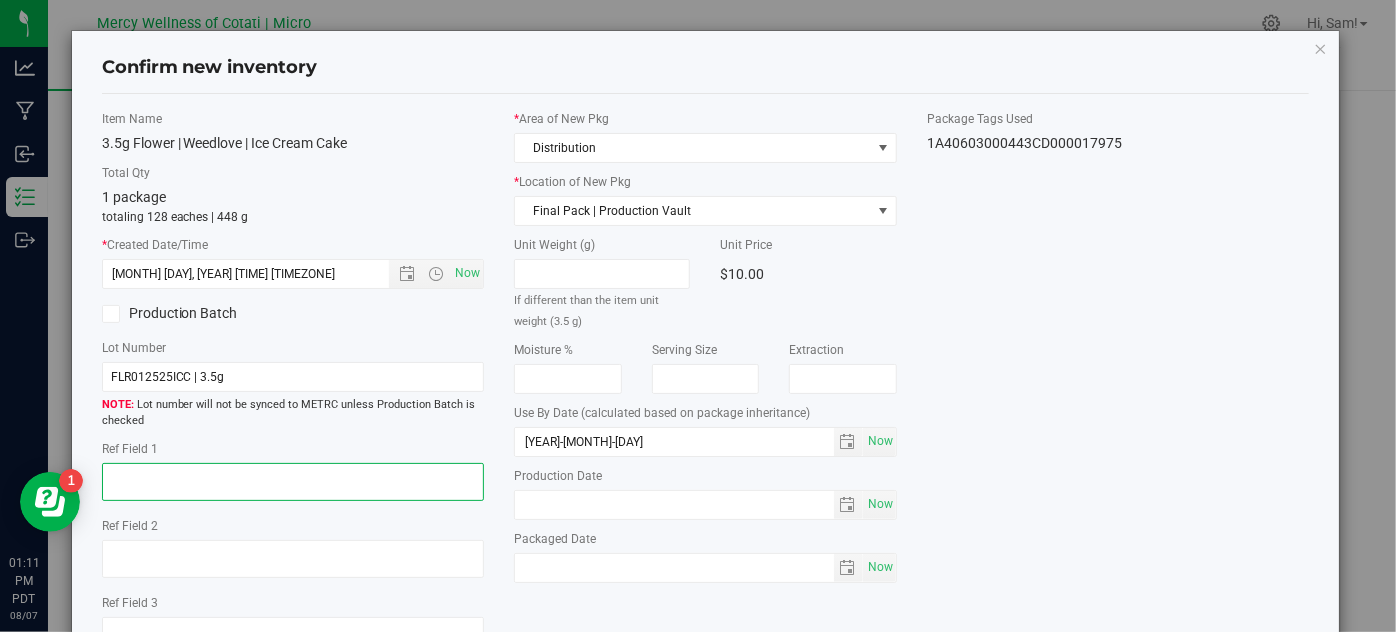click at bounding box center [293, 482] 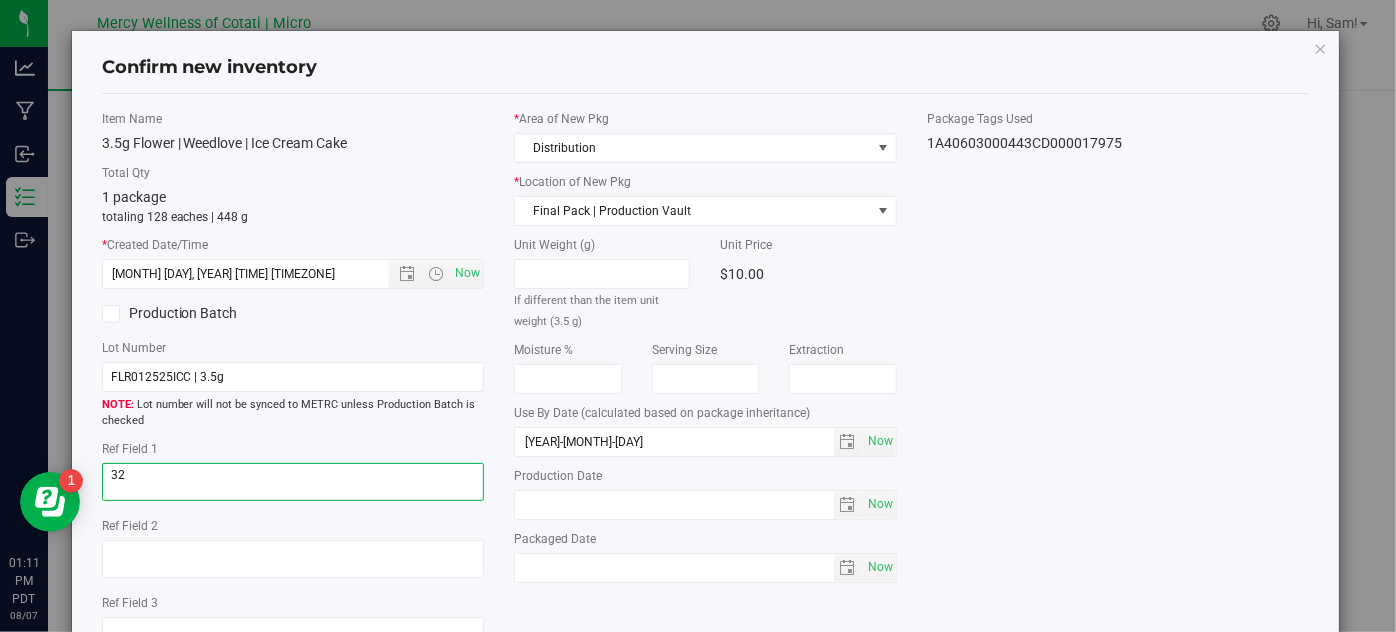 type on "32" 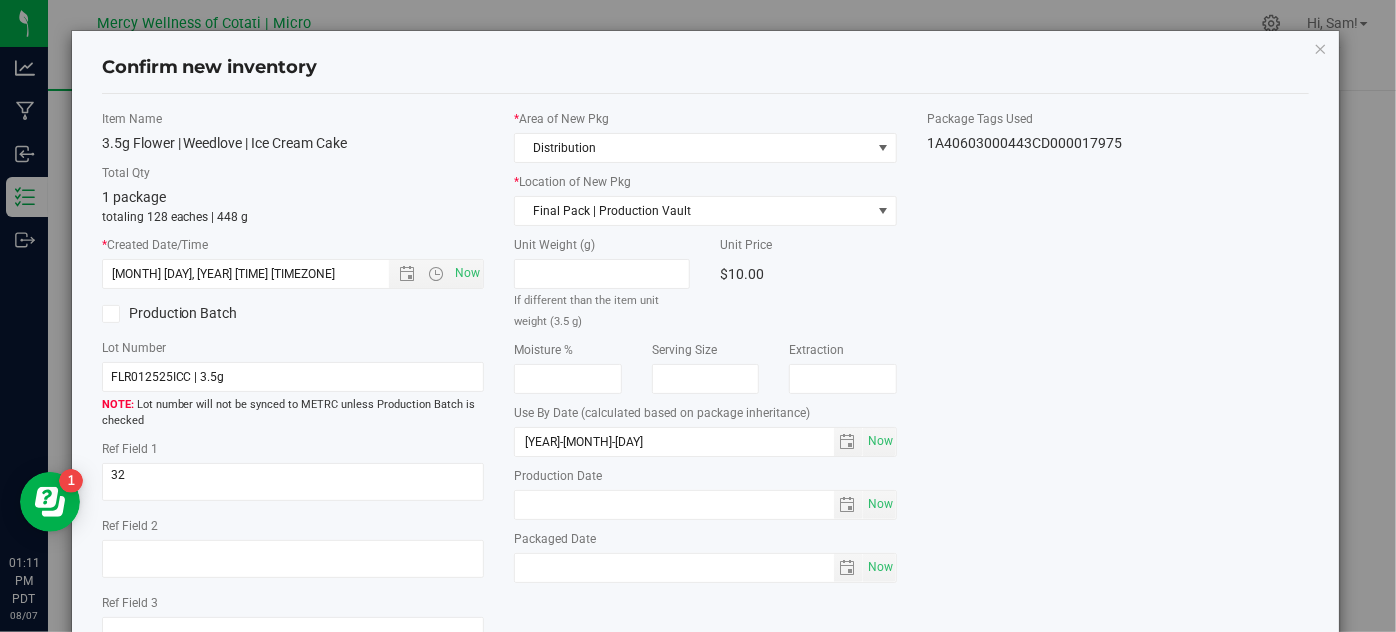 click on "8/7/2025 1:11 PM" at bounding box center (706, 390) 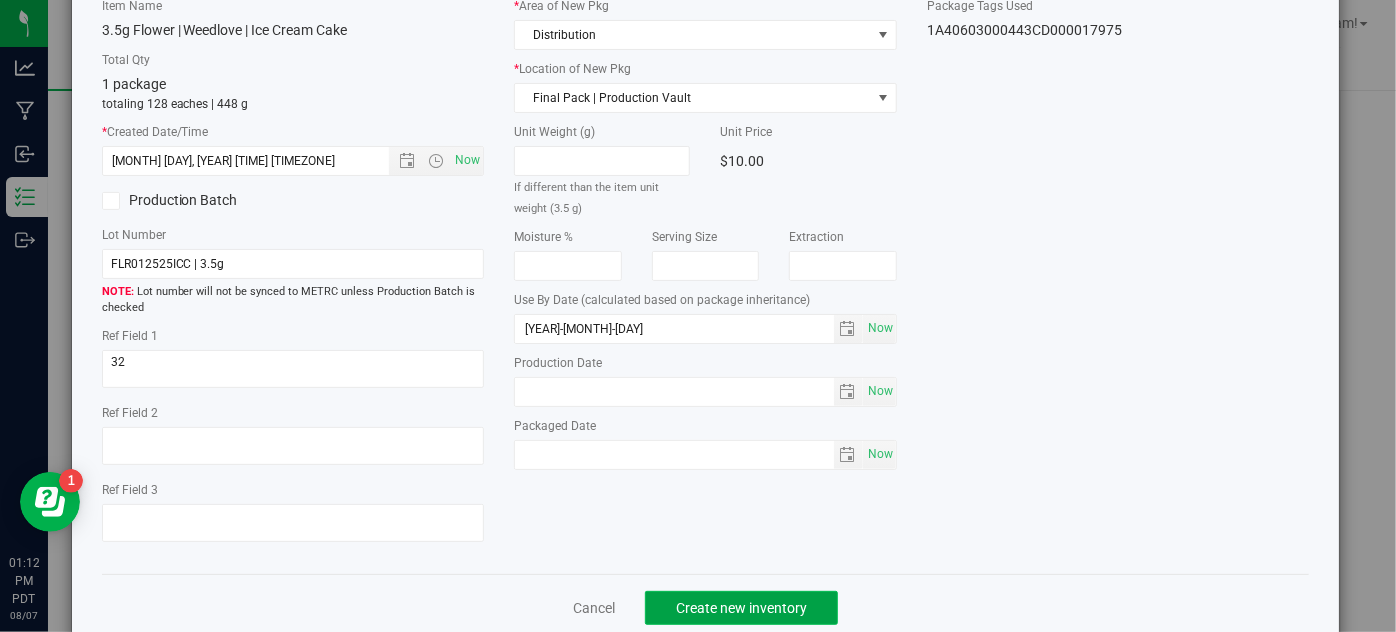 click on "Create new inventory" 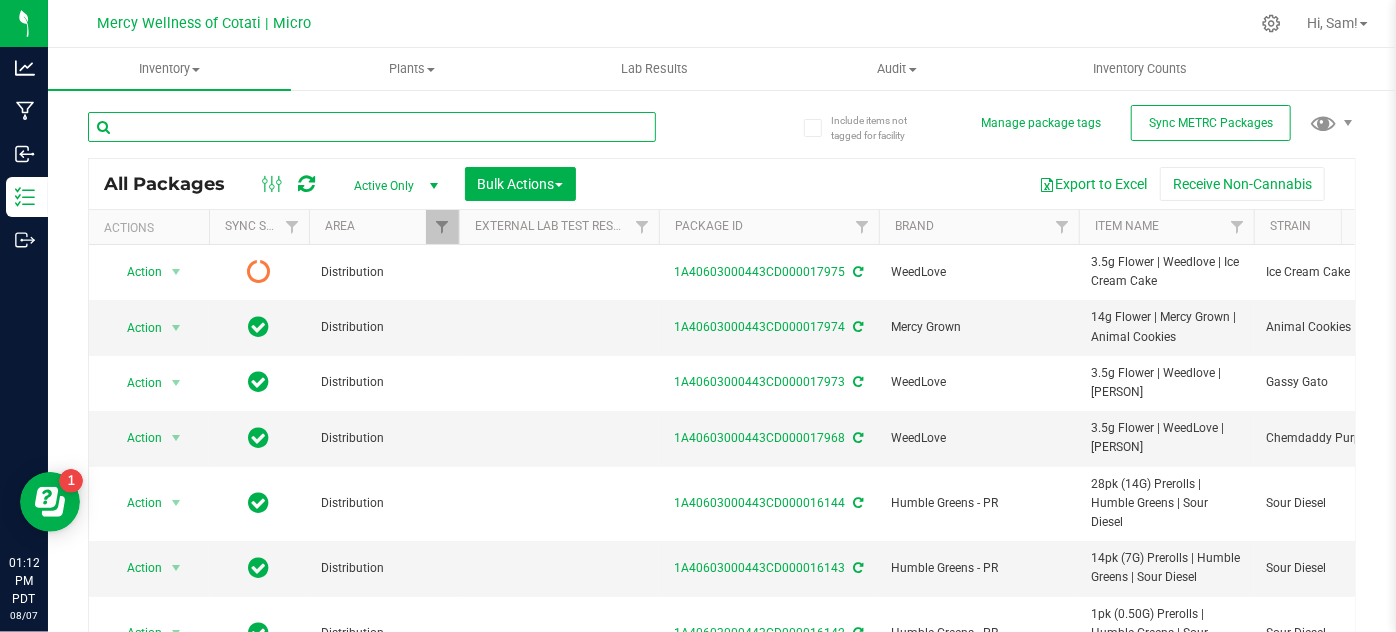 click at bounding box center (372, 127) 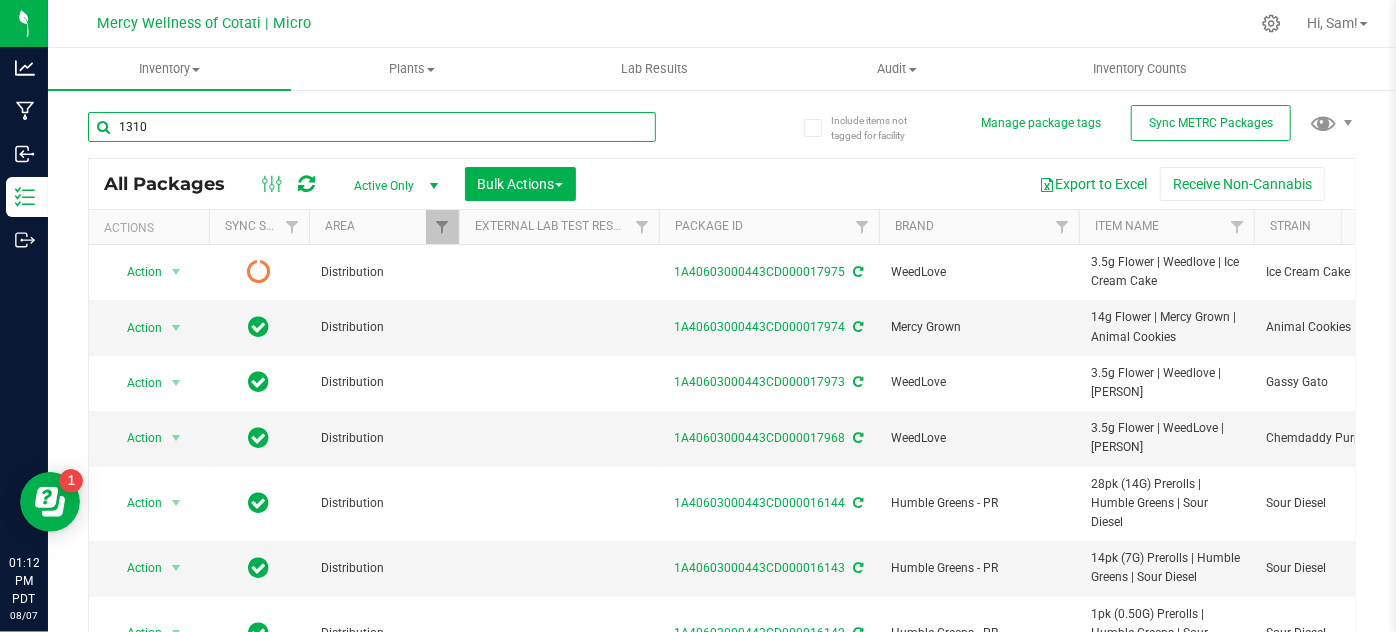 type on "13105" 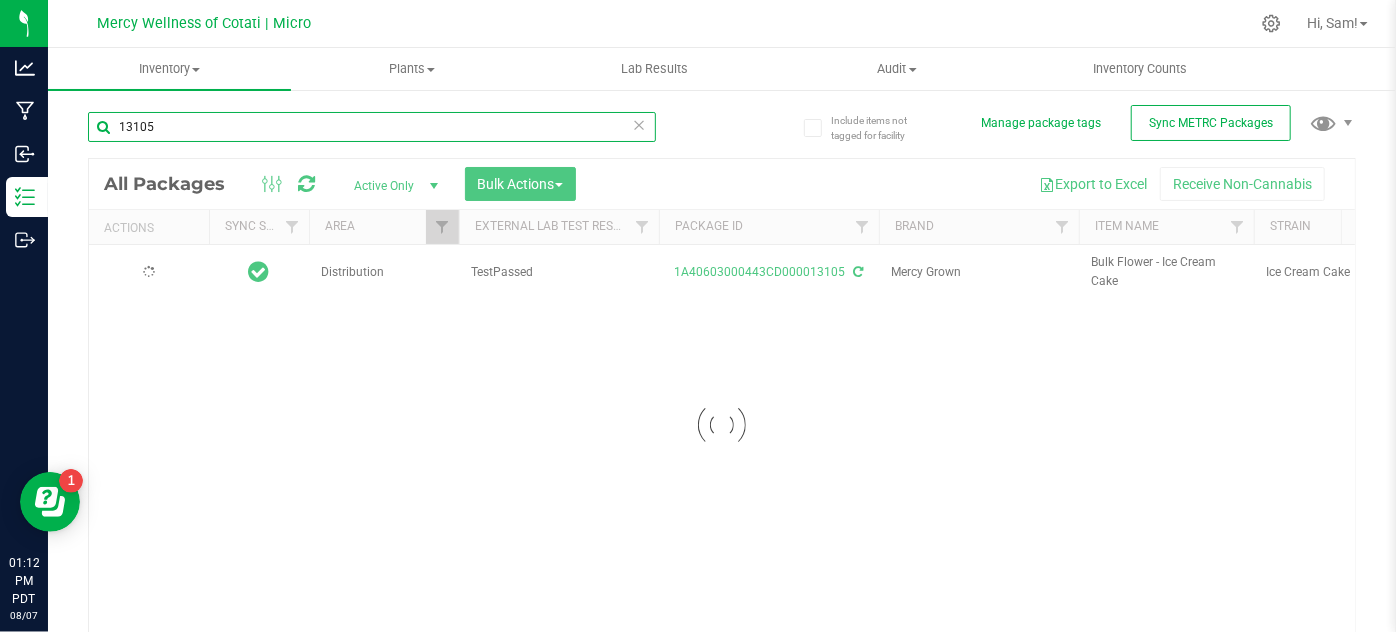 type on "[YEAR]-[MONTH]-[DAY]" 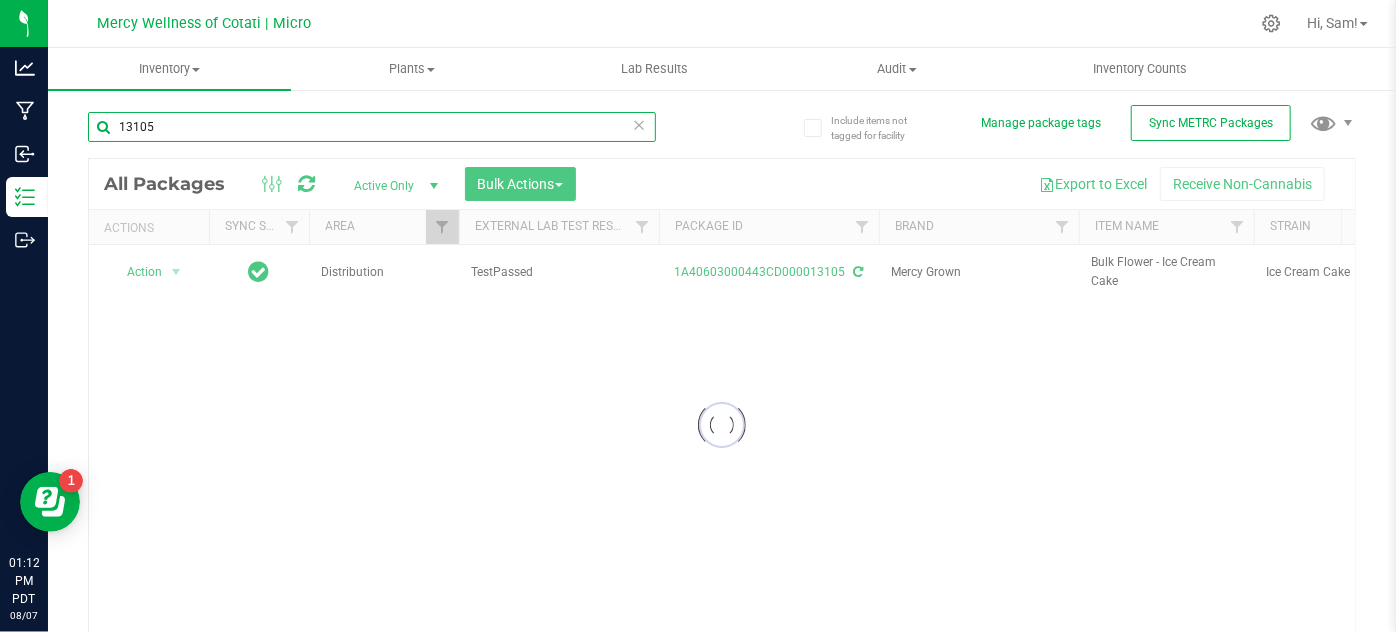 type on "13105" 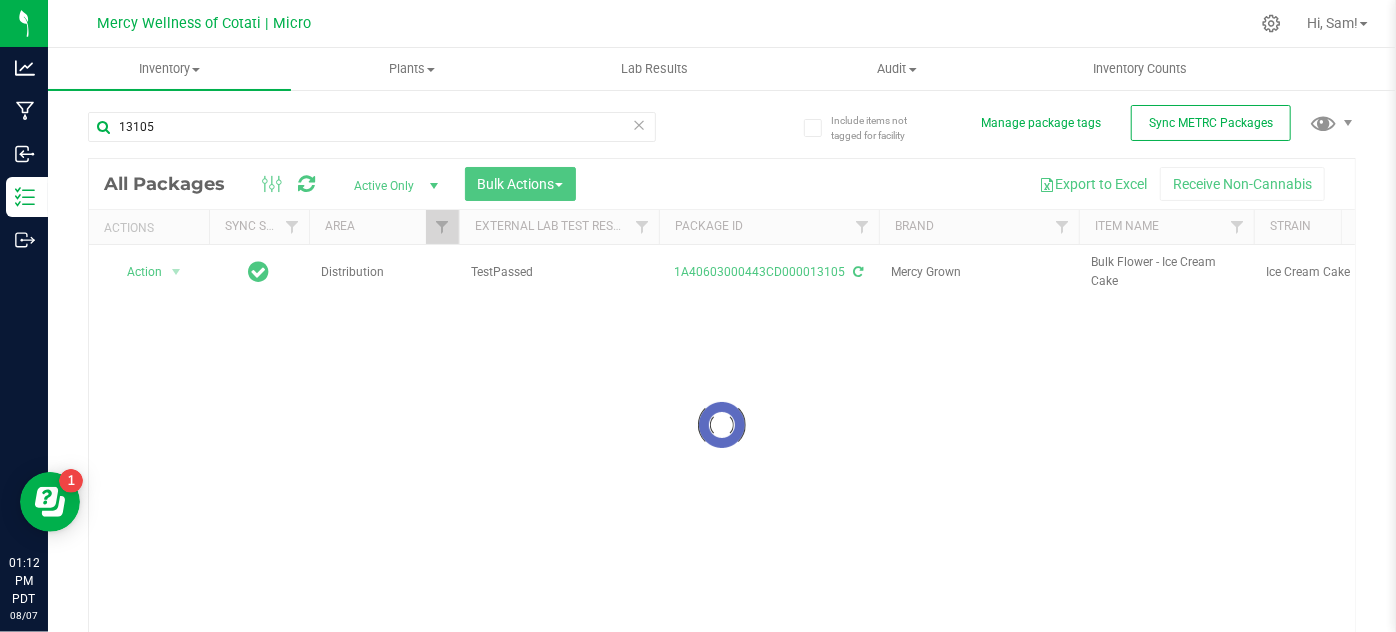 click at bounding box center [722, 425] 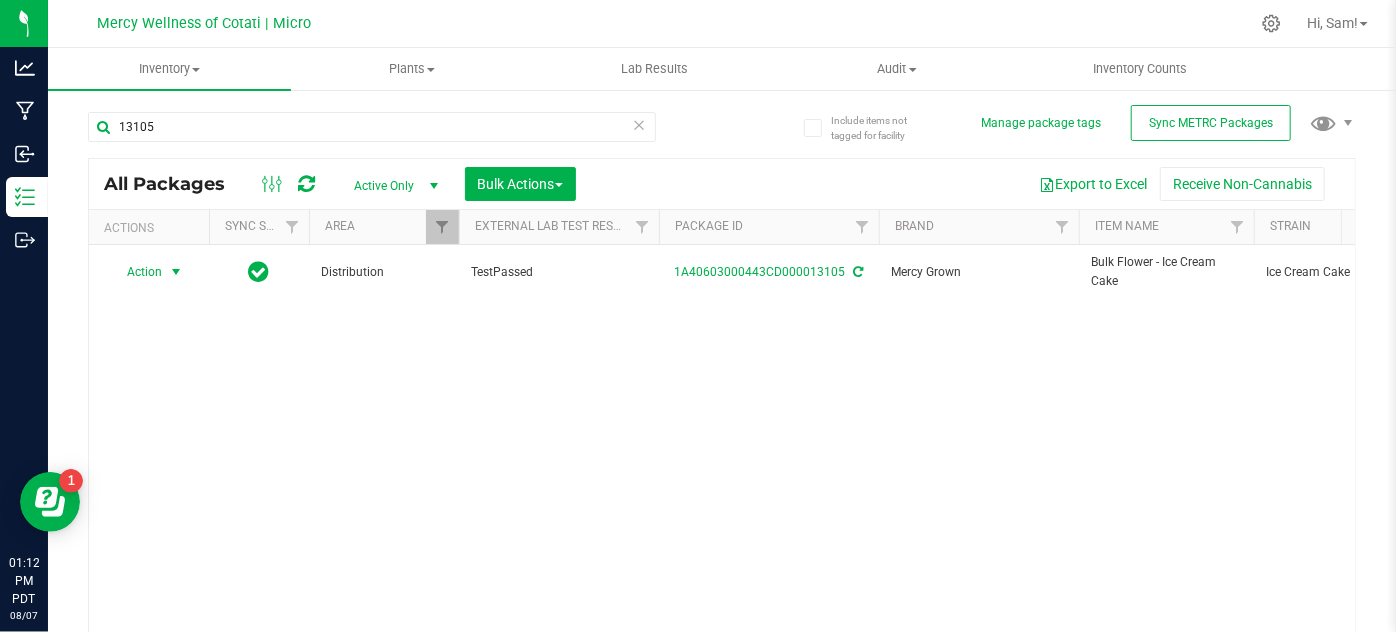 click at bounding box center [176, 272] 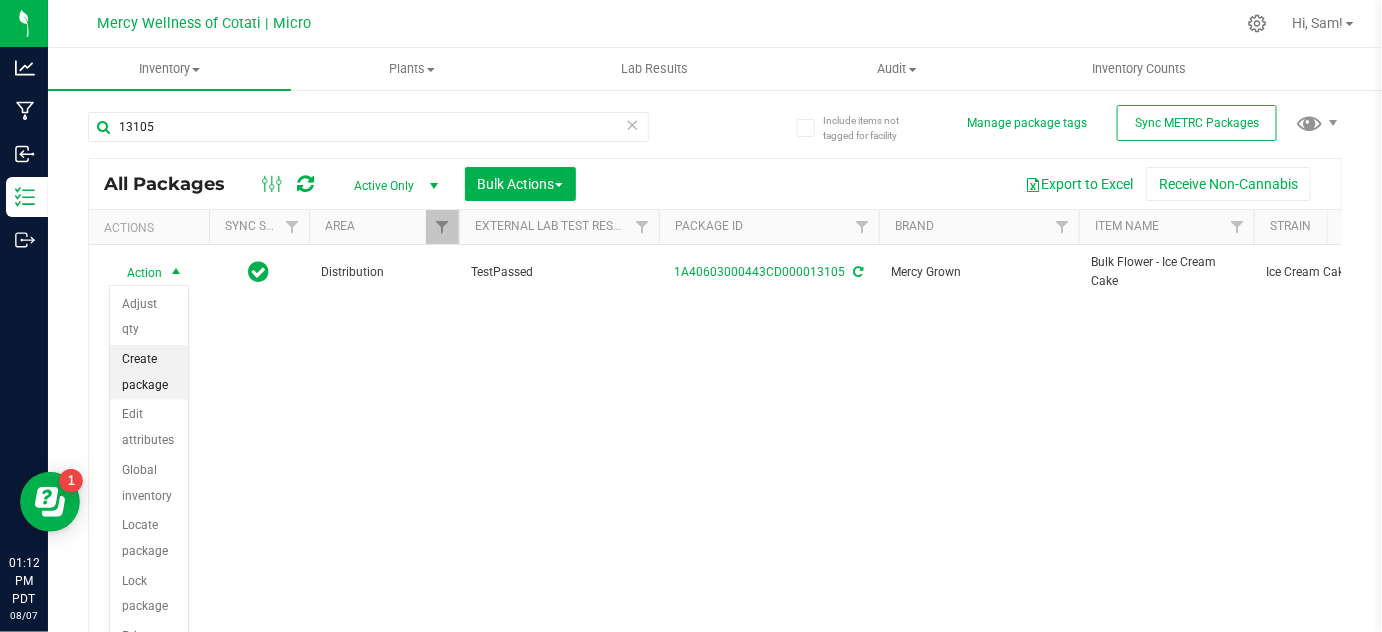 click on "Create package" at bounding box center (149, 372) 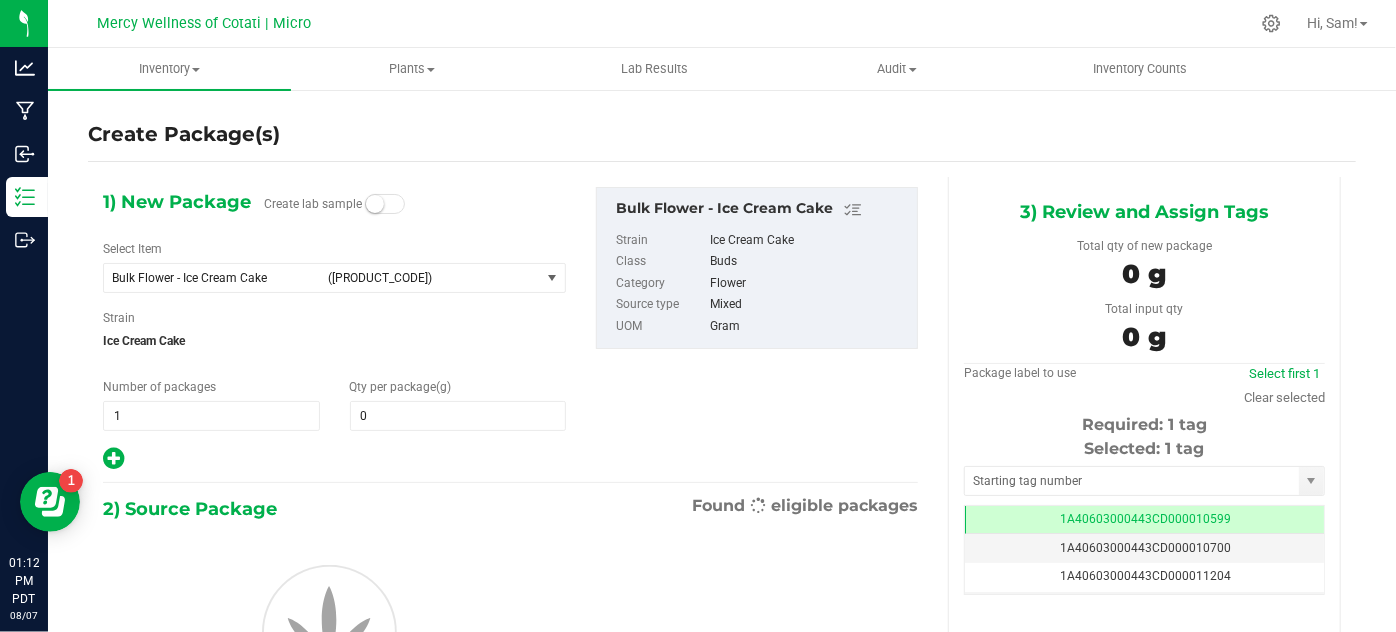 type on "0.0000" 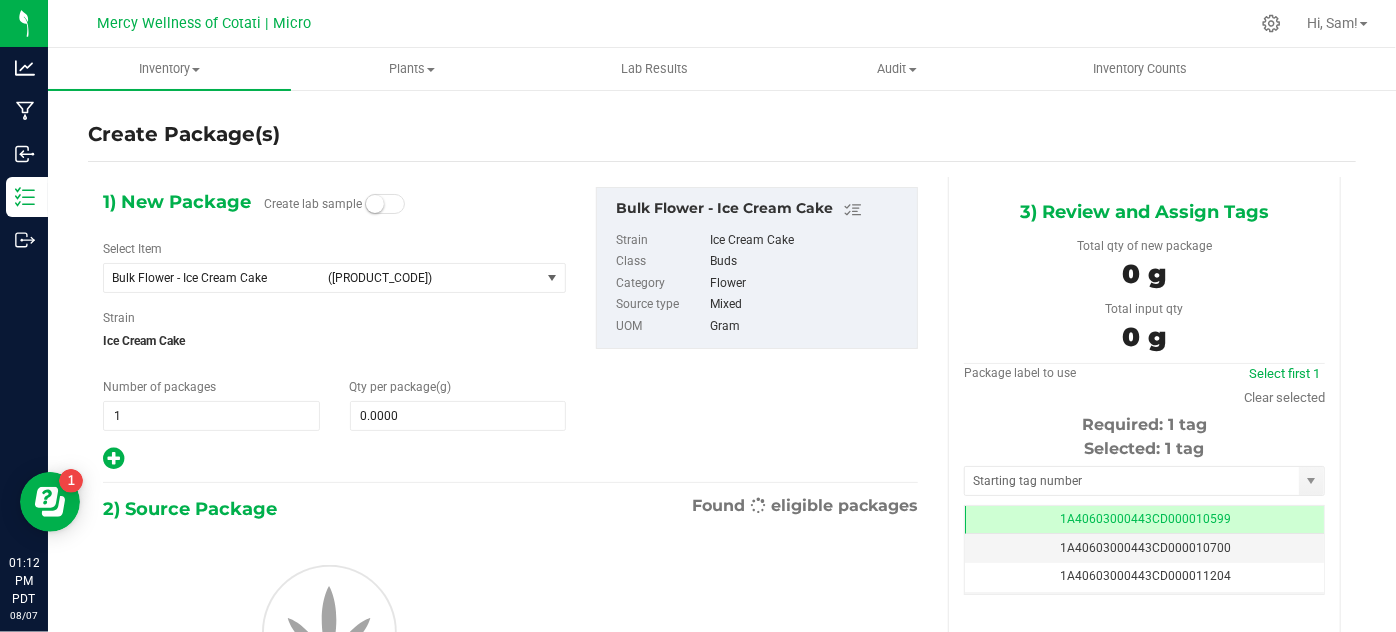 scroll, scrollTop: 0, scrollLeft: 0, axis: both 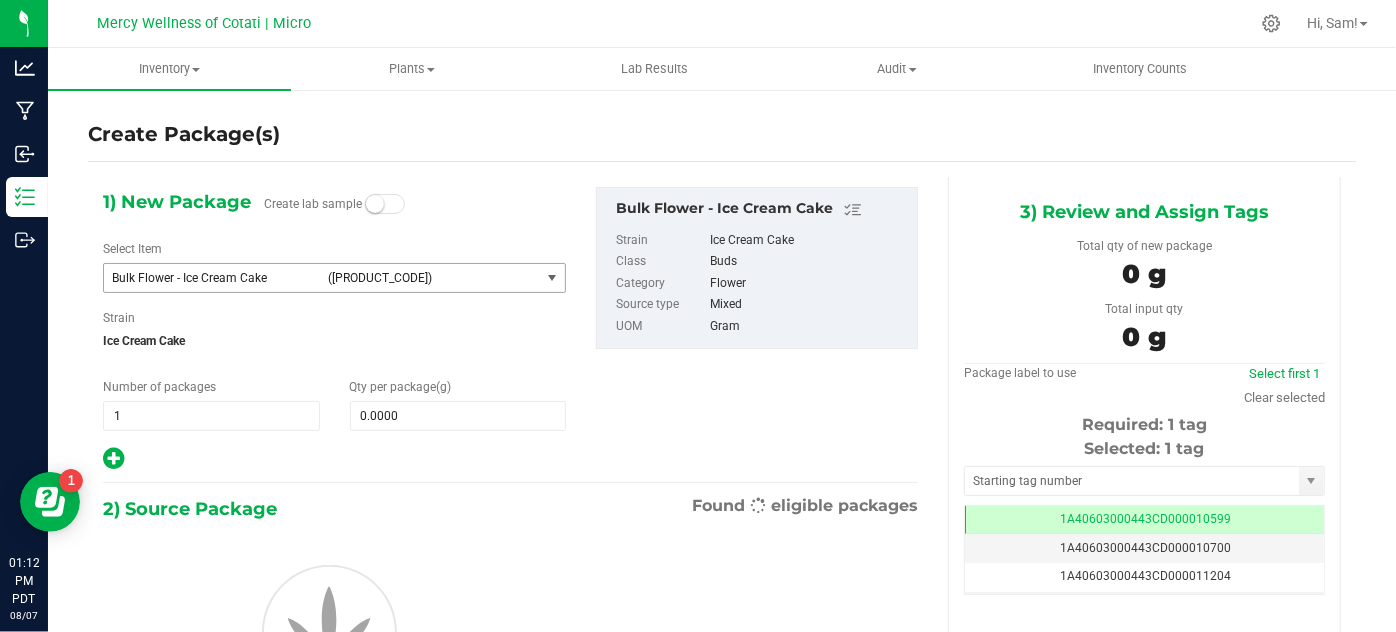 click on "([PRODUCT_CODE])" at bounding box center (430, 278) 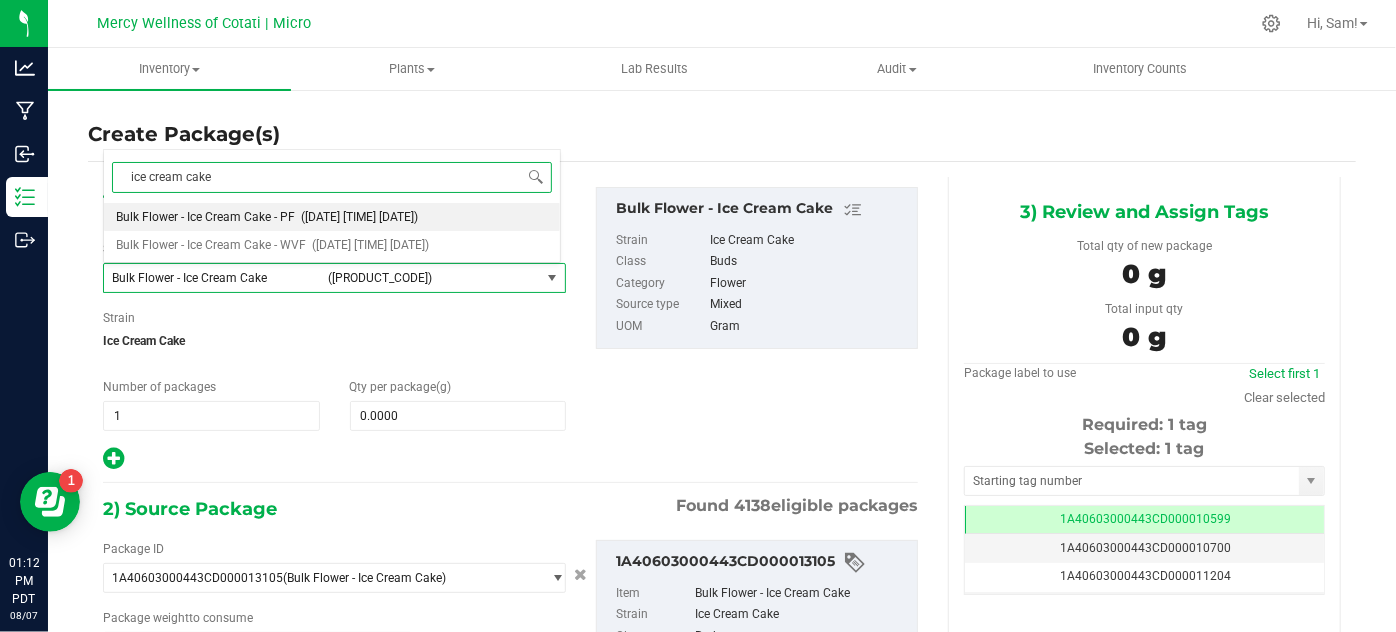 click on "ice cream cake" at bounding box center (332, 177) 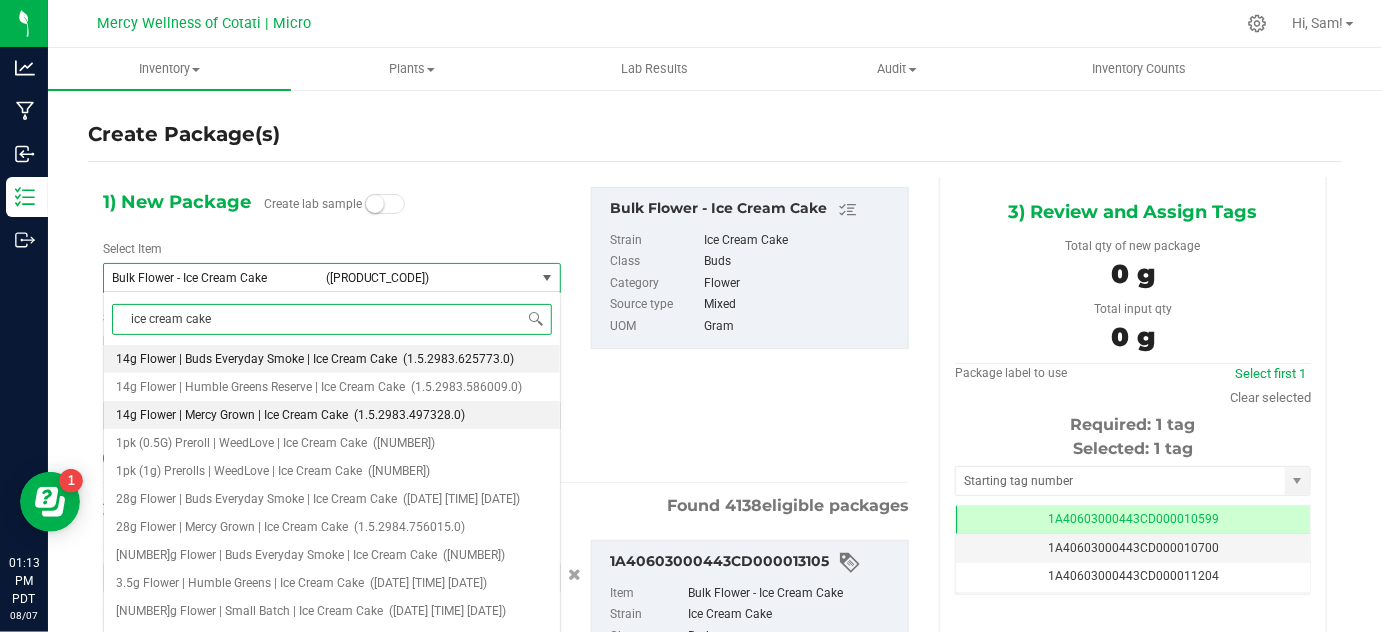 click on "14g Flower | Mercy Grown | Ice Cream Cake" at bounding box center [232, 415] 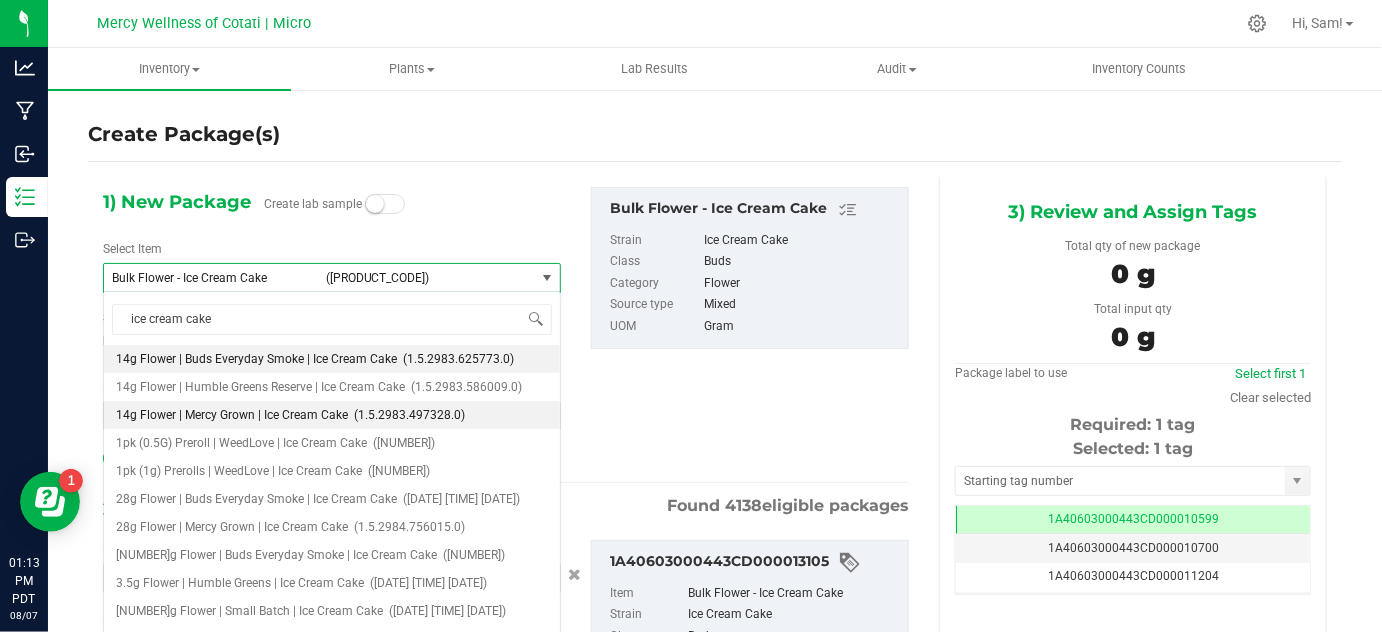 type 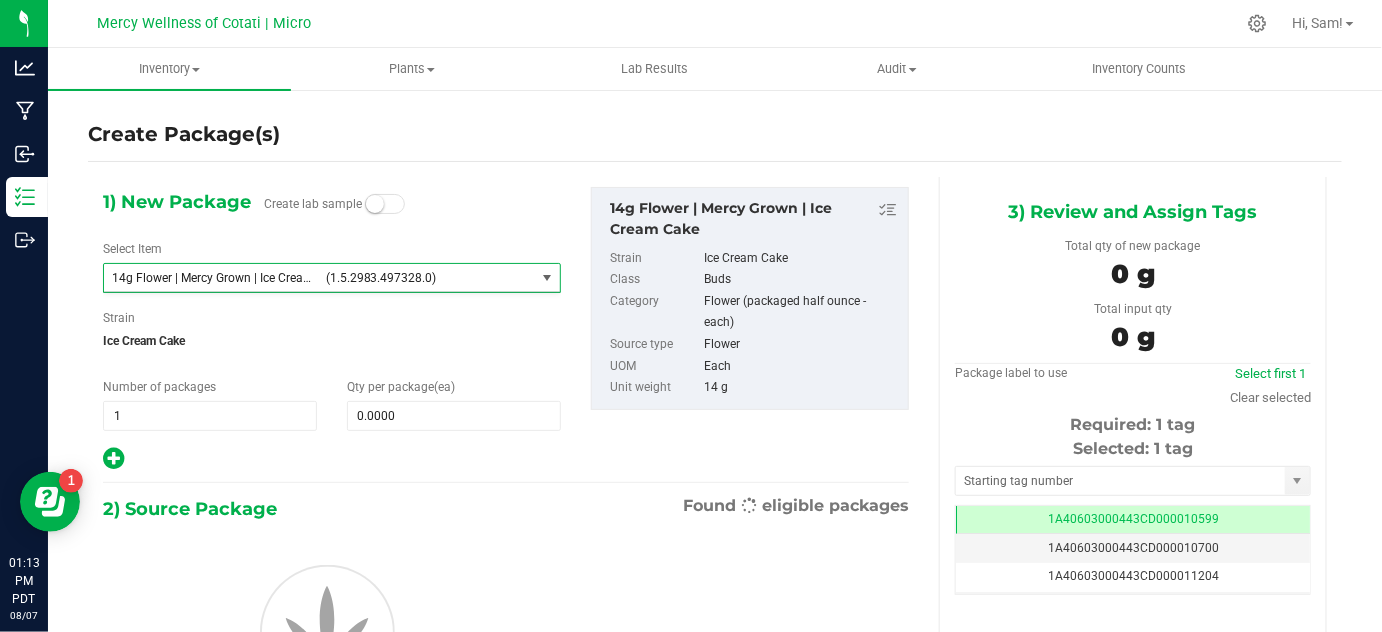 type on "0" 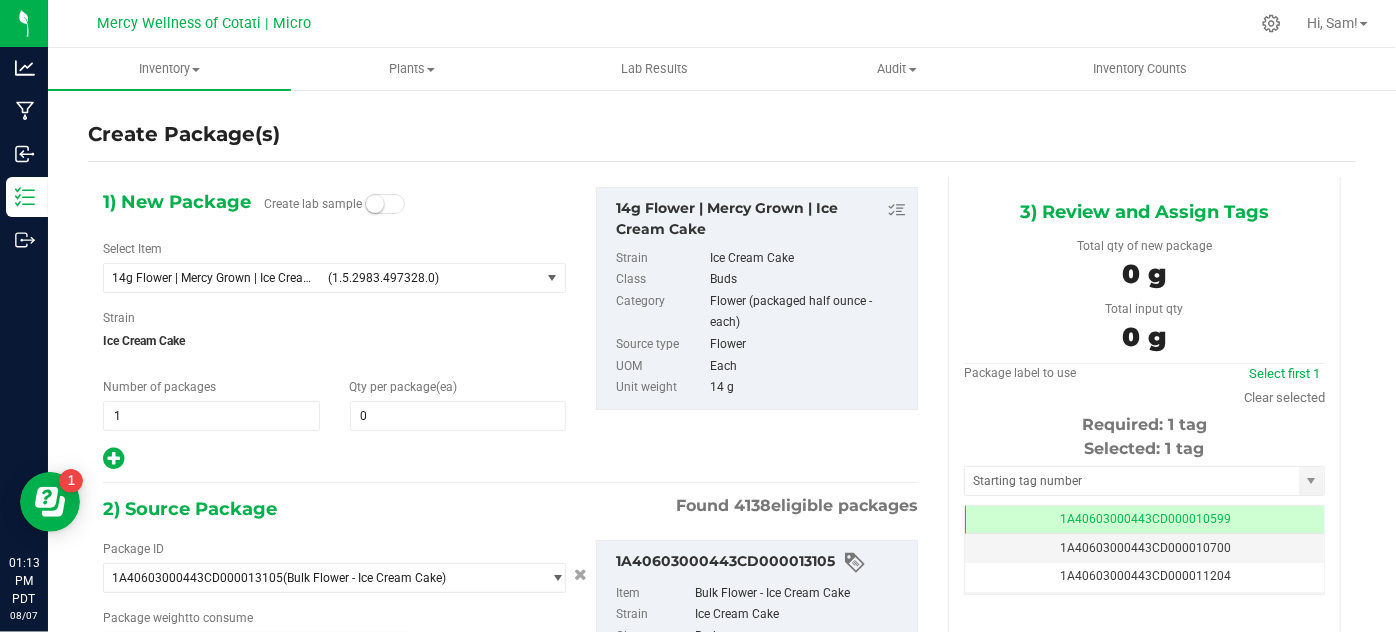 type on "0.0000 g" 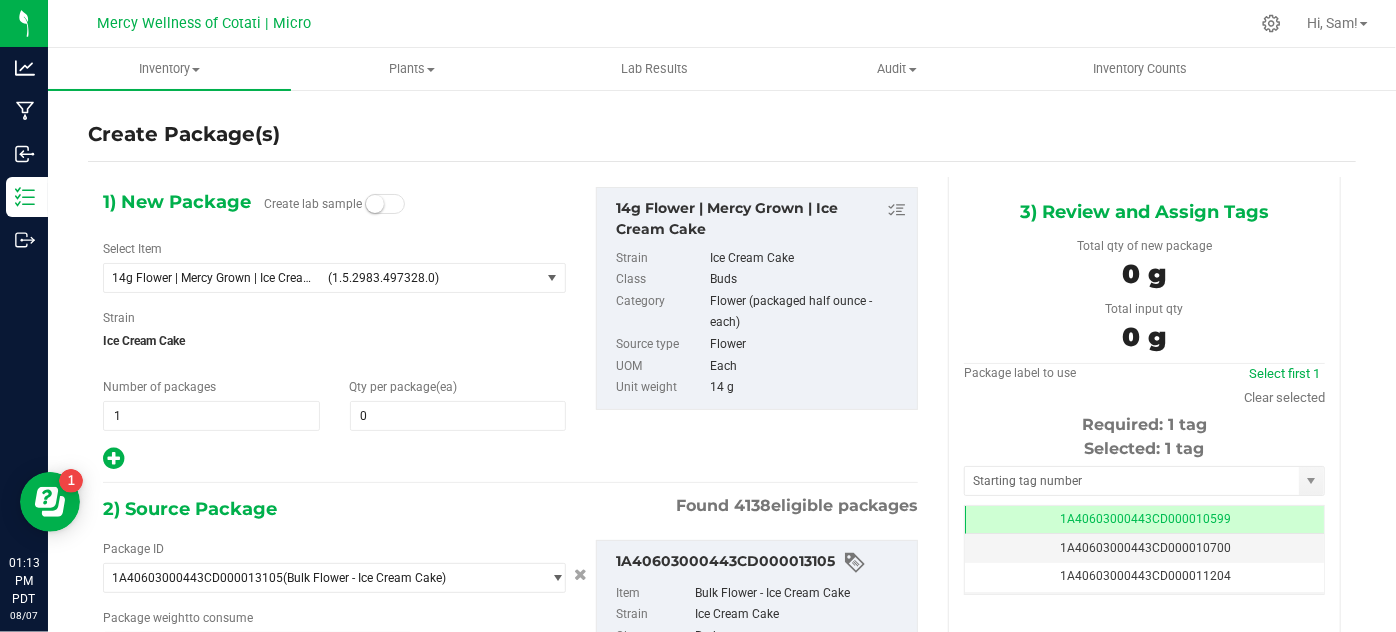 click on "14g Flower | Mercy Grown | Ice Cream Cake
Select Item
14g Flower | Mercy Grown | Ice Cream Cake
14g Flower | Mercy Grown | Dark Matter 14G Flower | Mercy Grown | Detroit Runtz 14g Flower | Mercy Grown | Fat Kitty 14g Flower | Mercy Grown | Frankenstein 14G Flower | Mercy Grown | Gastro Pop 14G Flower | Mercy Grown | GMO x Sherbcrasher 14g Flower | Mercy Grown | Gotti Beltz 14g Flower | Mercy Grown | Grape Gas 14g Flower | Mercy Grown | Grapezilla 14g Flower | Mercy Grown | Guava Train 14G Flower | Mercy Grown | Honeycomb Crisp" at bounding box center [334, 329] 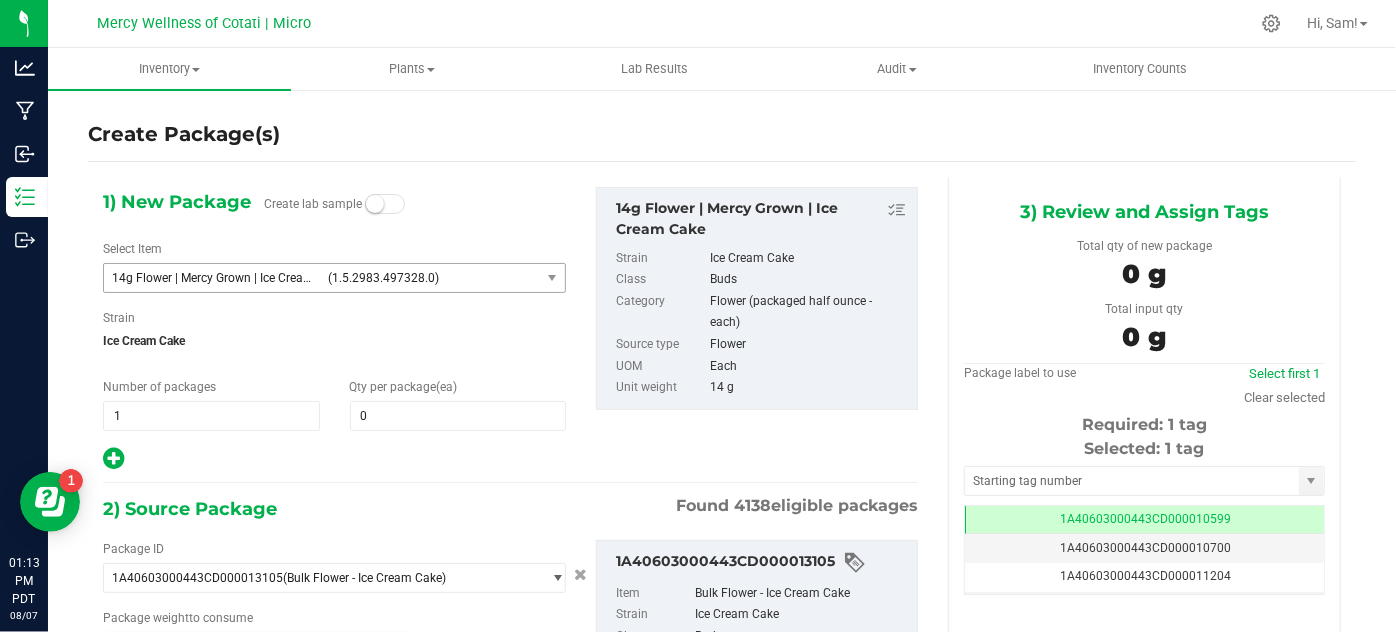 click at bounding box center [552, 278] 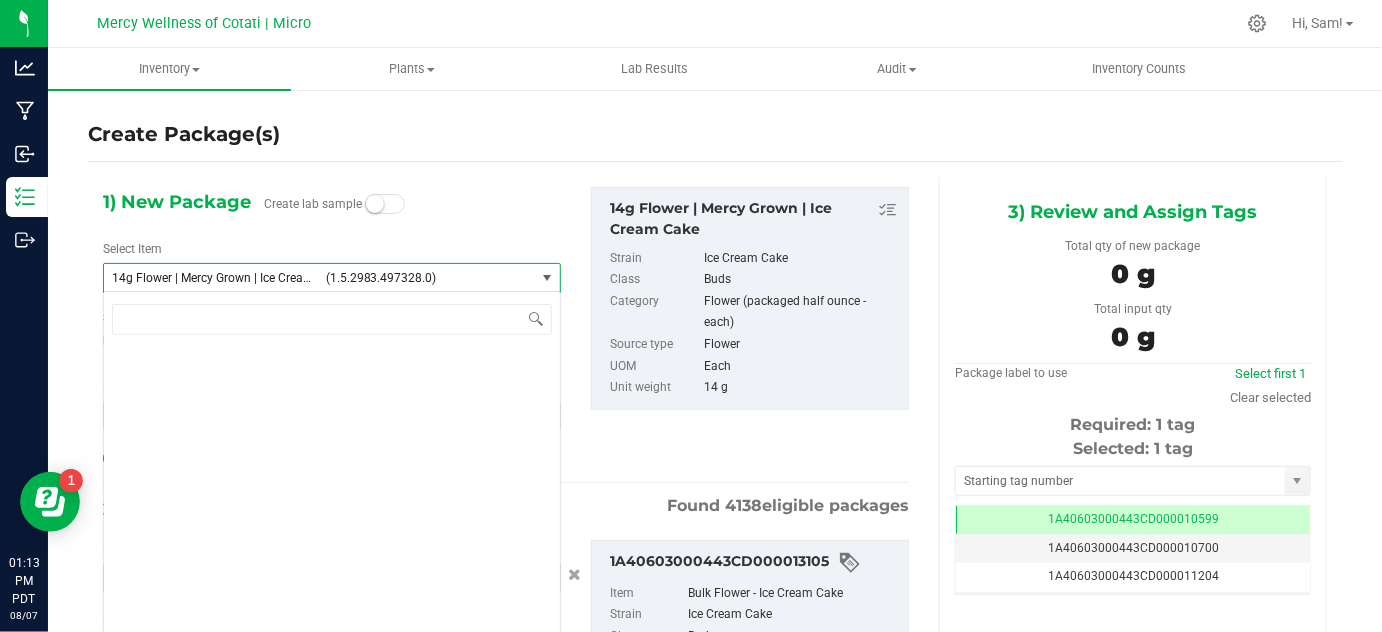 click on "(1.5.2983.497328.0)" at bounding box center (426, 278) 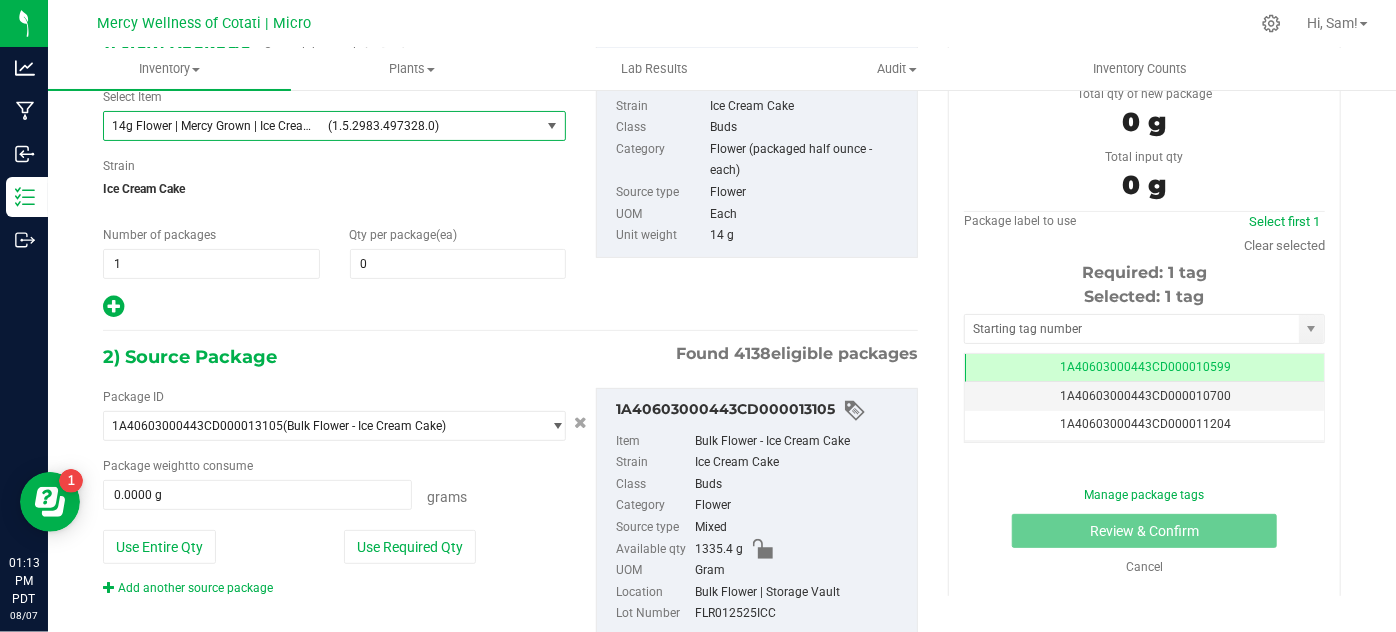 scroll, scrollTop: 204, scrollLeft: 0, axis: vertical 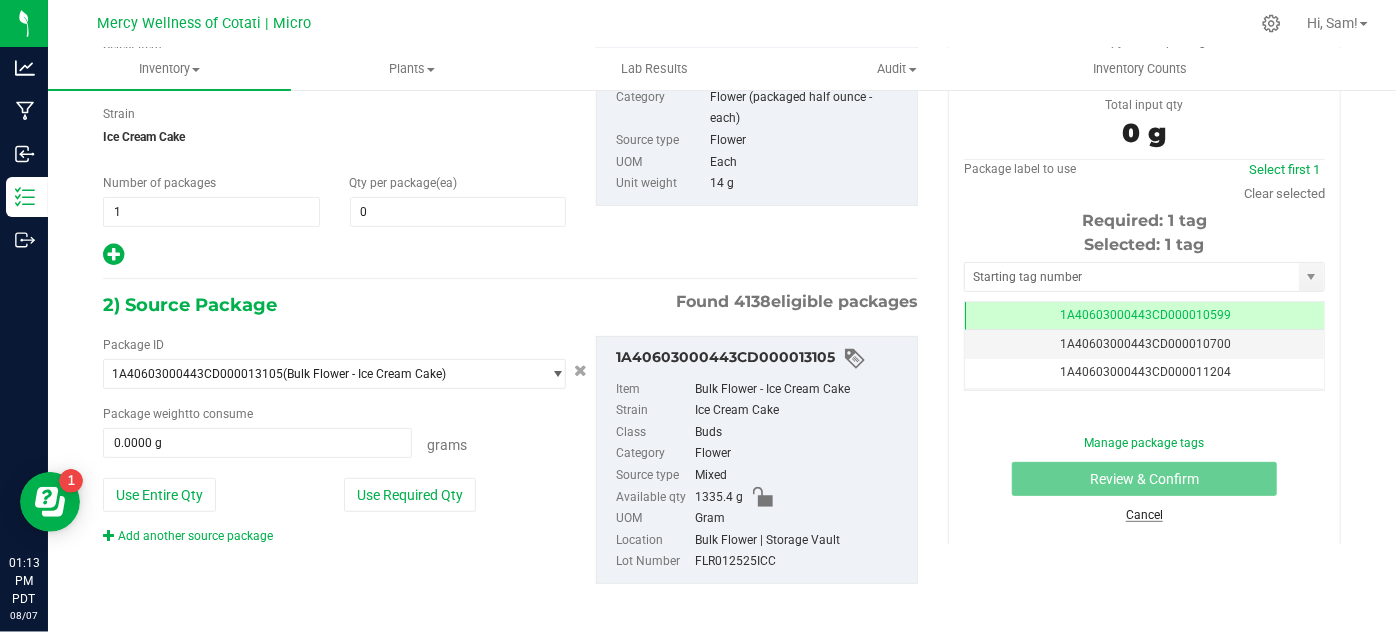 click on "Cancel" at bounding box center (1144, 515) 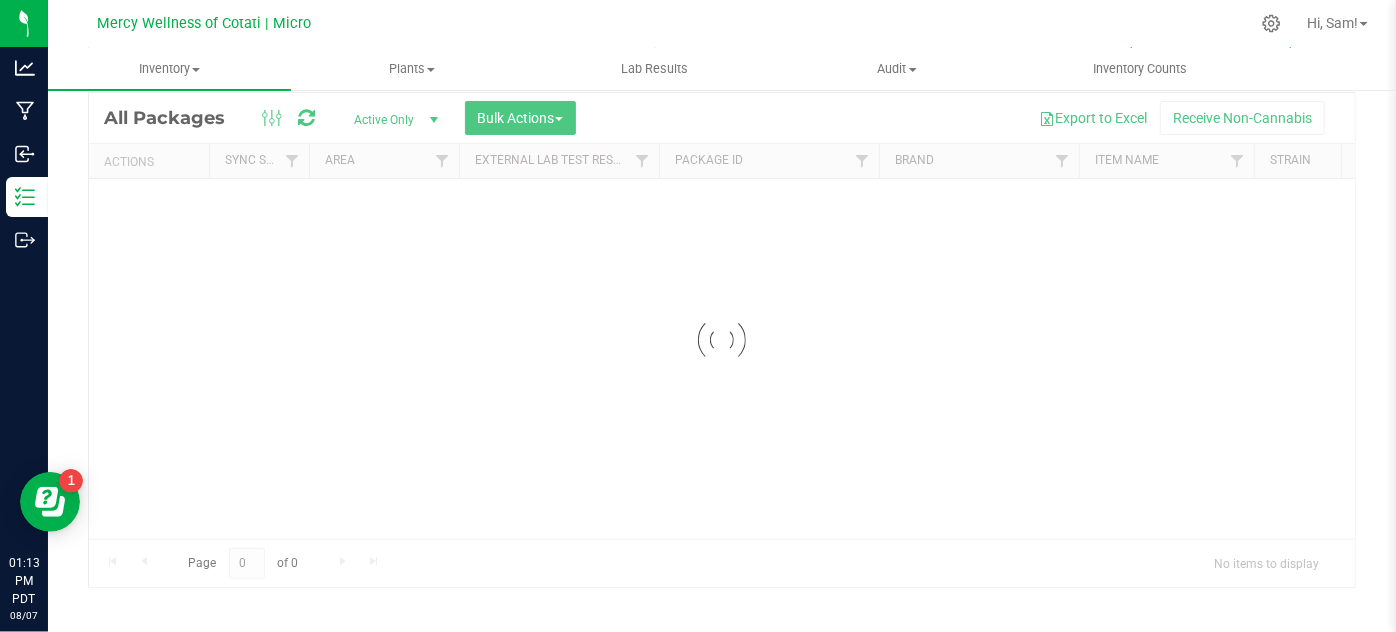 scroll, scrollTop: 66, scrollLeft: 0, axis: vertical 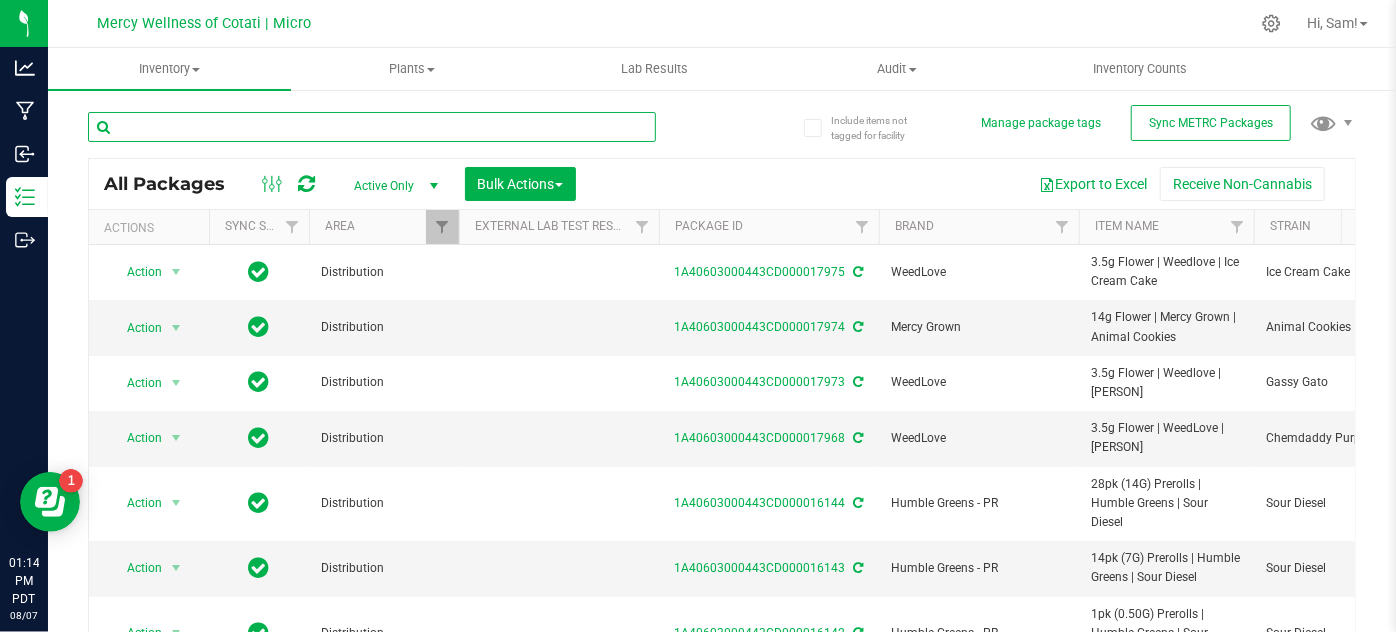 click at bounding box center [372, 127] 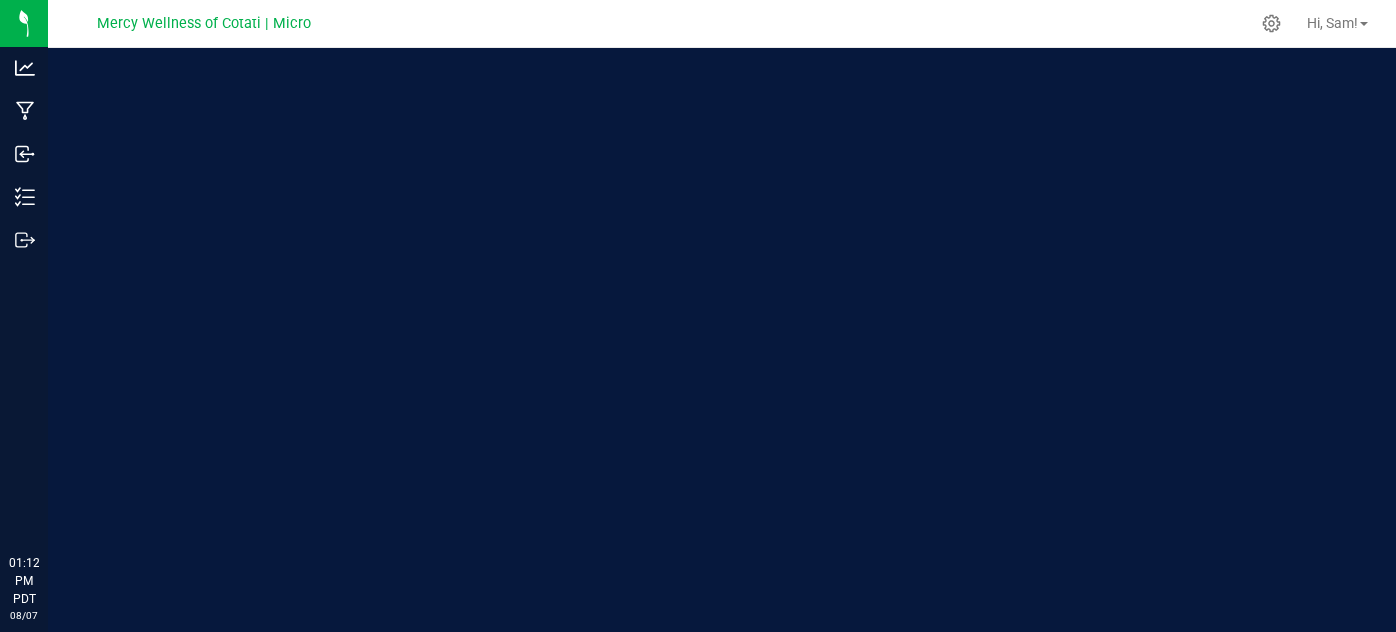 scroll, scrollTop: 0, scrollLeft: 0, axis: both 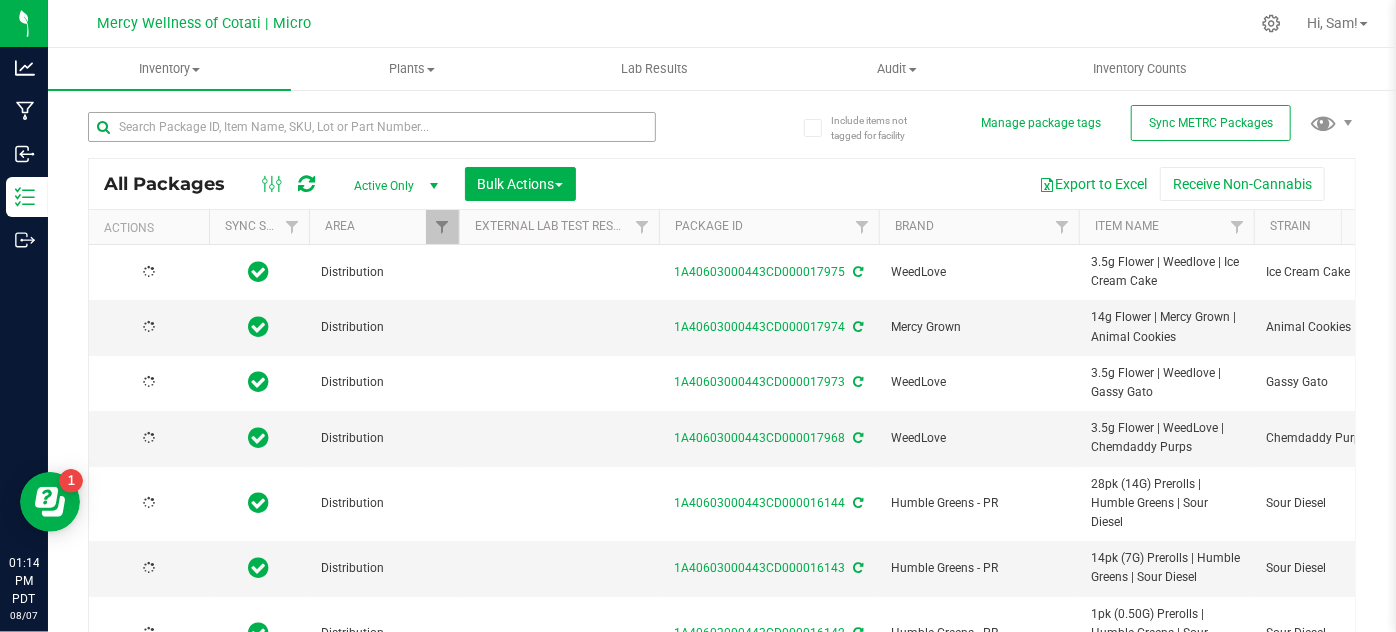 type on "[DATE]" 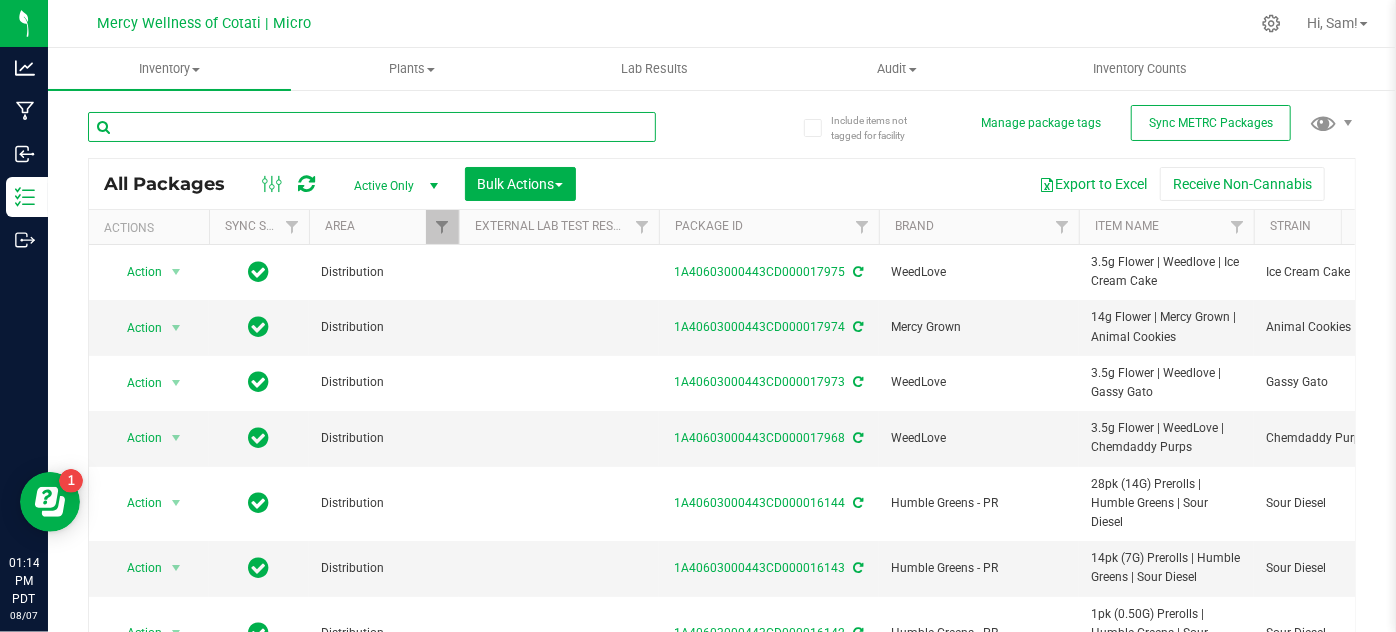 click at bounding box center (372, 127) 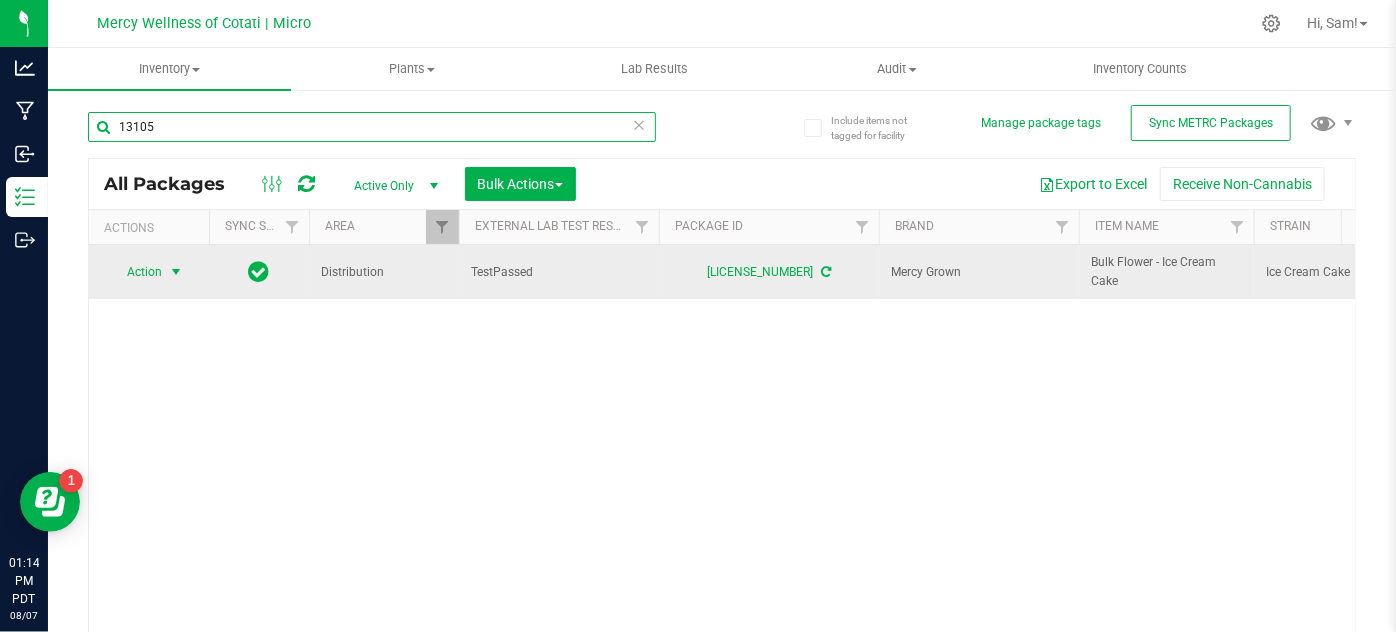 type on "13105" 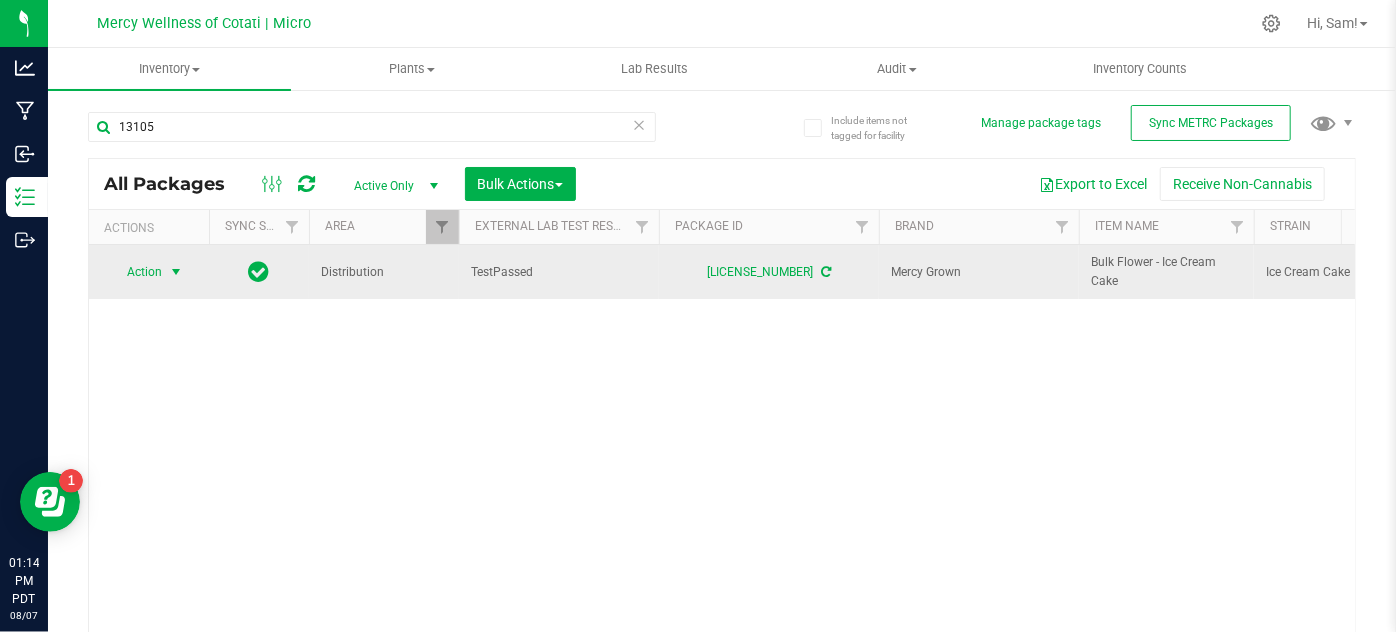click at bounding box center (176, 272) 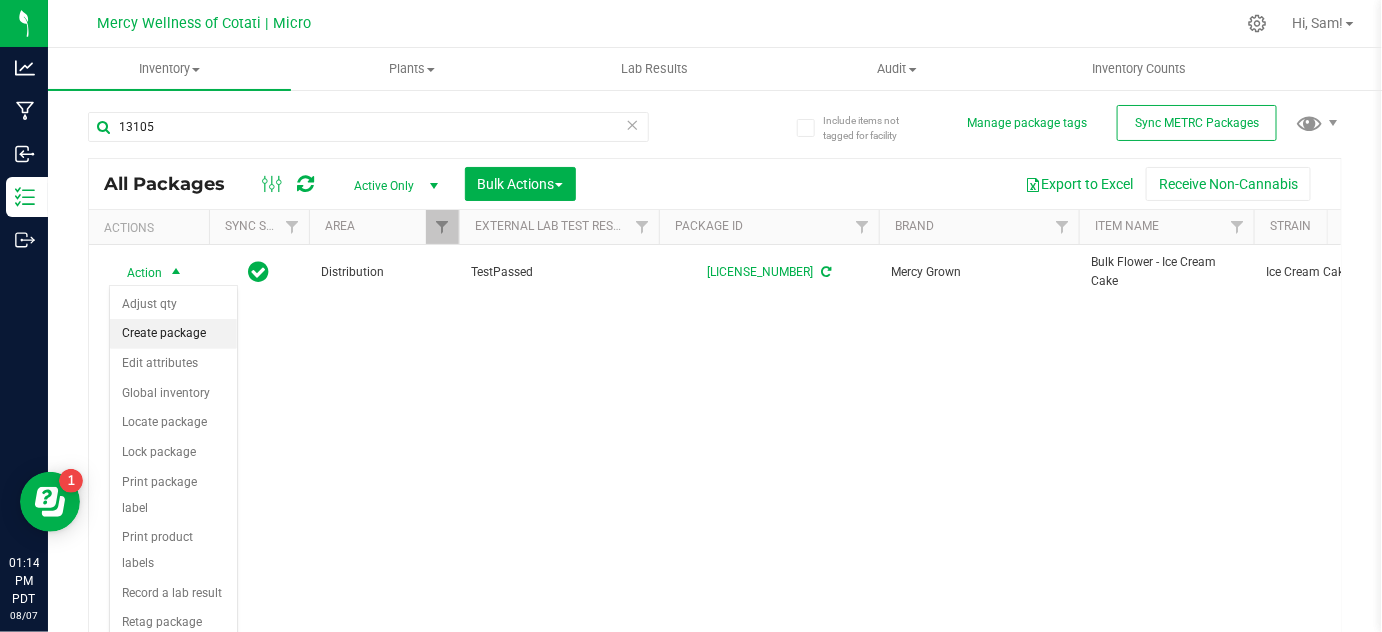 click on "Create package" at bounding box center [173, 334] 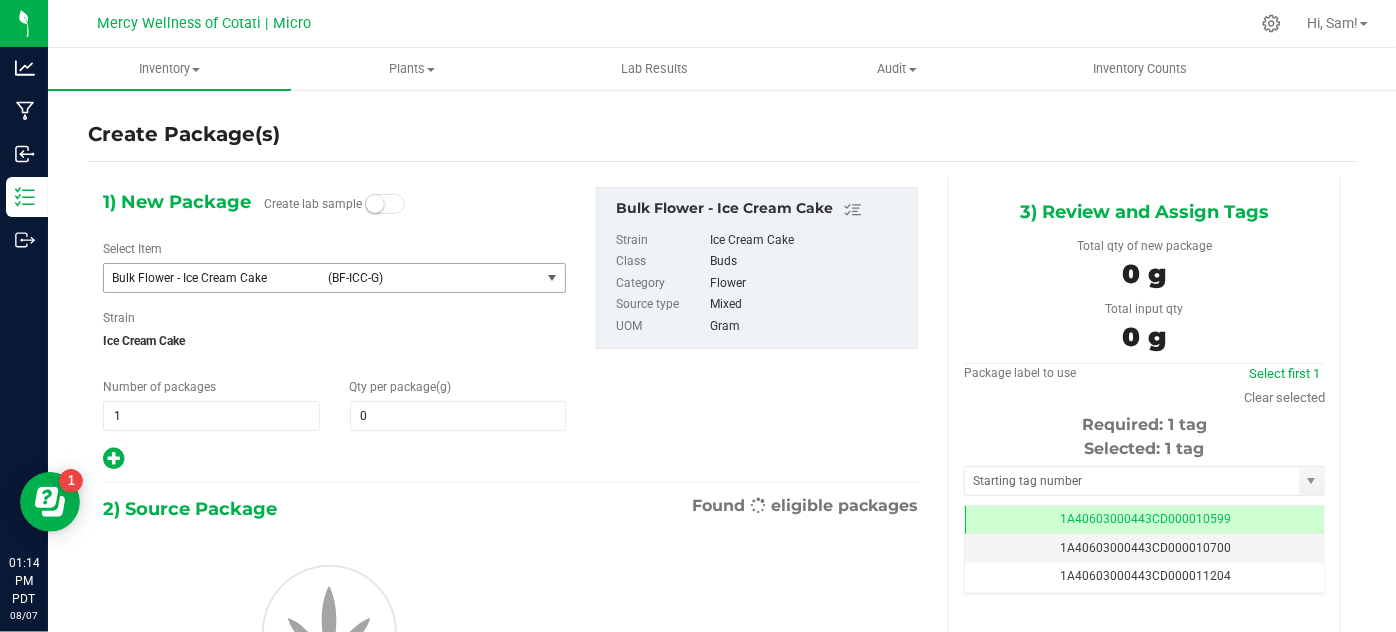 type on "0.0000" 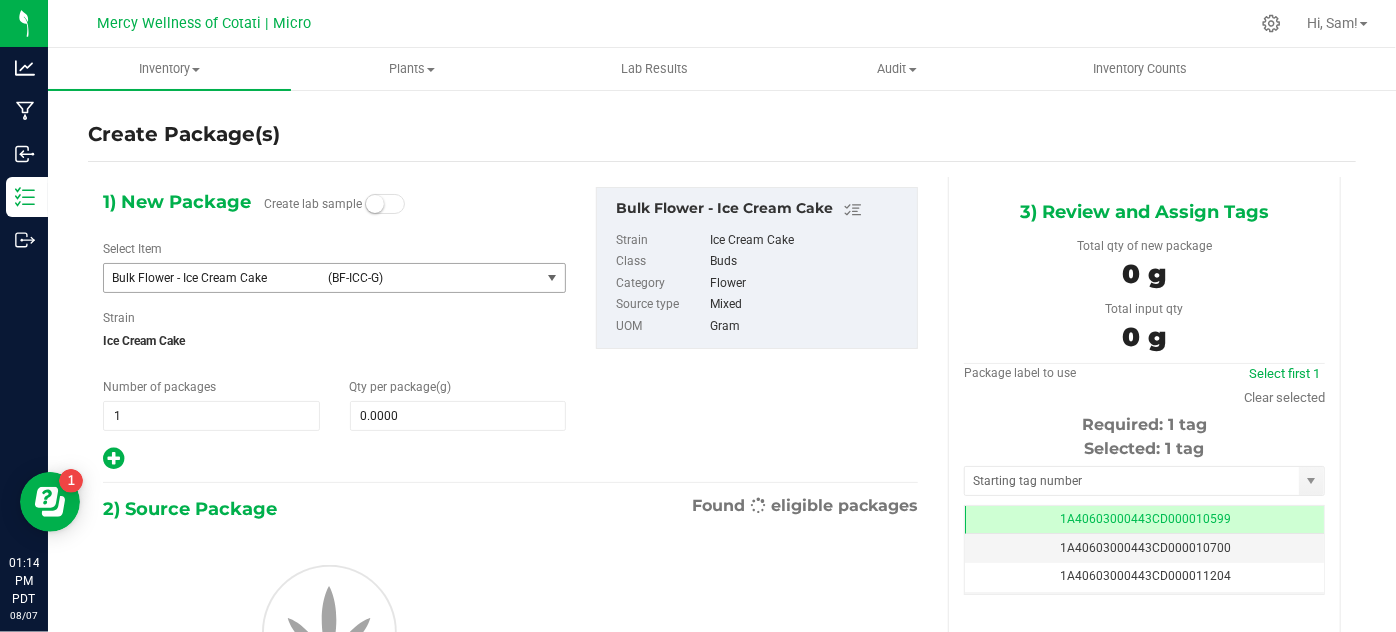 scroll, scrollTop: 0, scrollLeft: 0, axis: both 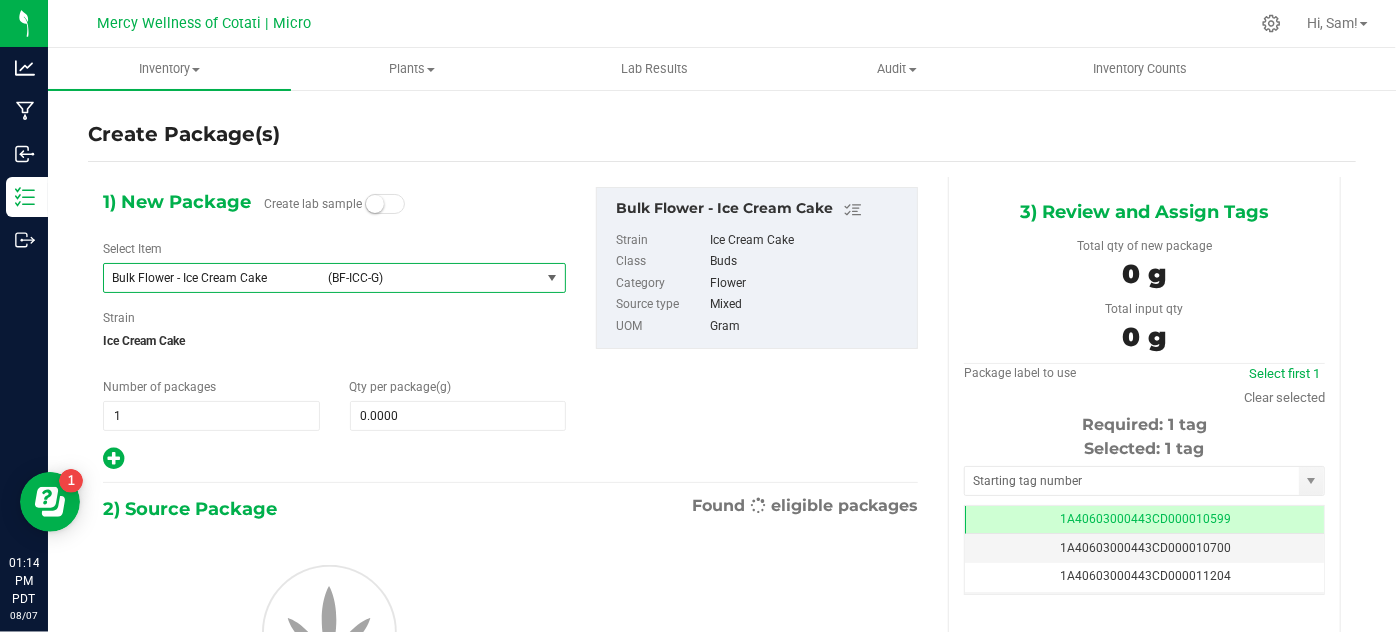 click on "([PRODUCT_CODE])" at bounding box center [430, 278] 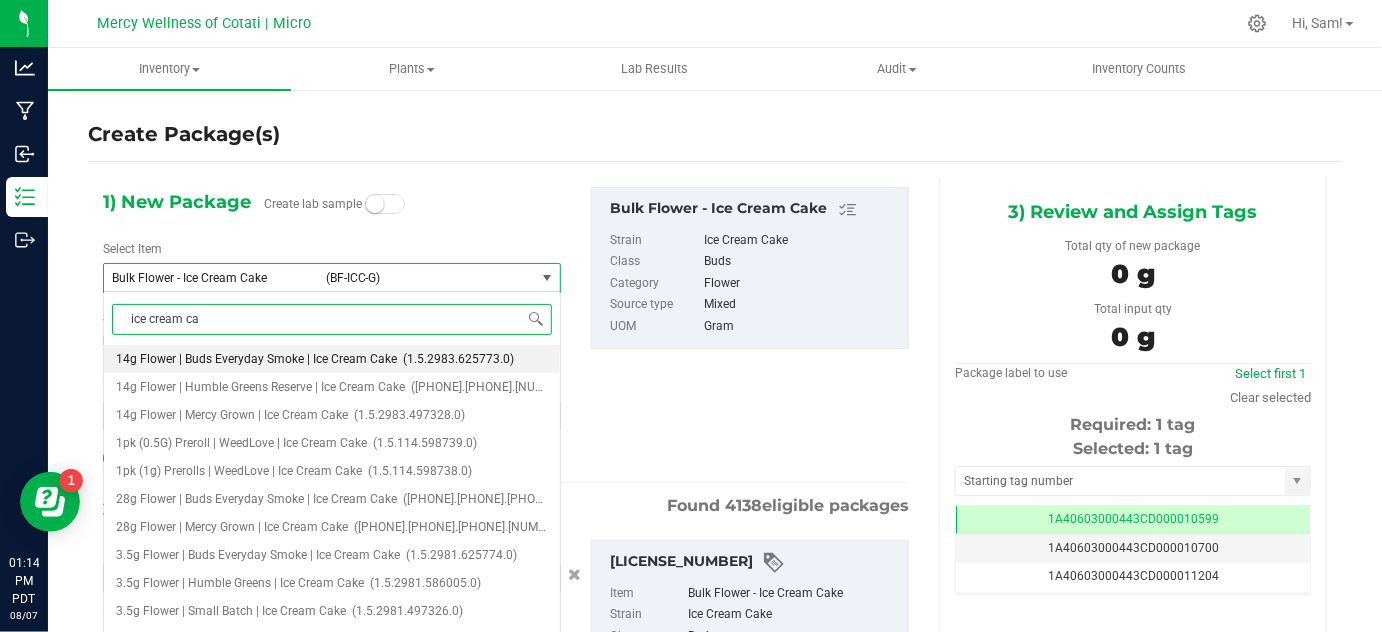 type on "ice cream ca" 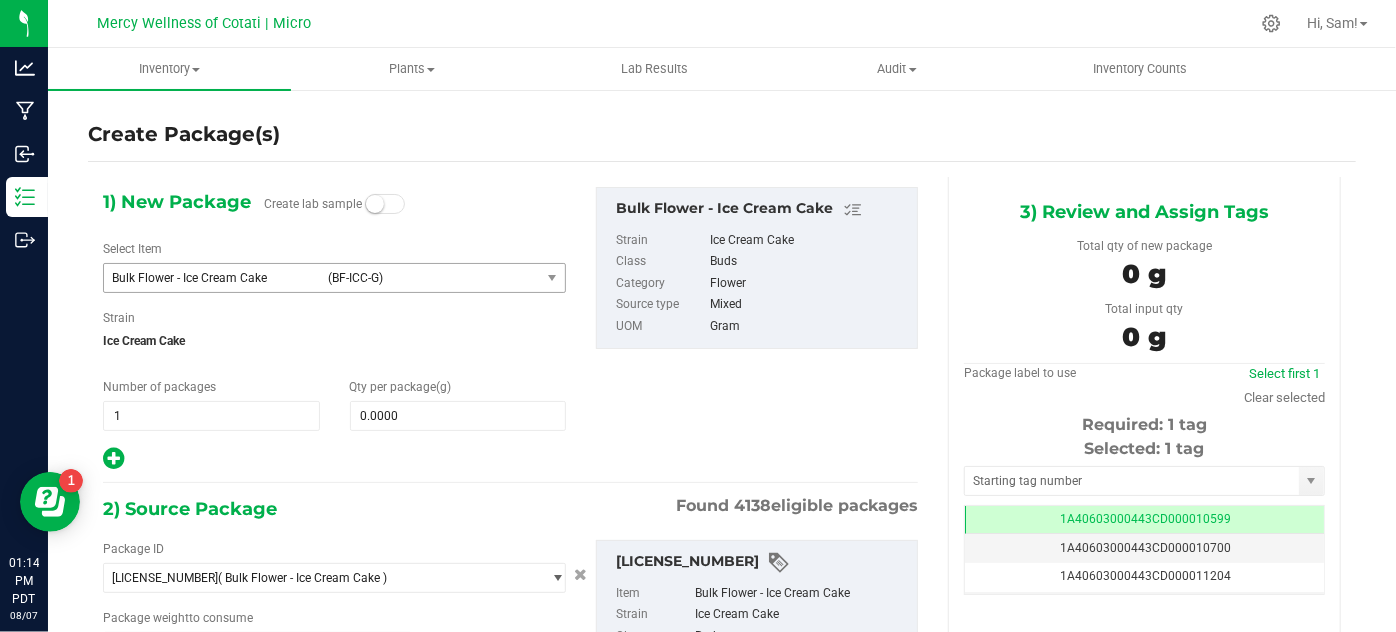 click on "Ice Cream Cake" at bounding box center [334, 341] 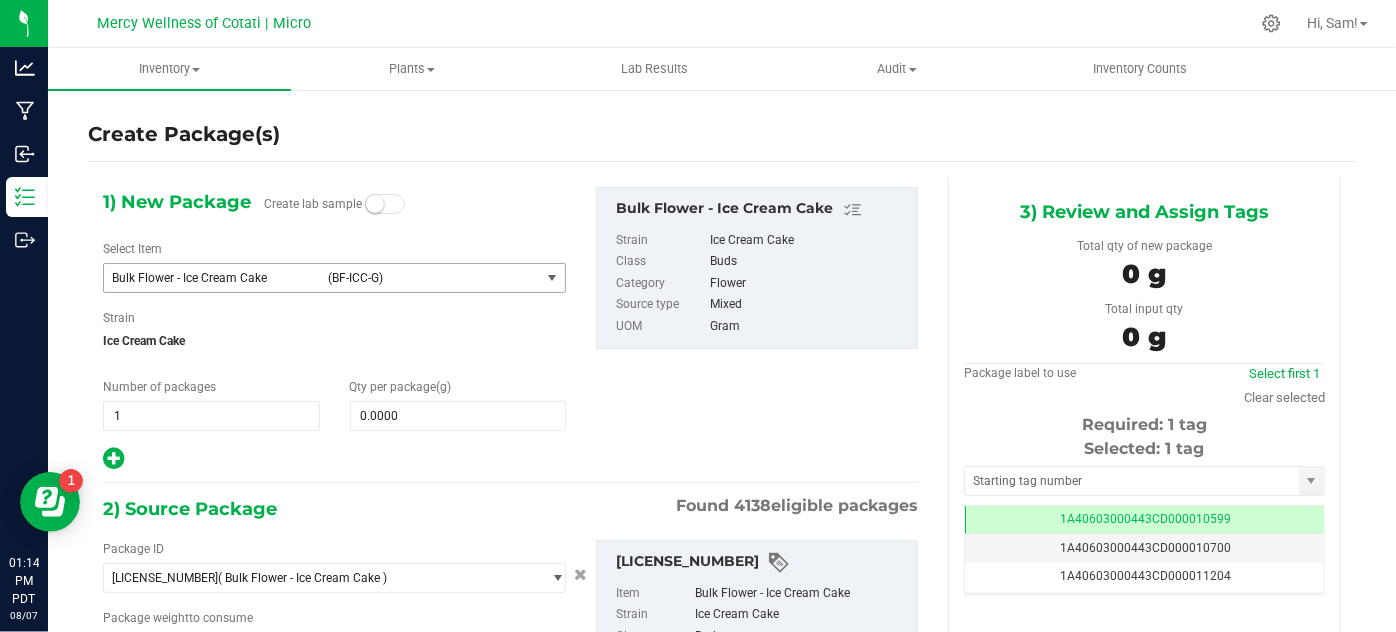 click on "([PRODUCT_CODE])" at bounding box center (430, 278) 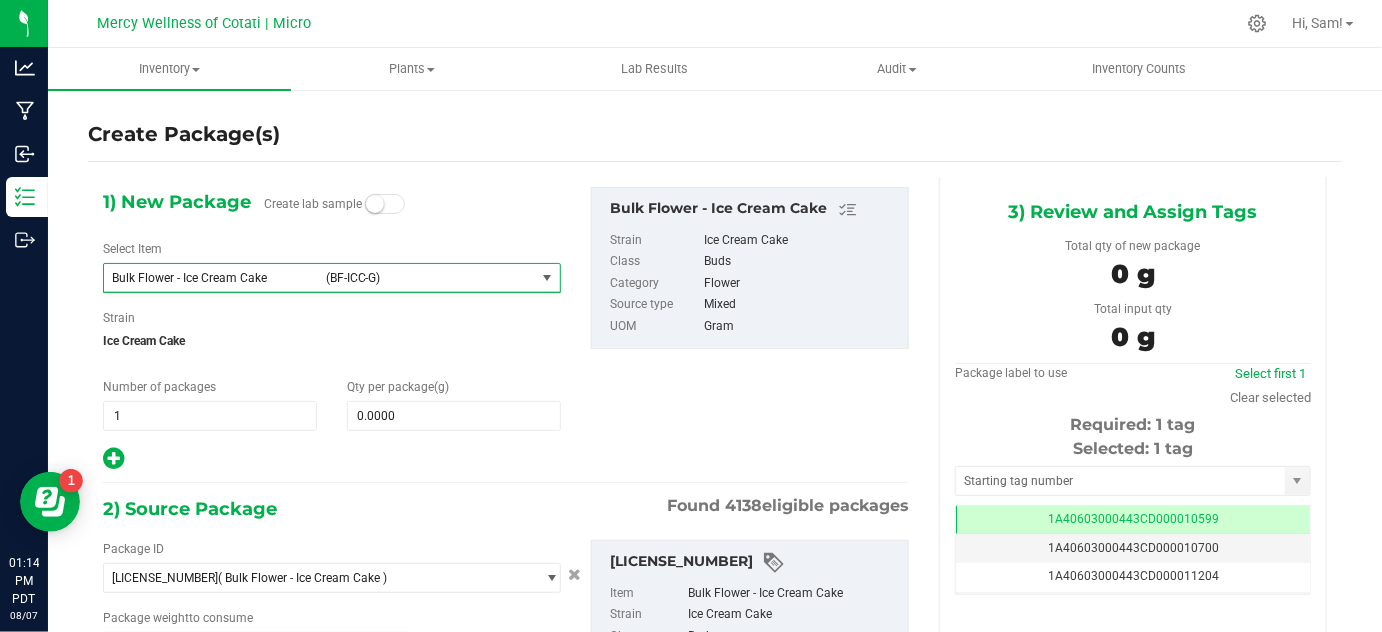 click on "Create Package(s)
1) New Package
Create lab sample
Select Item
Bulk Flower - Ice Cream Cake
(BF-ICC-G)
14g Flower | Buds Everyday Smoke | Ice Cream Cake 14g Flower | Humble Greens Reserve | Ice Cream Cake 14g Flower | Mercy Grown | Ice Cream Cake 1pk (0.5G) Preroll | WeedLove | Ice Cream Cake 1pk (1g) Prerolls | WeedLove | Ice Cream Cake 28g Flower | Buds Everyday Smoke | Ice Cream Cake" at bounding box center (715, 400) 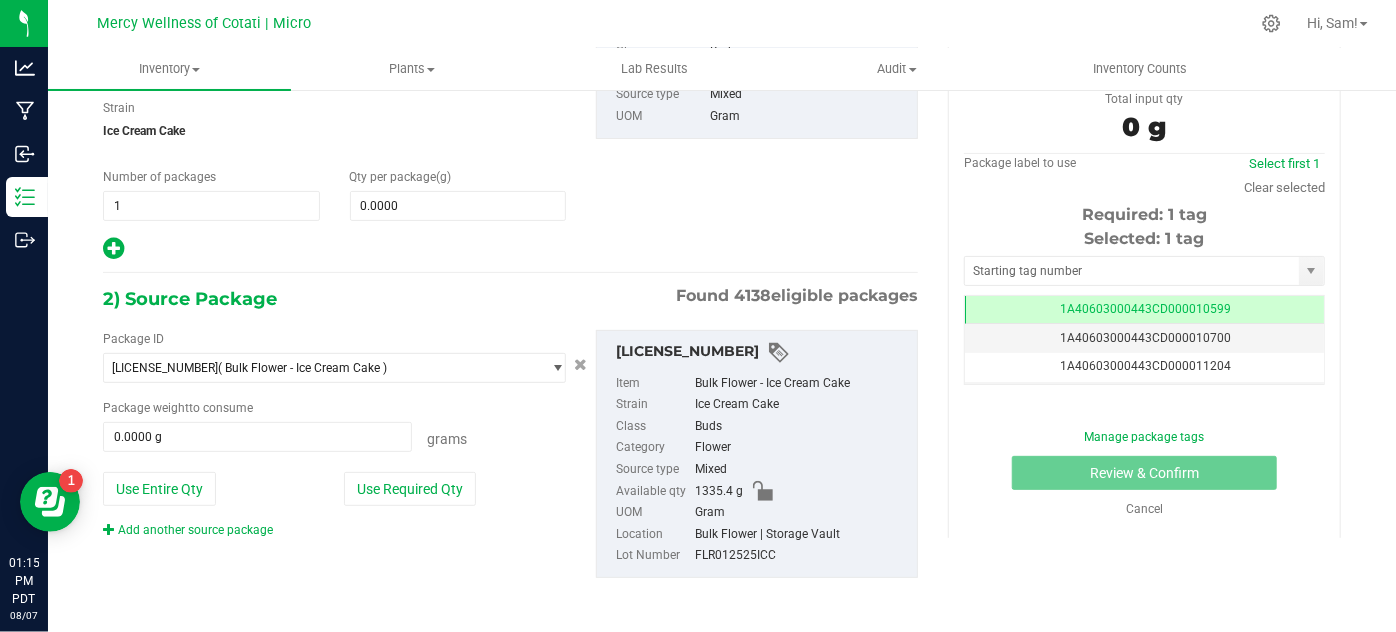 click on "Cancel" at bounding box center [1144, 509] 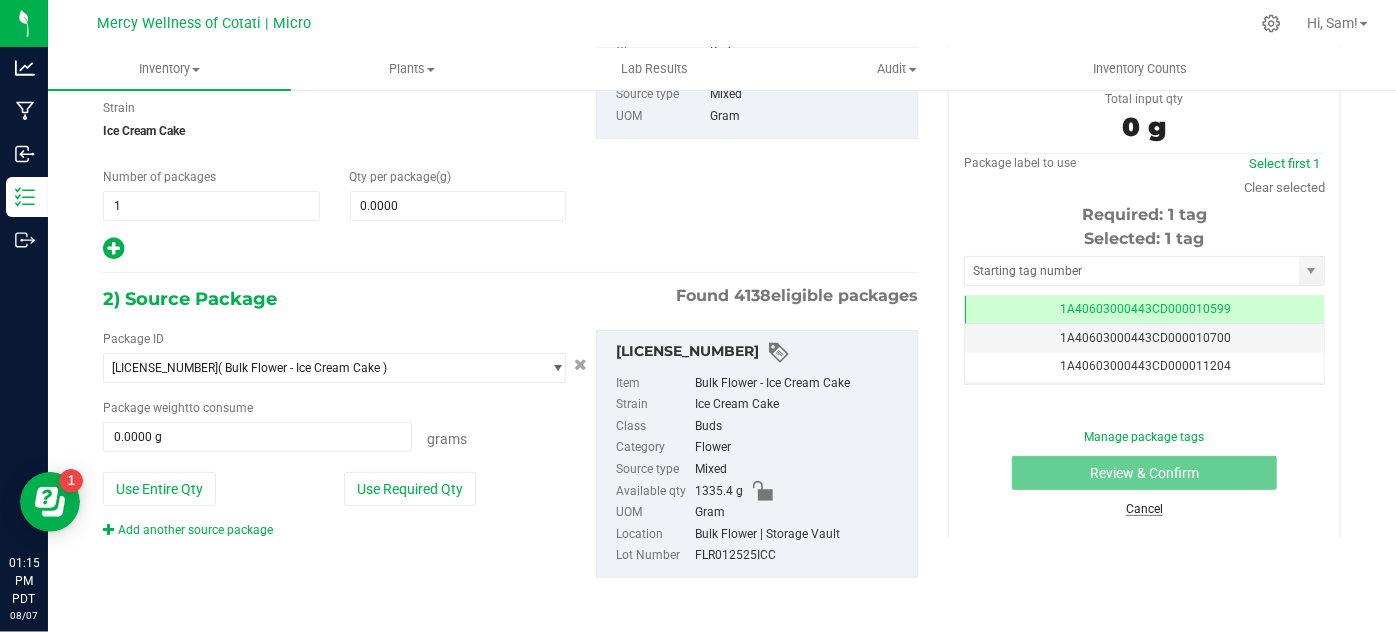 click on "Cancel" at bounding box center (1144, 509) 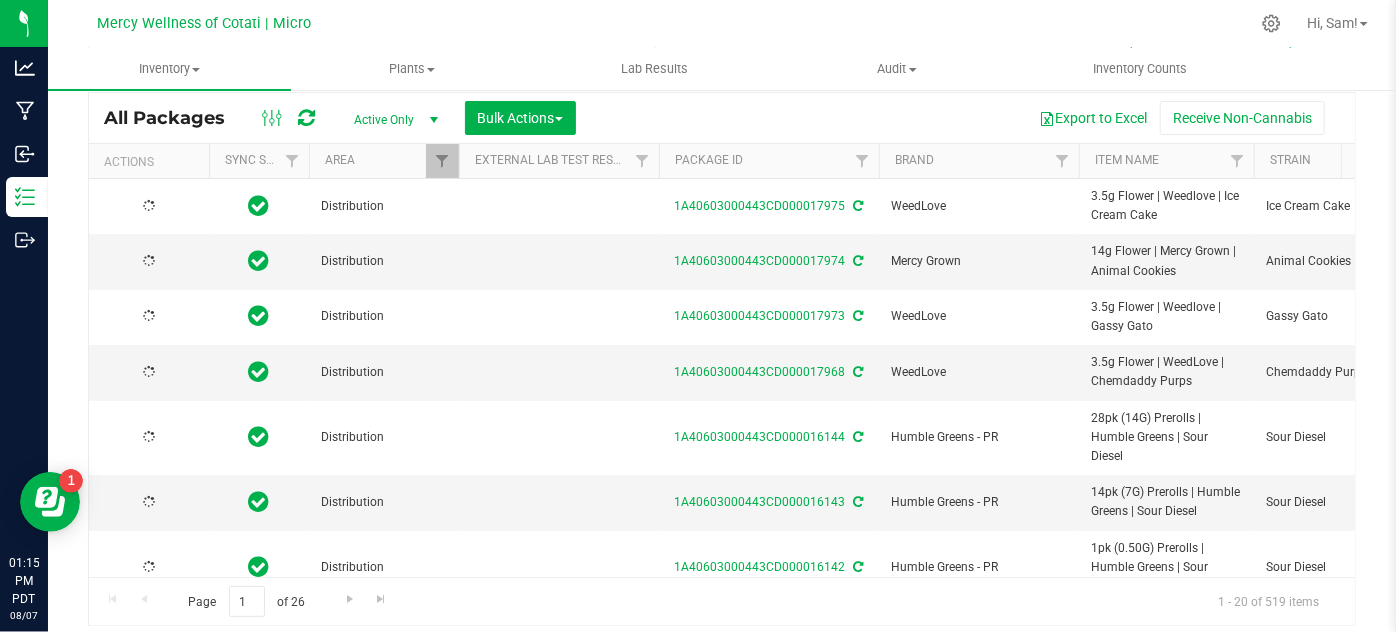 type on "[YEAR]-[MONTH]-[DAY]" 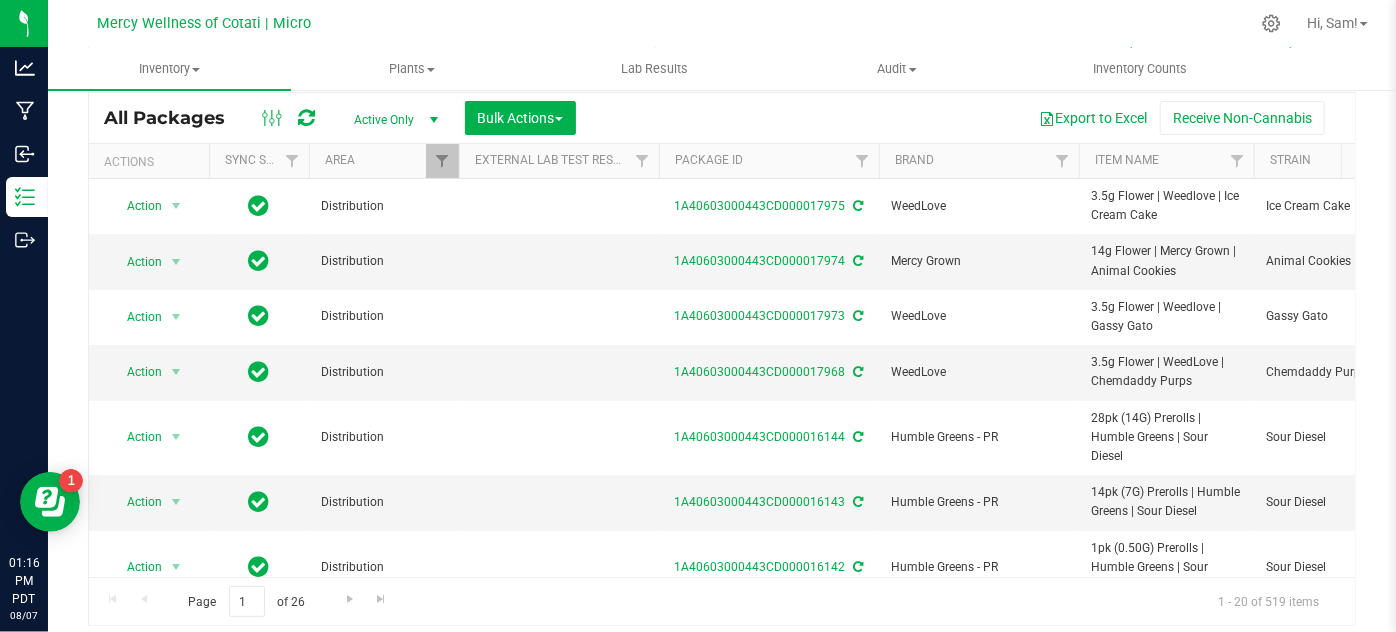 scroll, scrollTop: 0, scrollLeft: 0, axis: both 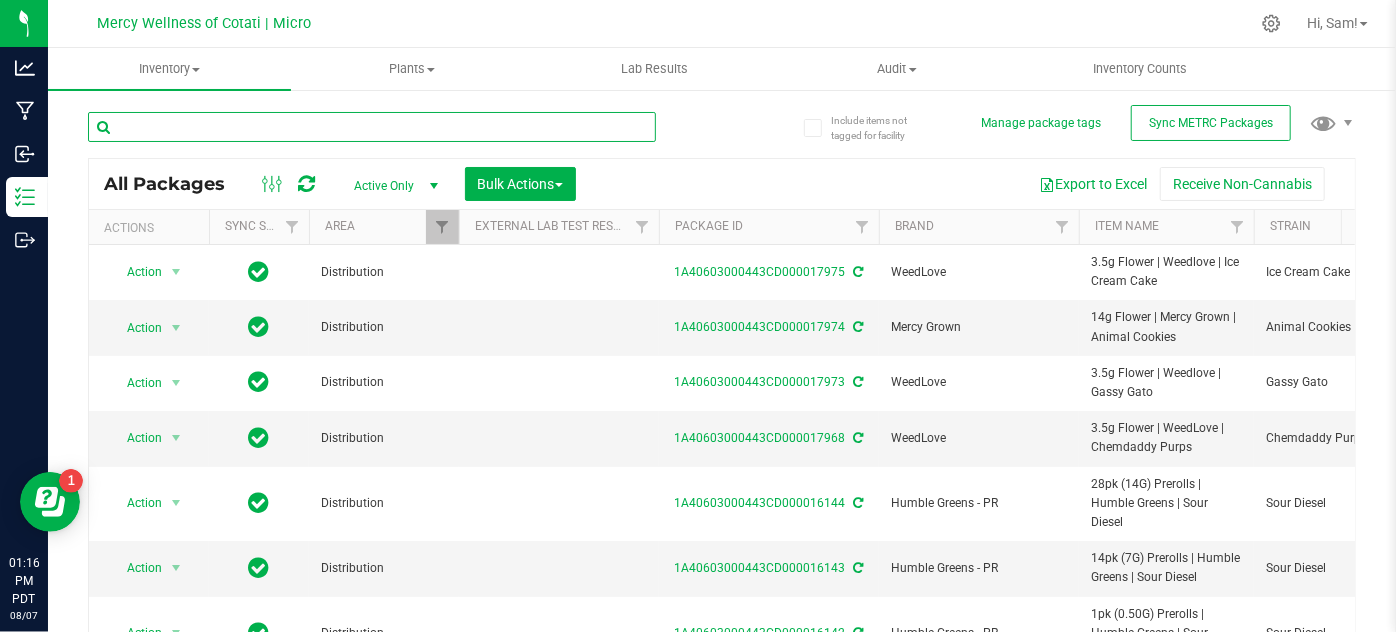 click at bounding box center (372, 127) 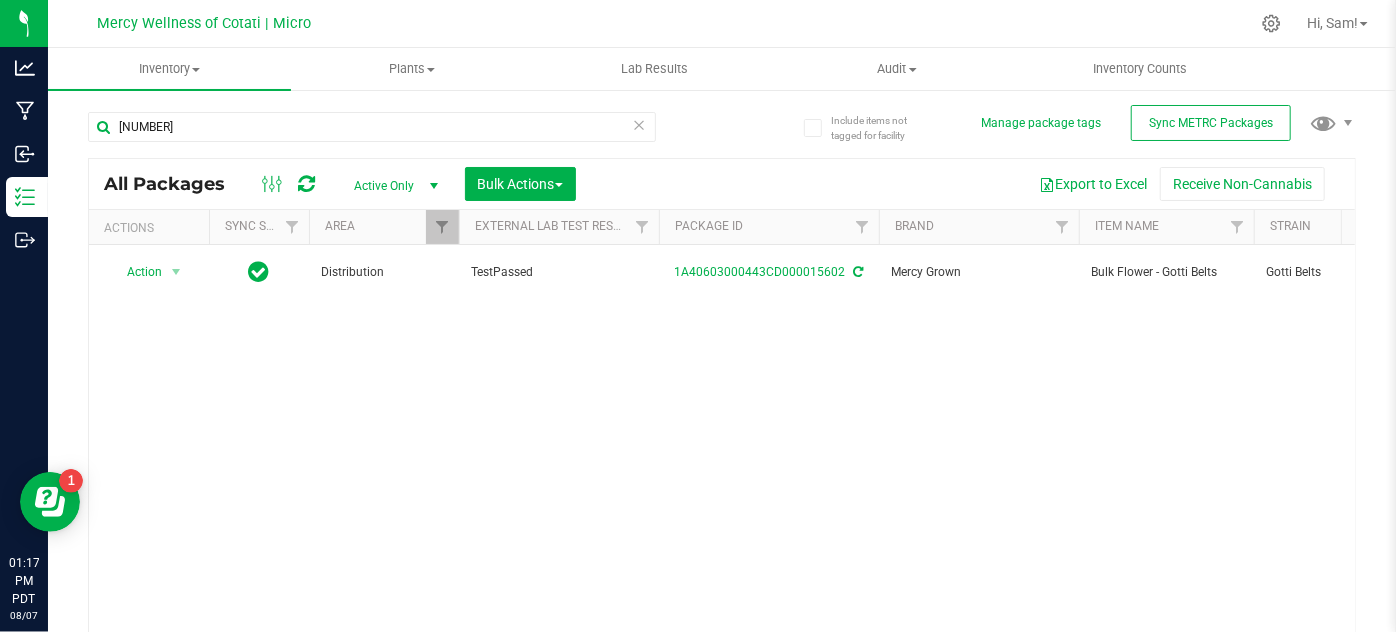 scroll, scrollTop: 0, scrollLeft: 194, axis: horizontal 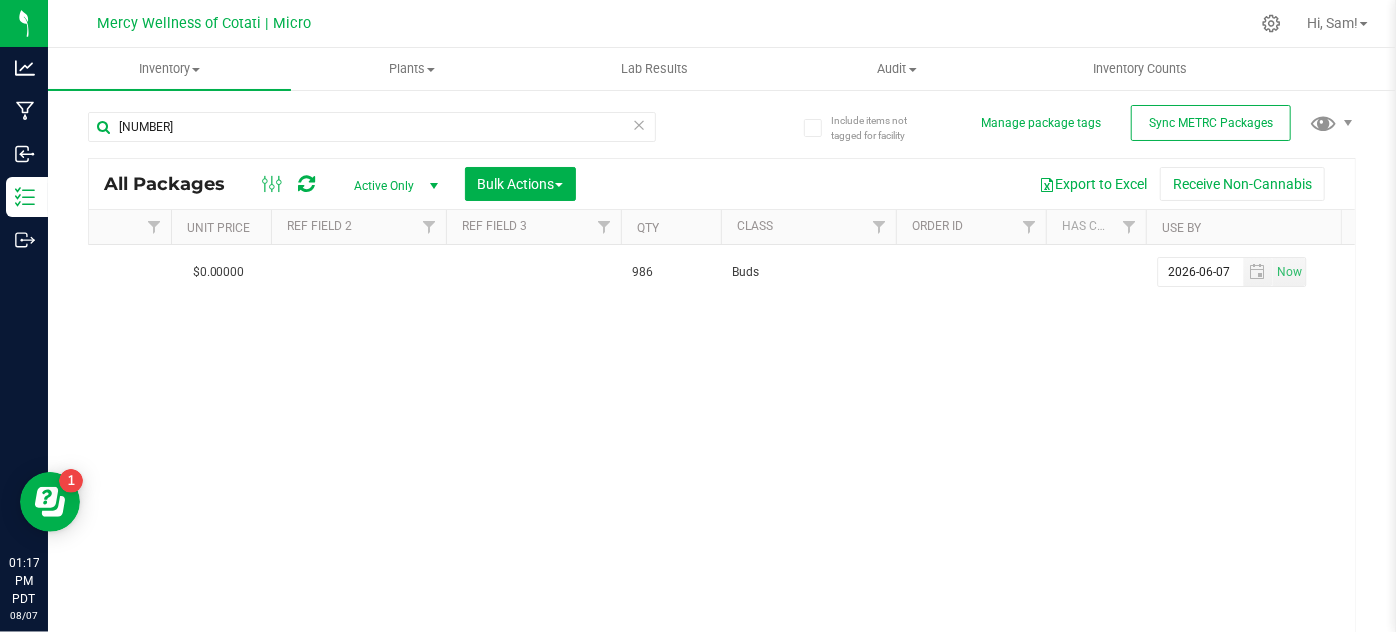 drag, startPoint x: 539, startPoint y: 445, endPoint x: 619, endPoint y: 446, distance: 80.00625 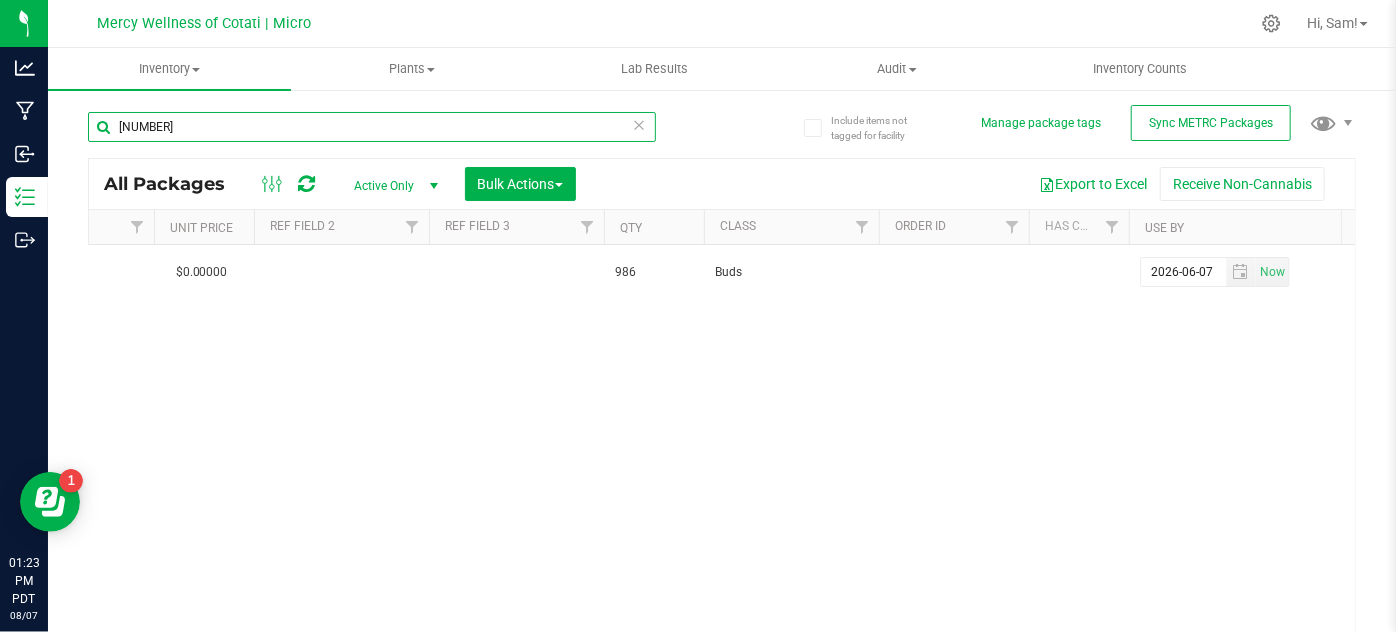 click on "15602" at bounding box center [372, 127] 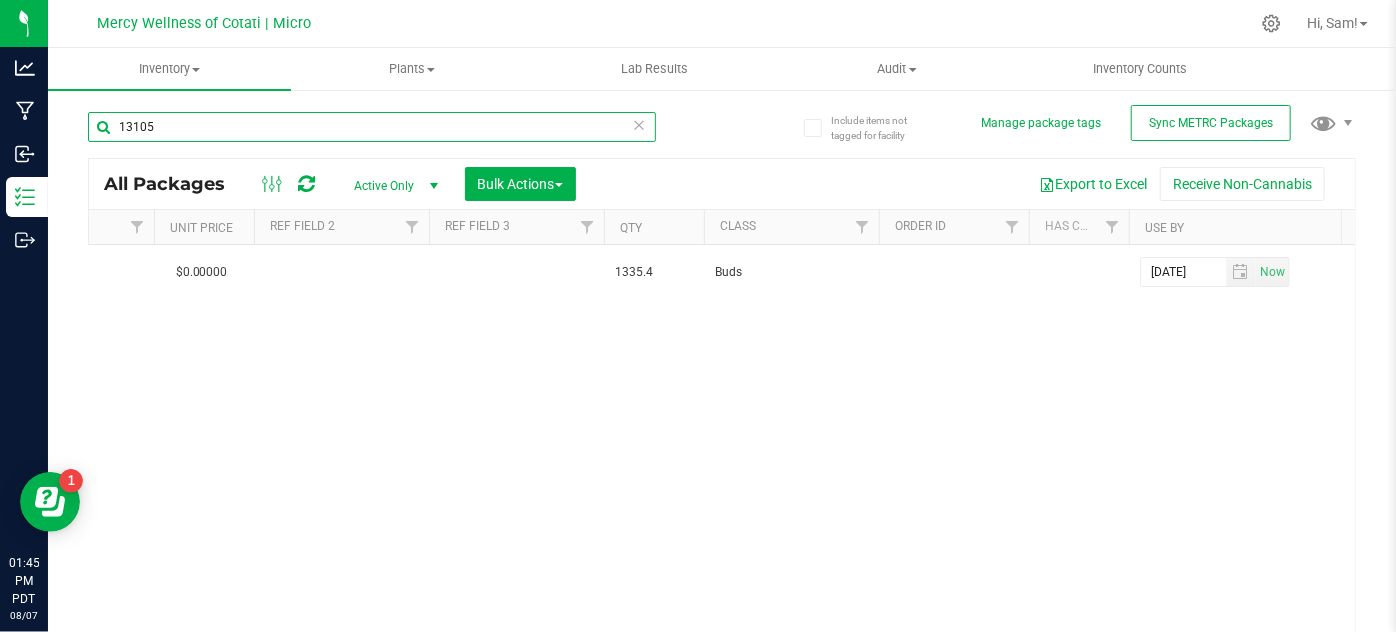 drag, startPoint x: 198, startPoint y: 124, endPoint x: 77, endPoint y: 121, distance: 121.037186 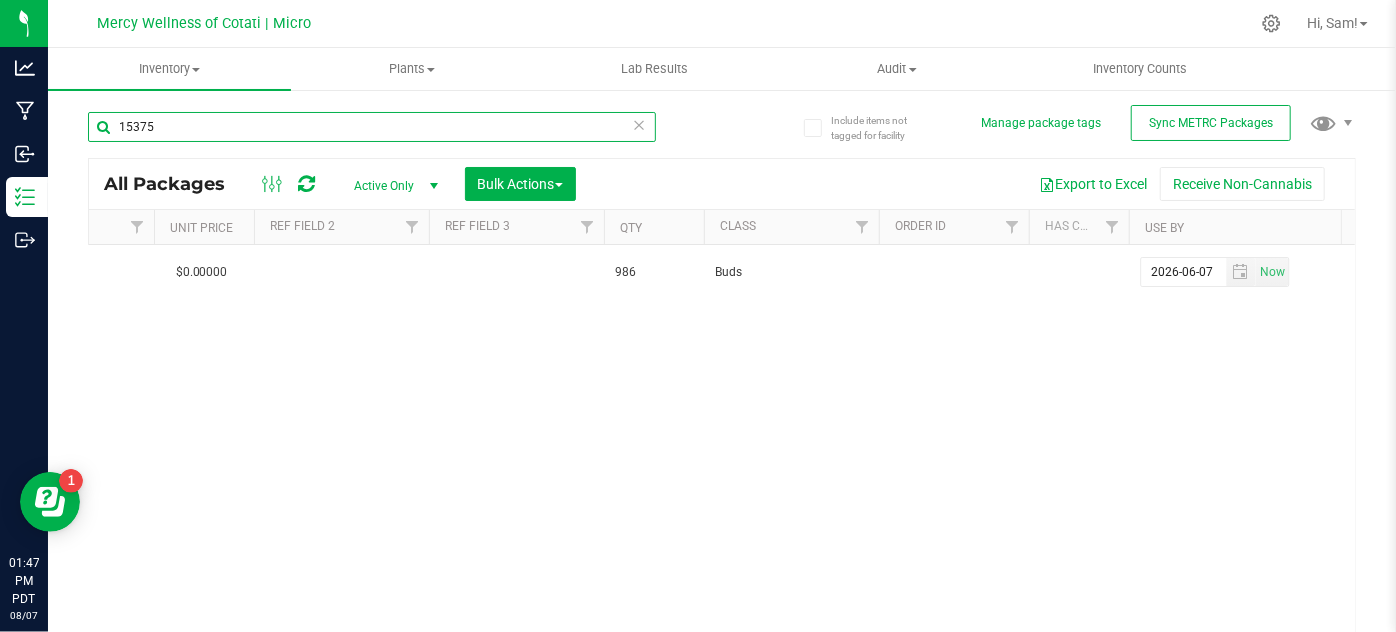 type on "[NUMBER]" 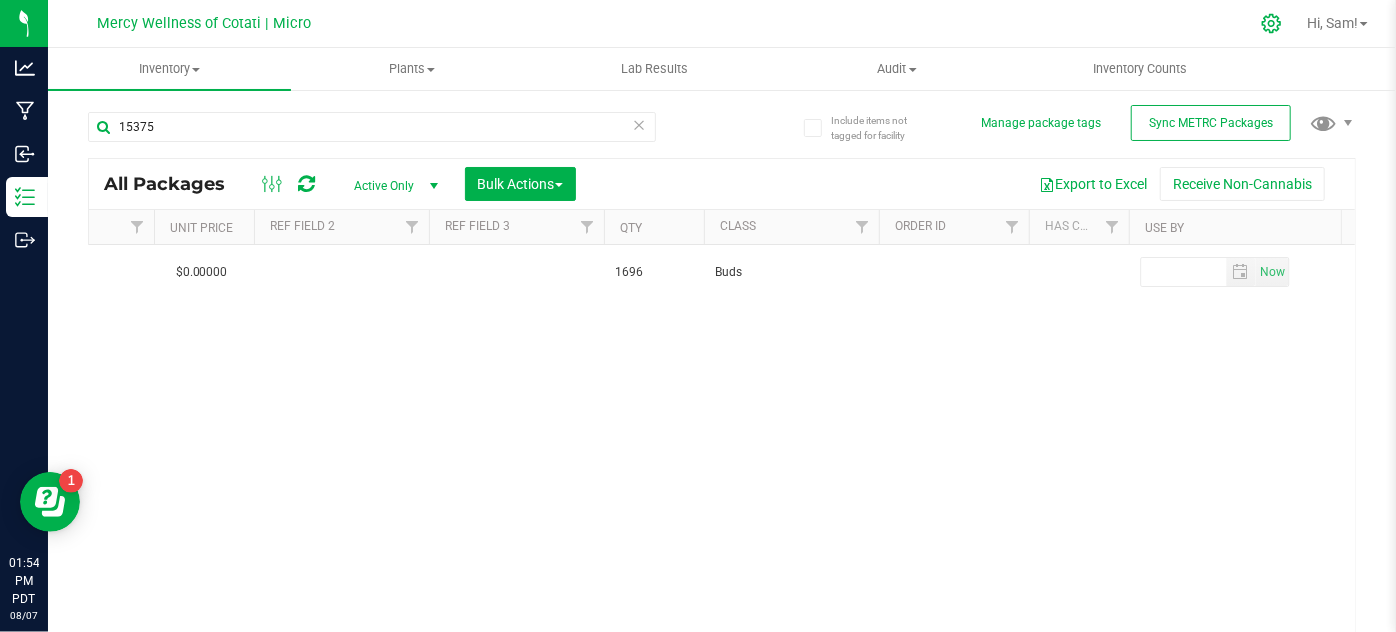 click 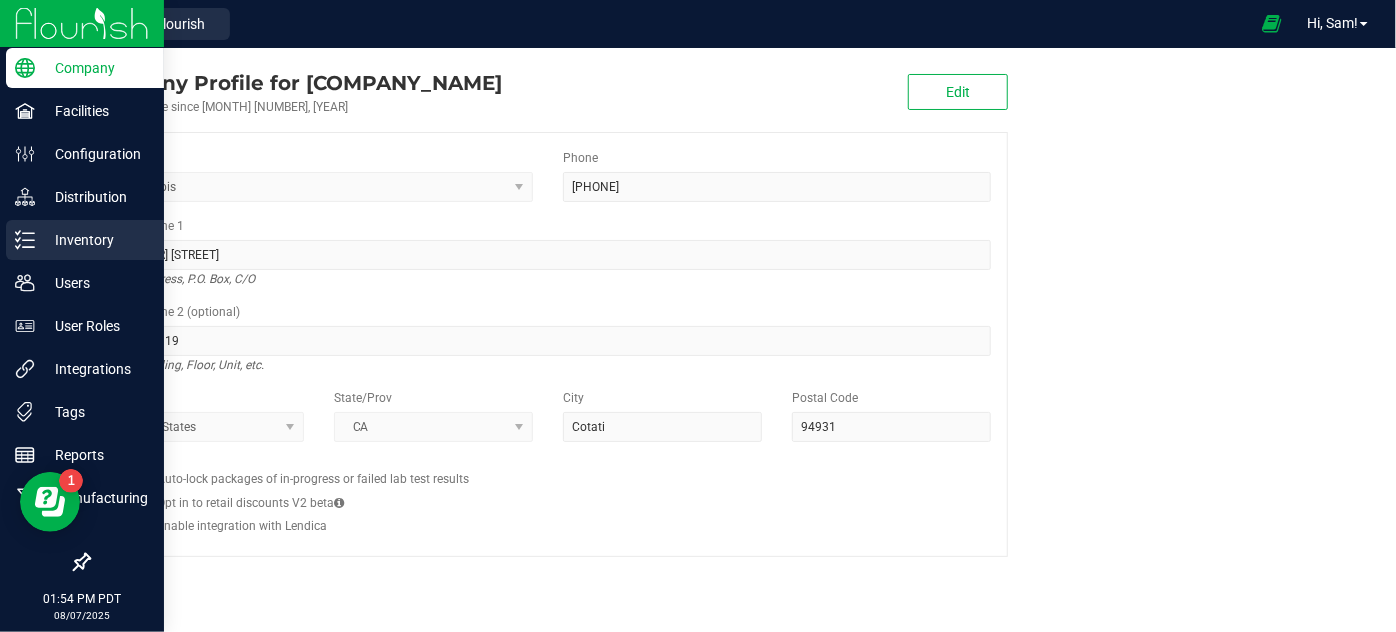 click on "Inventory" at bounding box center [85, 240] 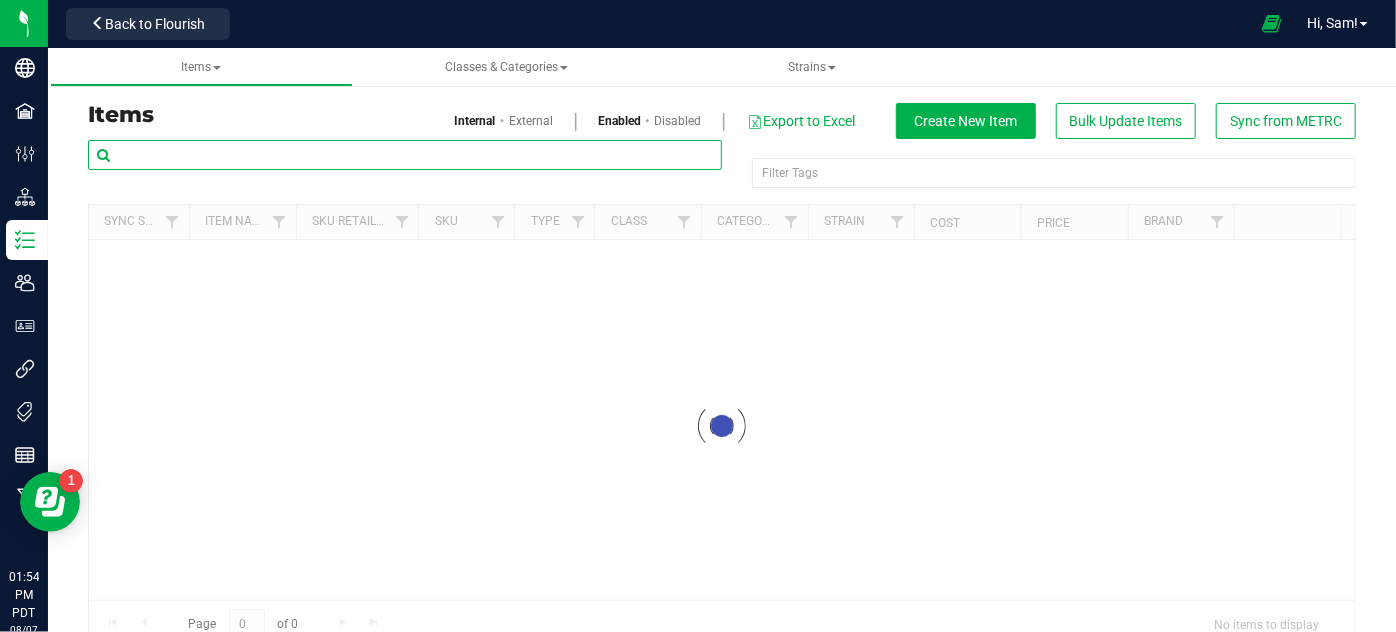 click at bounding box center [405, 155] 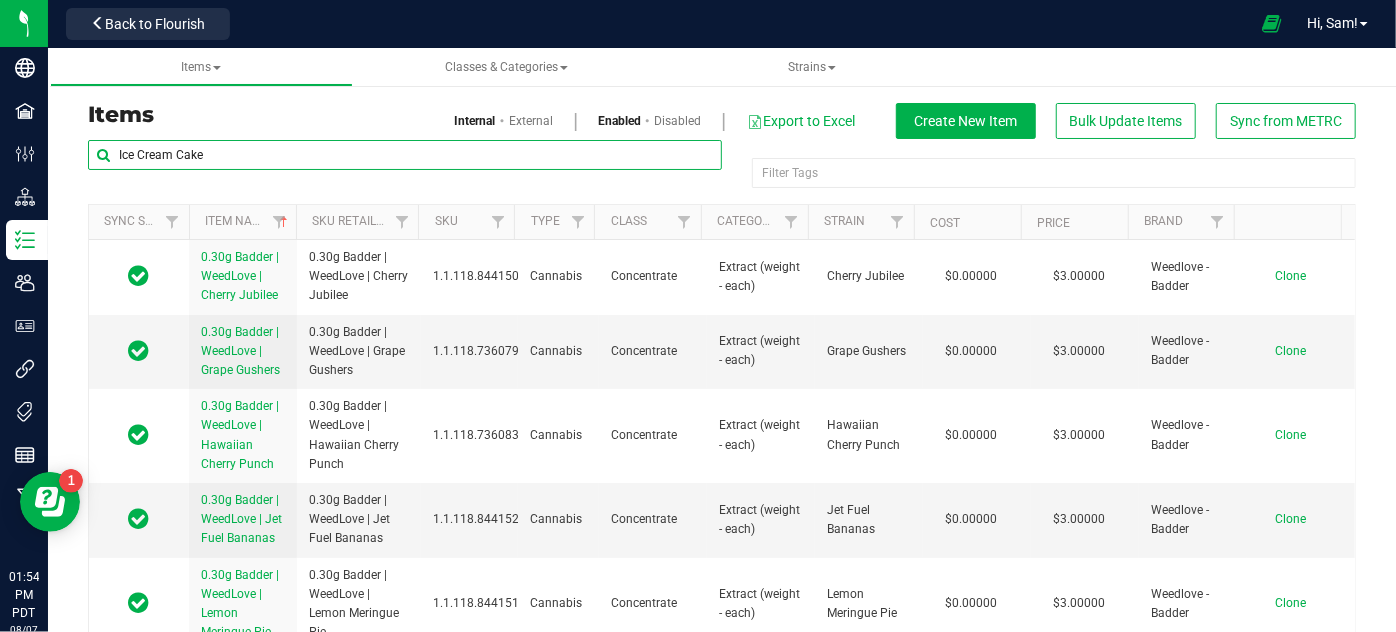 type on "Ice Cream Cake" 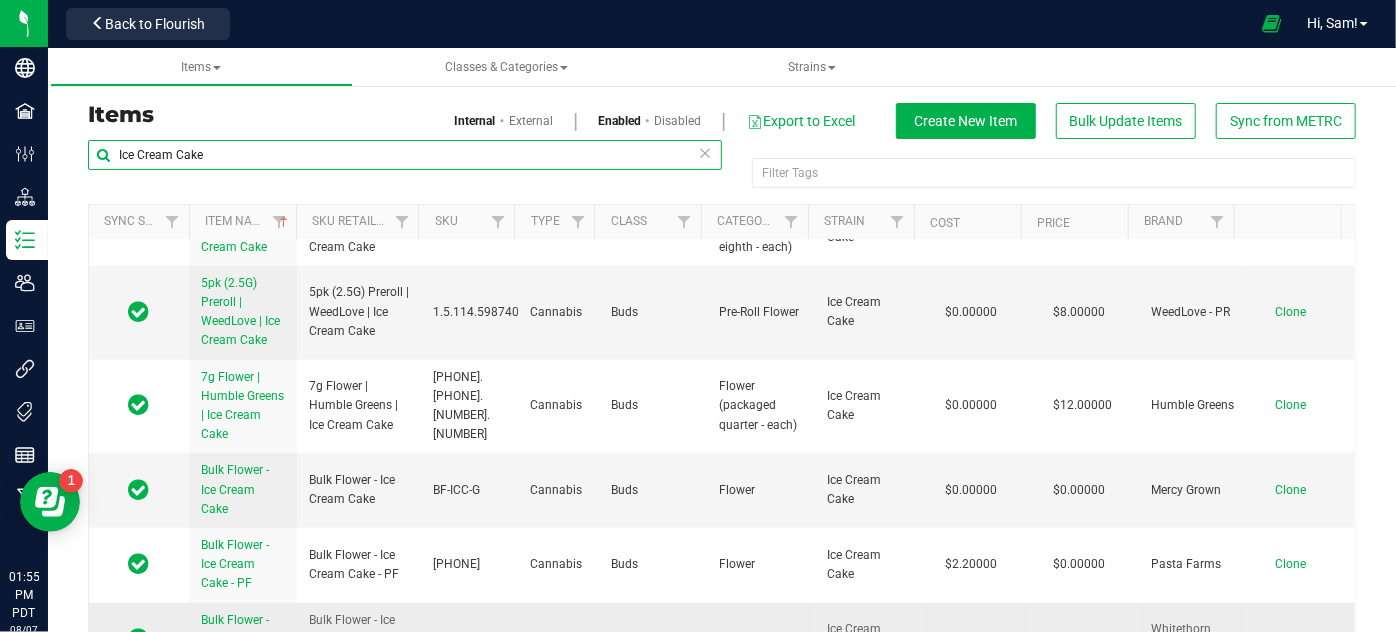 scroll, scrollTop: 975, scrollLeft: 0, axis: vertical 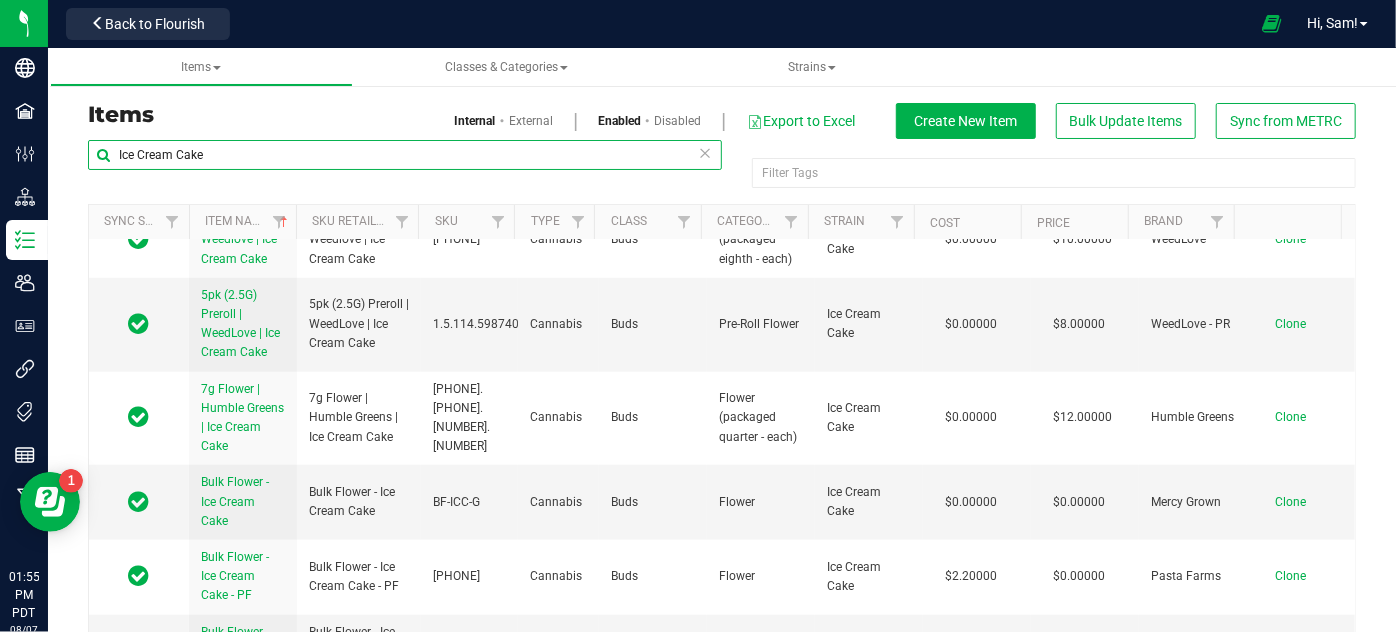 drag, startPoint x: 243, startPoint y: 151, endPoint x: 97, endPoint y: 149, distance: 146.0137 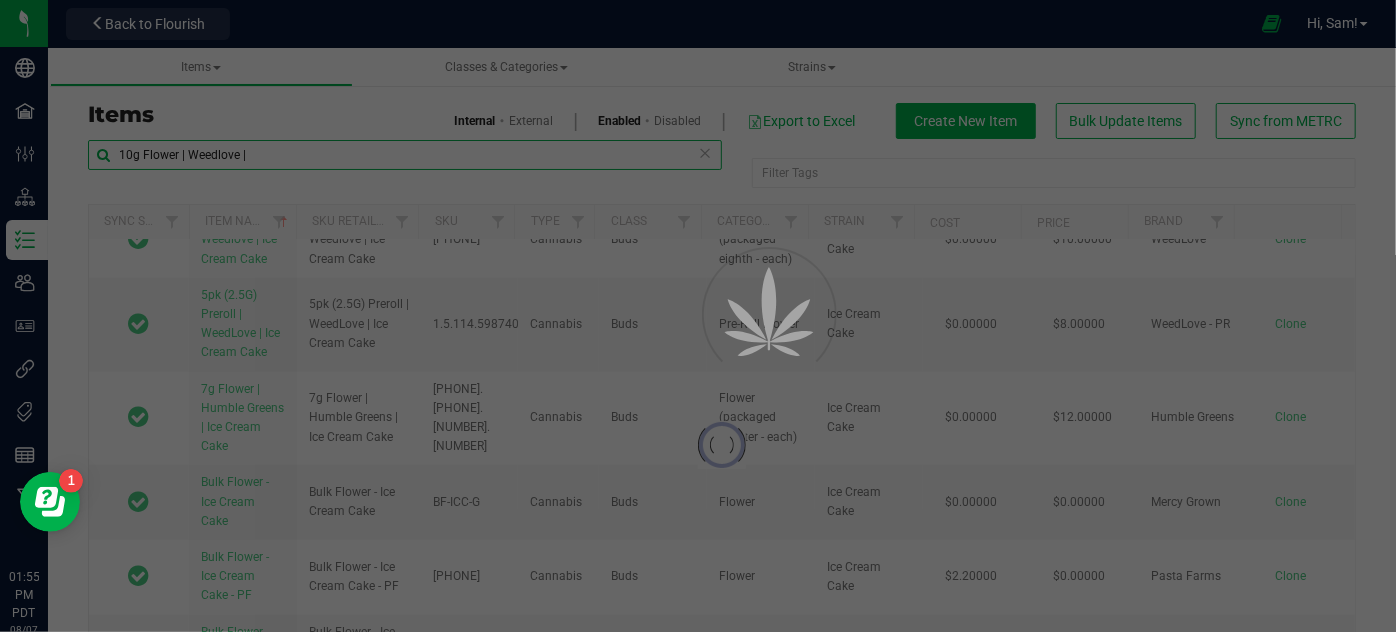 drag, startPoint x: 288, startPoint y: 154, endPoint x: 103, endPoint y: 153, distance: 185.0027 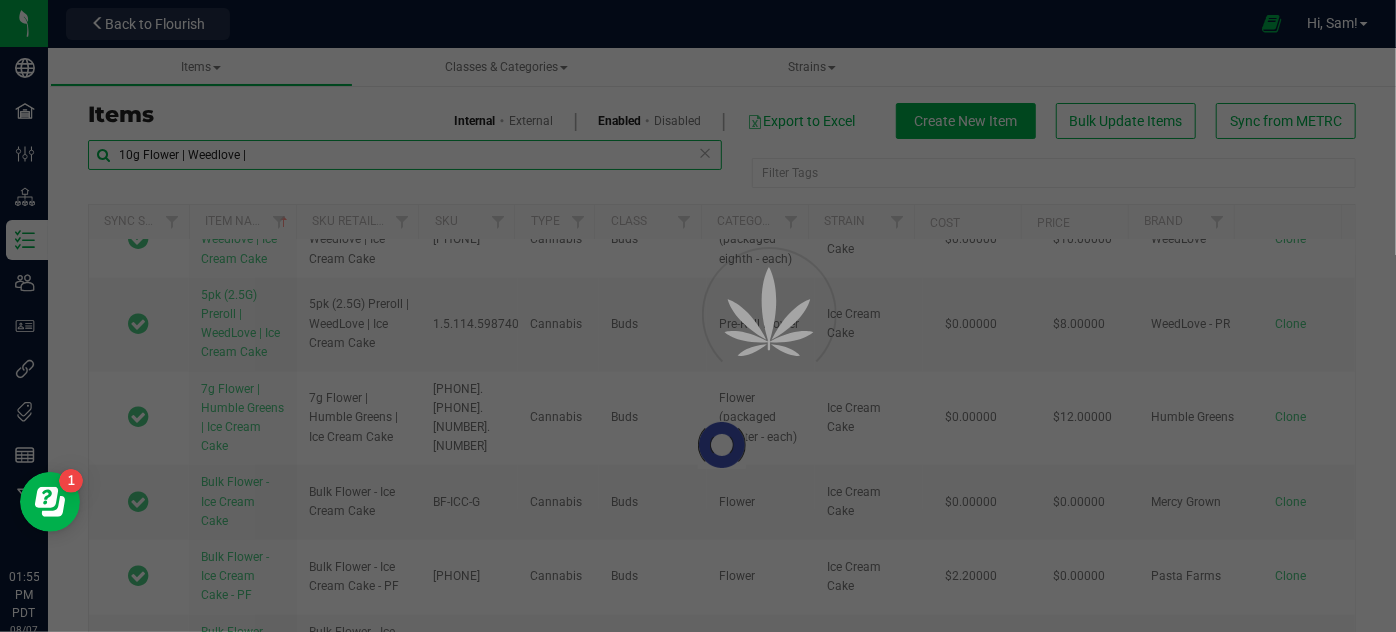click on "10g Flower | Weedlove |" at bounding box center [405, 155] 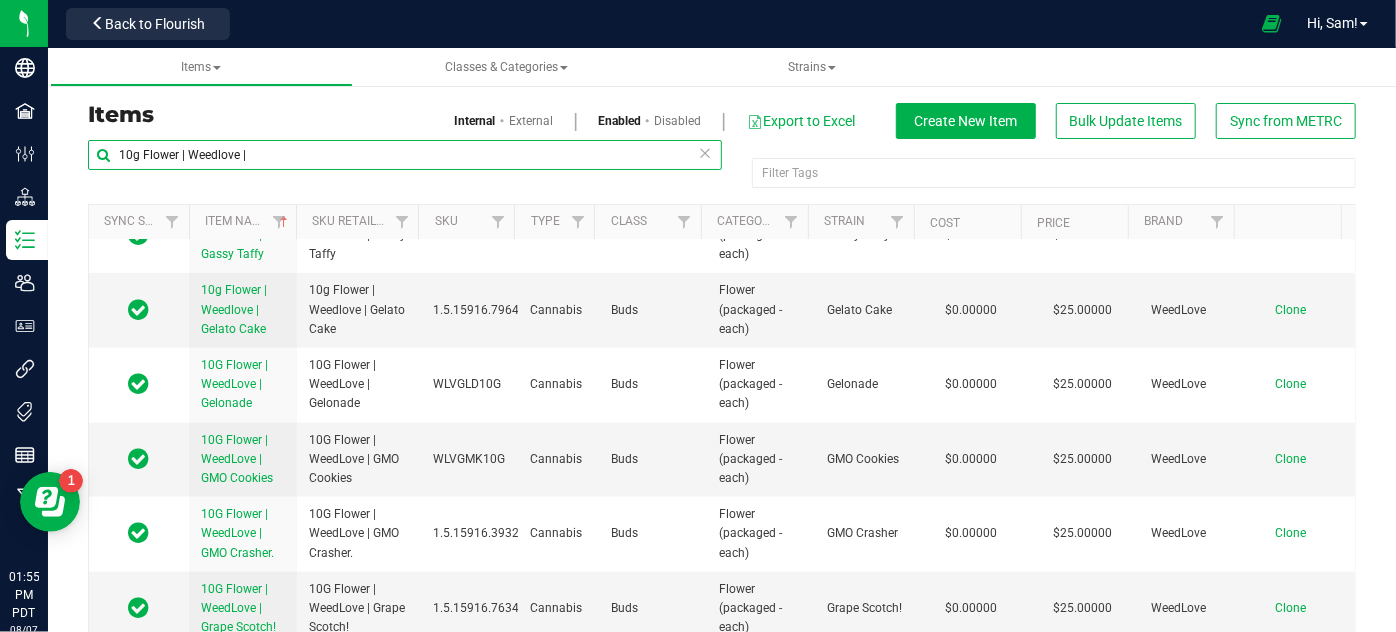 scroll, scrollTop: 0, scrollLeft: 0, axis: both 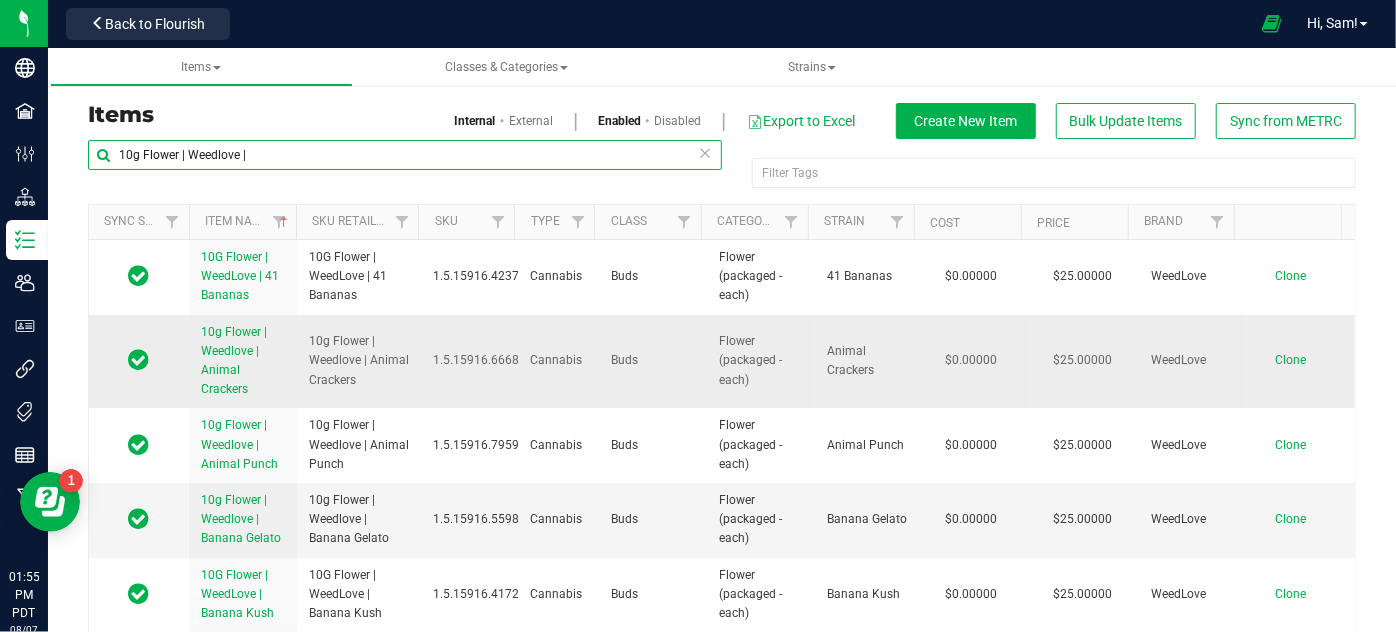 type on "10g Flower | Weedlove |" 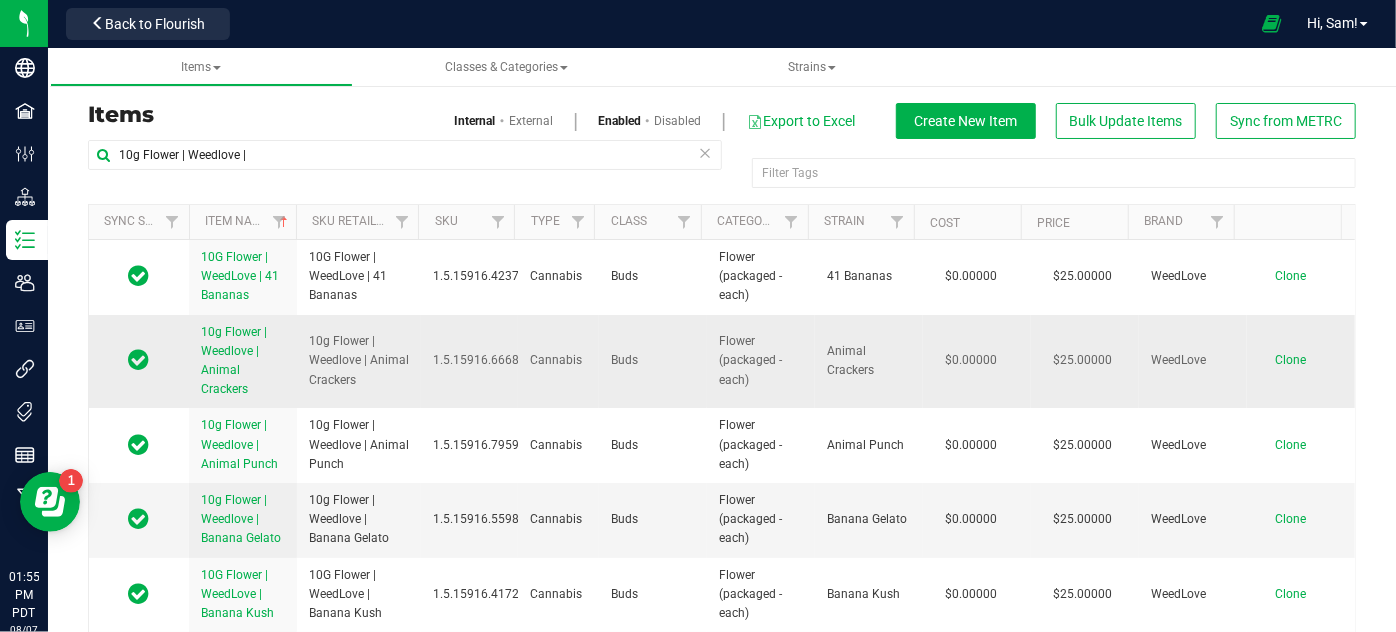 click on "Clone" at bounding box center [1290, 360] 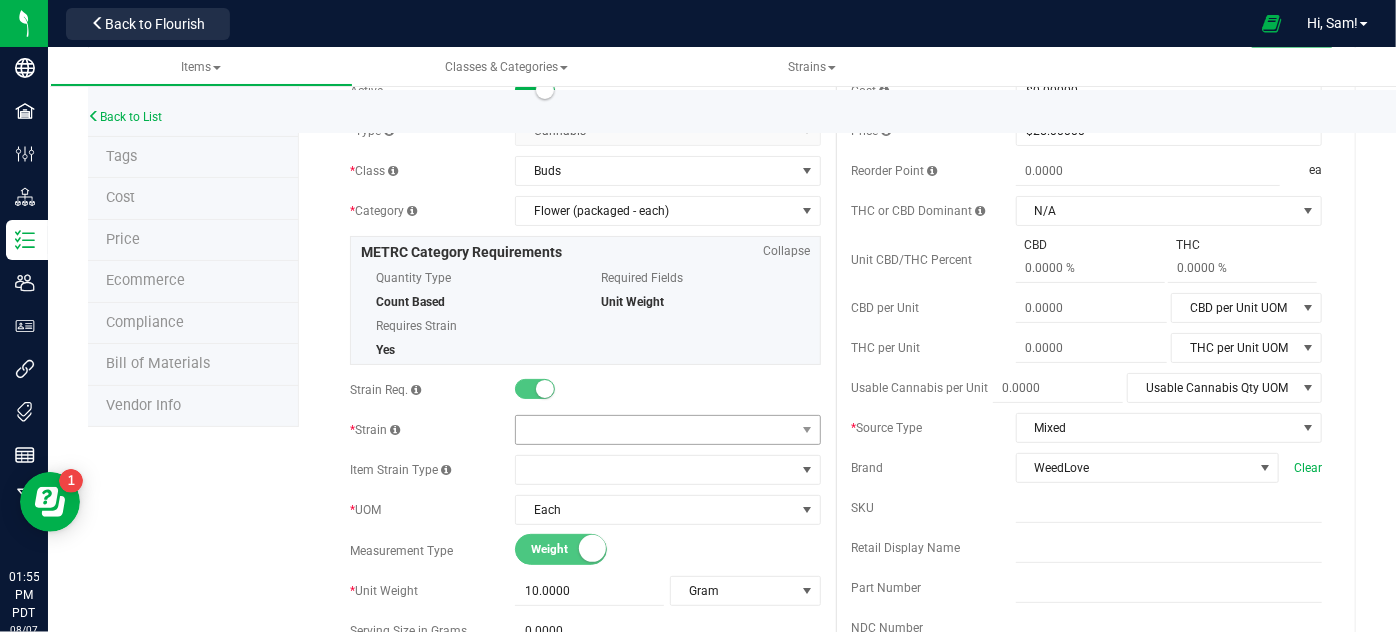 scroll, scrollTop: 181, scrollLeft: 0, axis: vertical 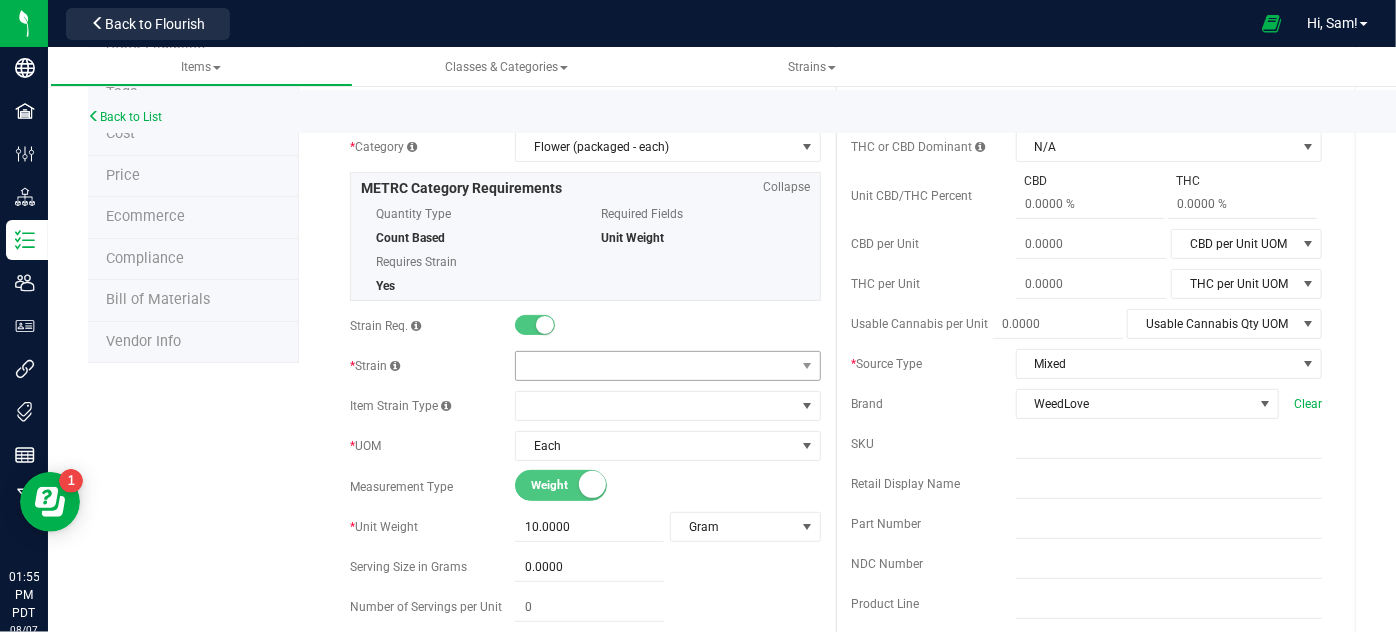 type on "10g Flower | Weedlove | Ice Cream Cake" 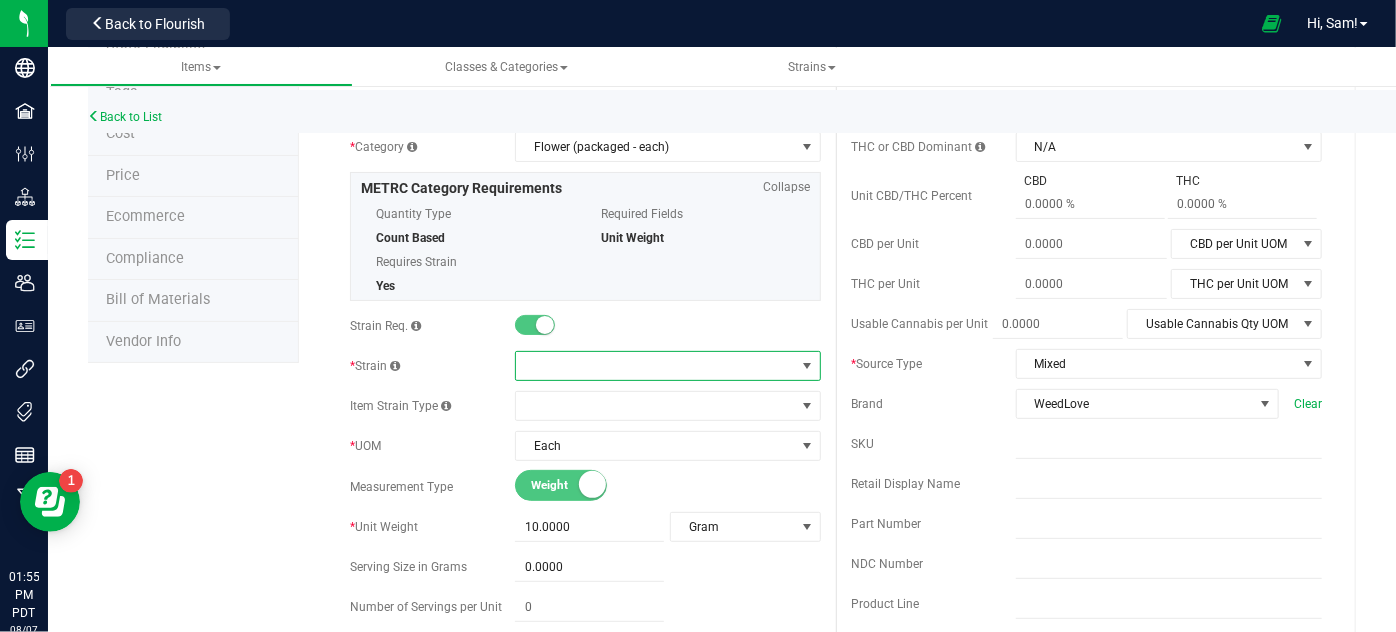 click at bounding box center (655, 366) 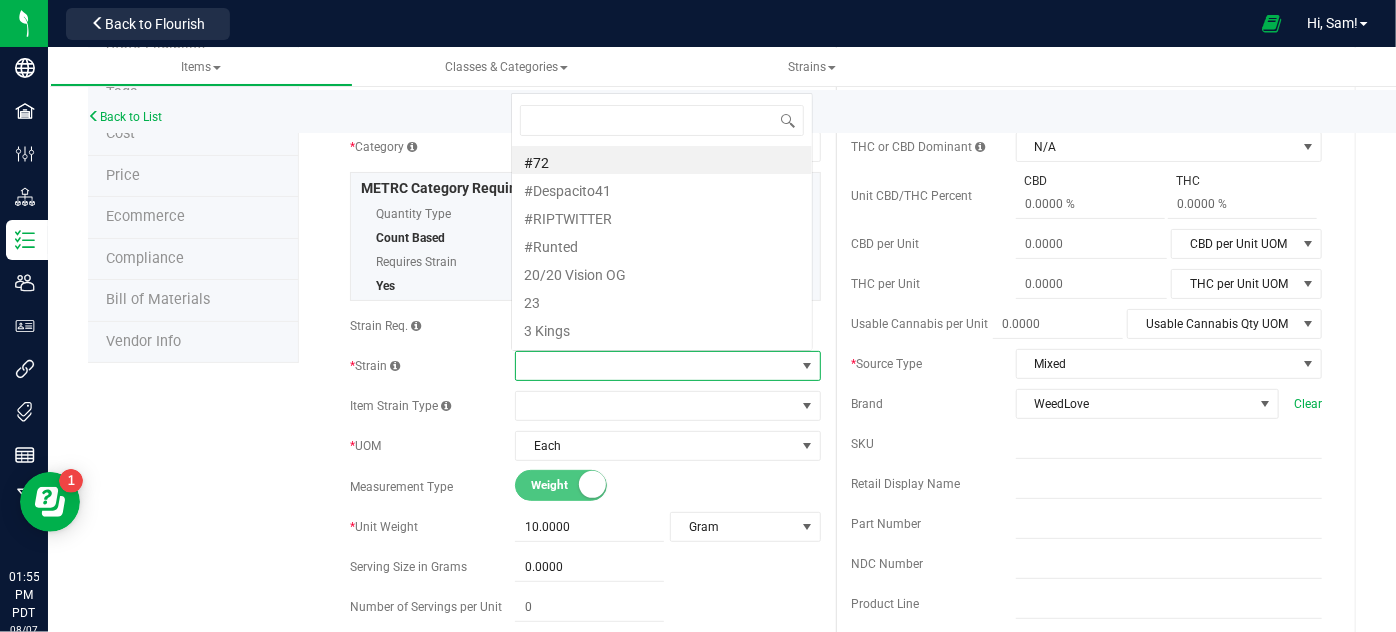 scroll, scrollTop: 0, scrollLeft: 0, axis: both 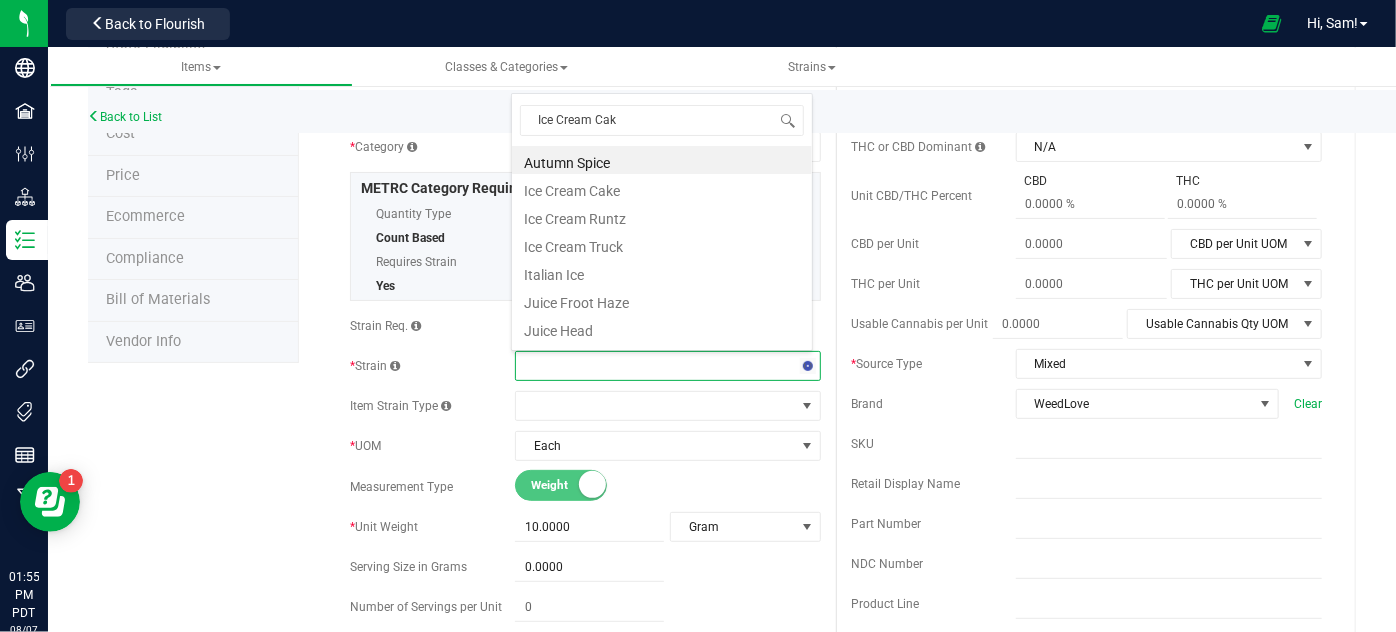 type on "Ice Cream Cake" 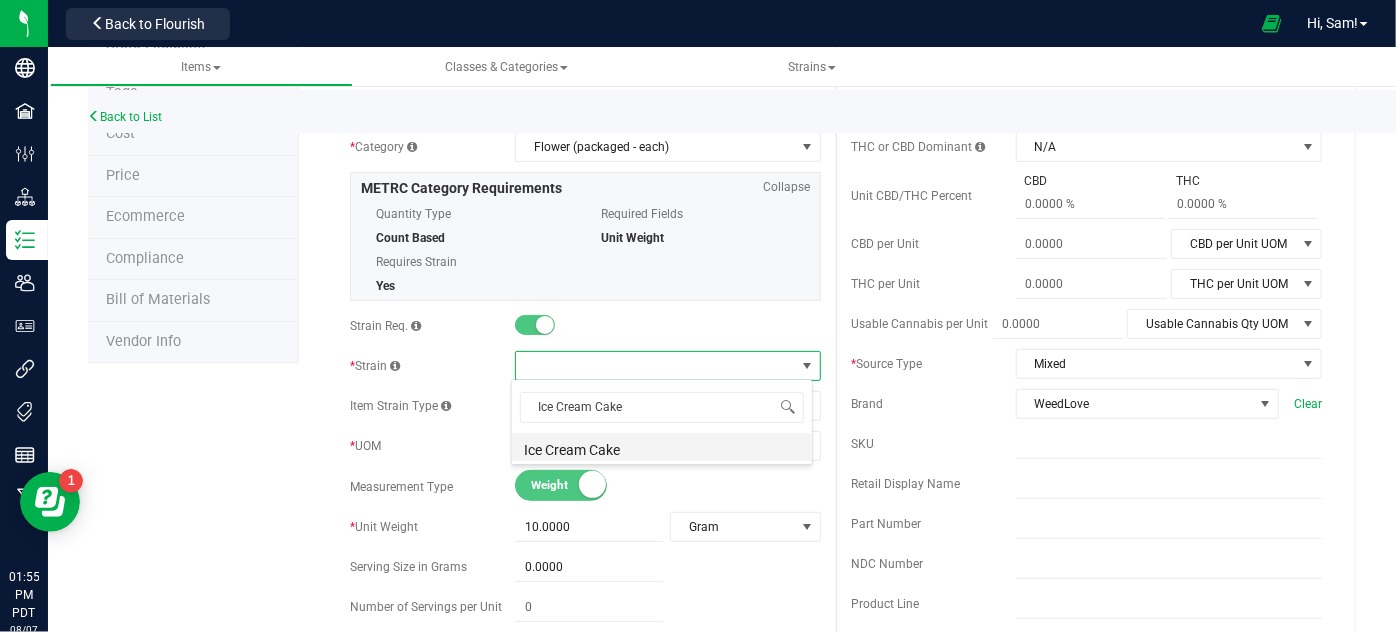 click on "Ice Cream Cake" at bounding box center (662, 447) 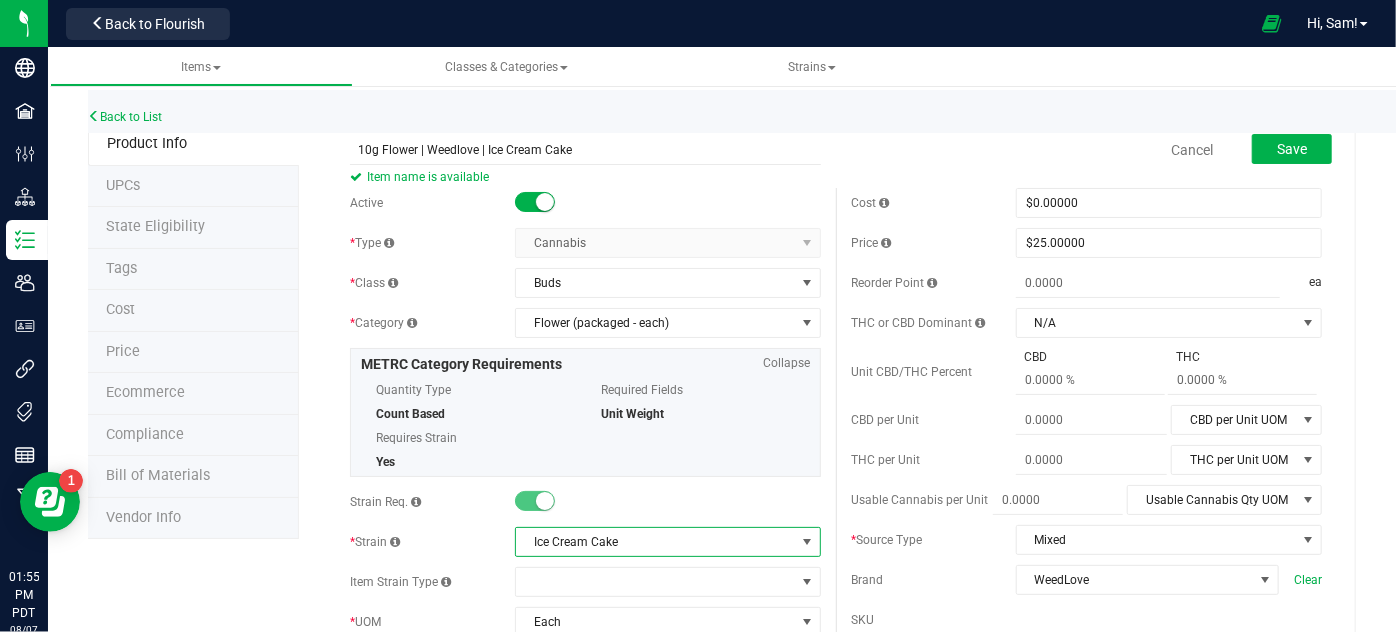 scroll, scrollTop: 0, scrollLeft: 0, axis: both 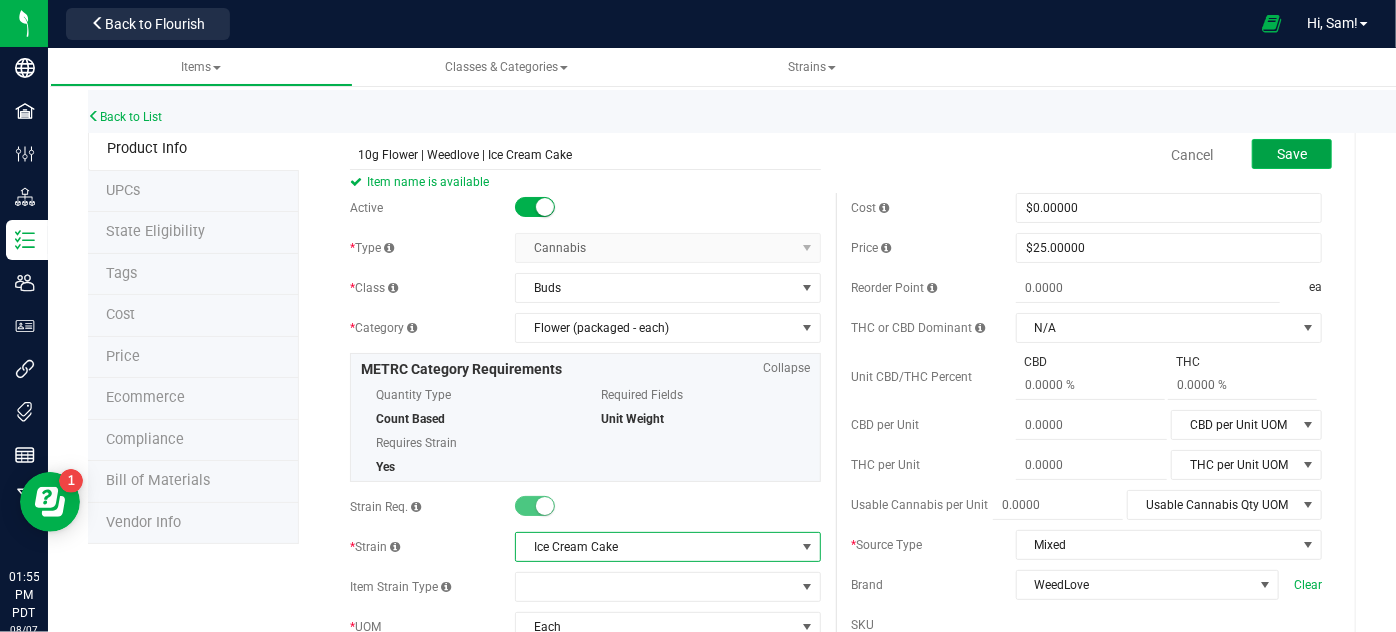 click on "Save" at bounding box center [1292, 154] 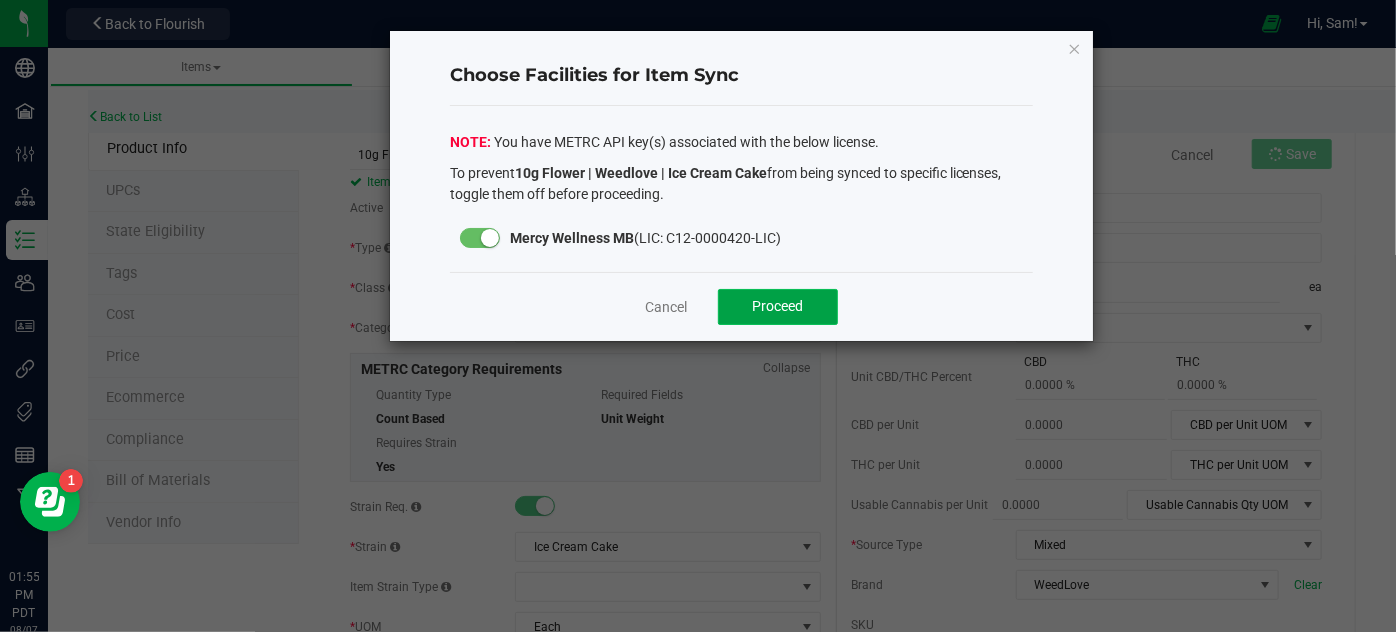 click on "Proceed" 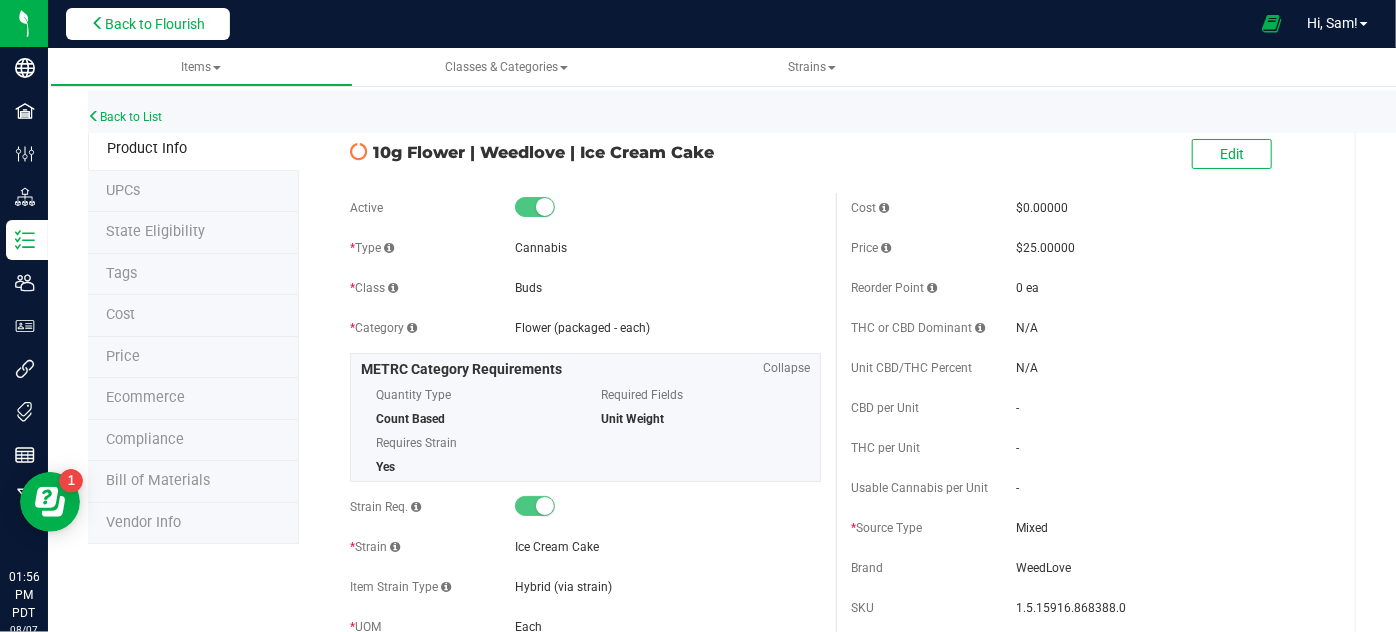 click at bounding box center (98, 23) 